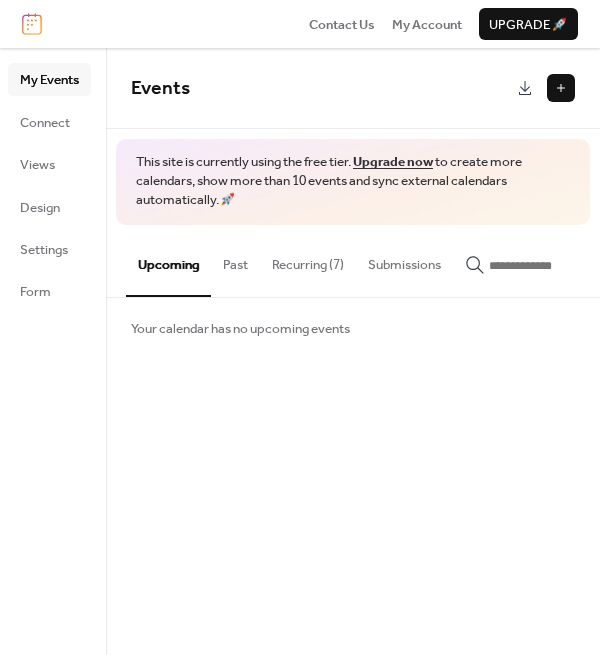 scroll, scrollTop: 0, scrollLeft: 0, axis: both 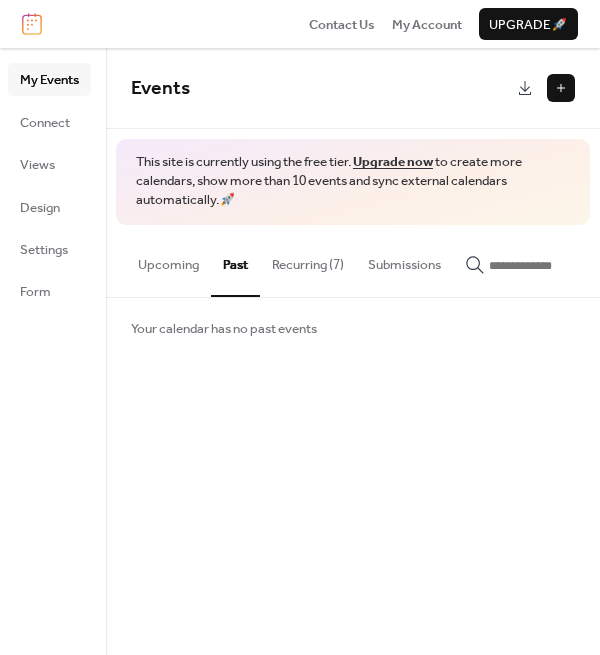 click on "Recurring (7)" at bounding box center [308, 260] 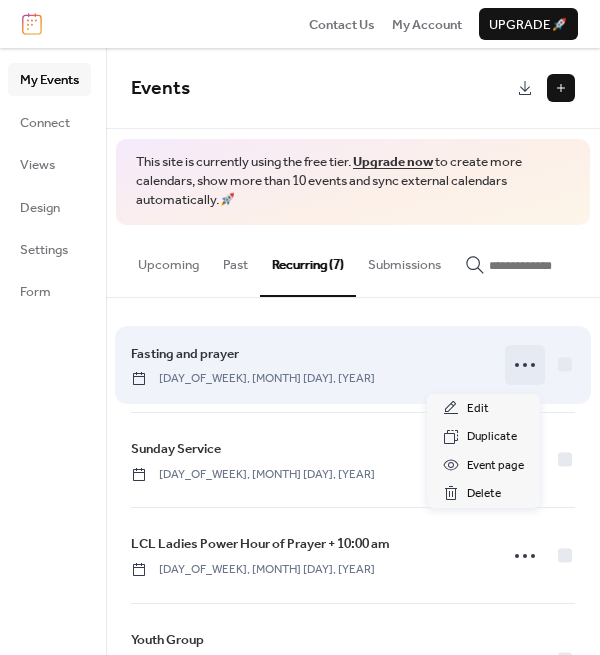 click 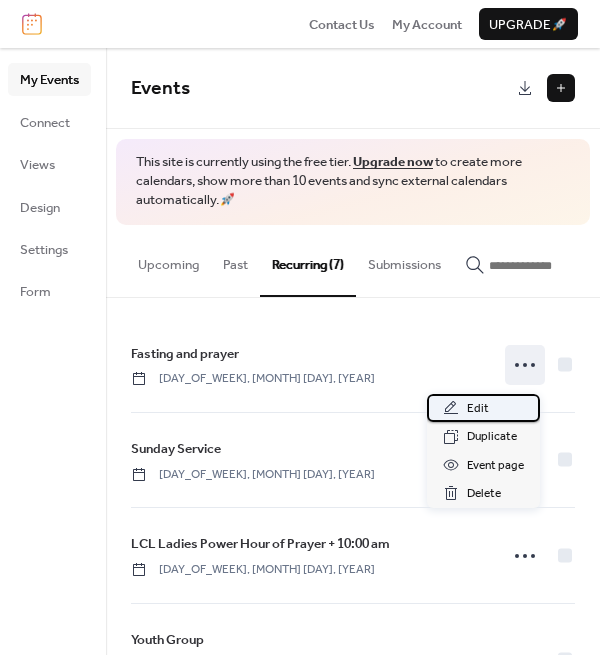 click on "Edit" at bounding box center (483, 408) 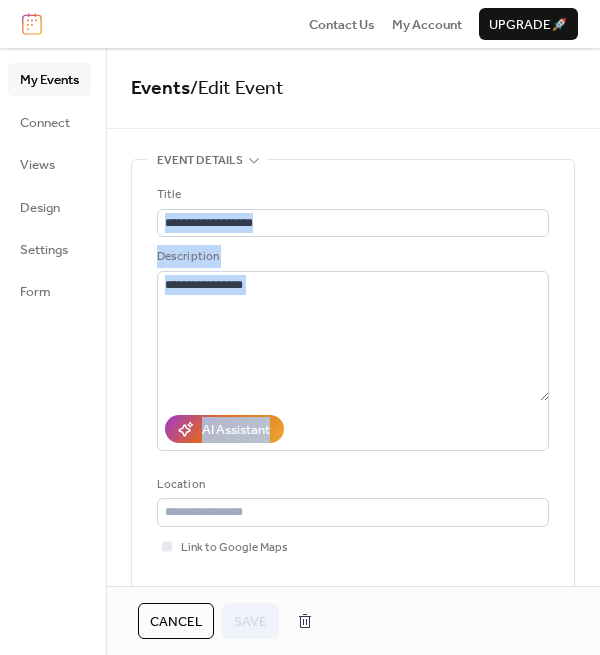 drag, startPoint x: 593, startPoint y: 197, endPoint x: 587, endPoint y: 248, distance: 51.351727 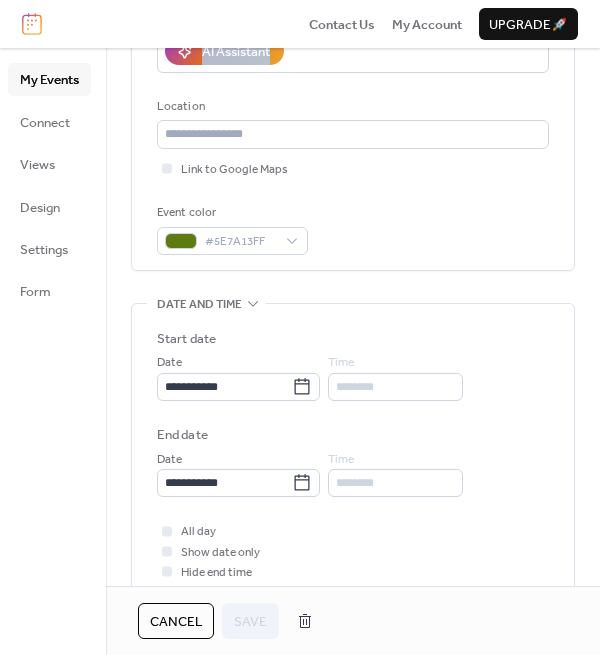 scroll, scrollTop: 400, scrollLeft: 0, axis: vertical 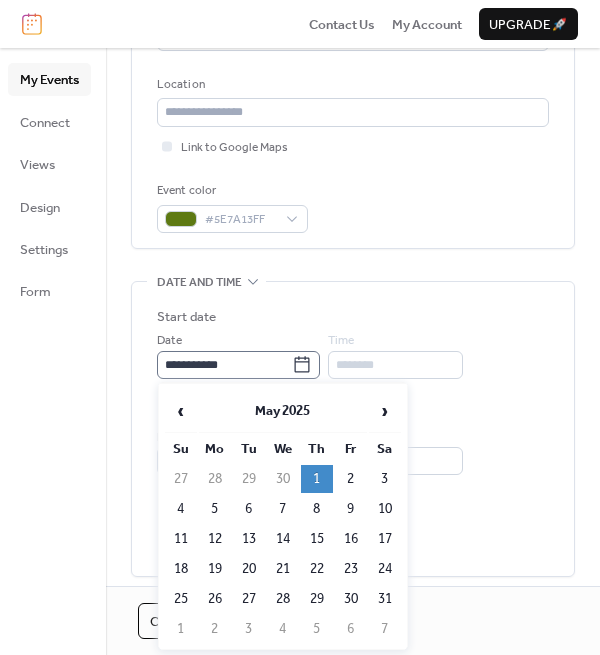 click 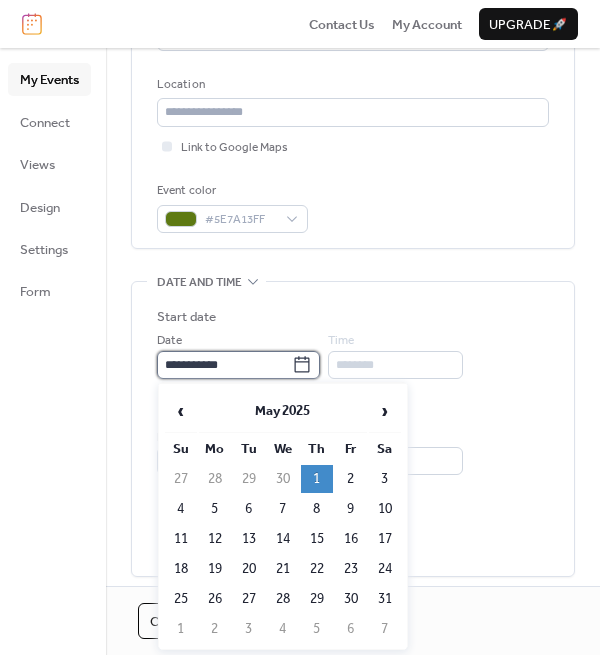click on "**********" at bounding box center (224, 365) 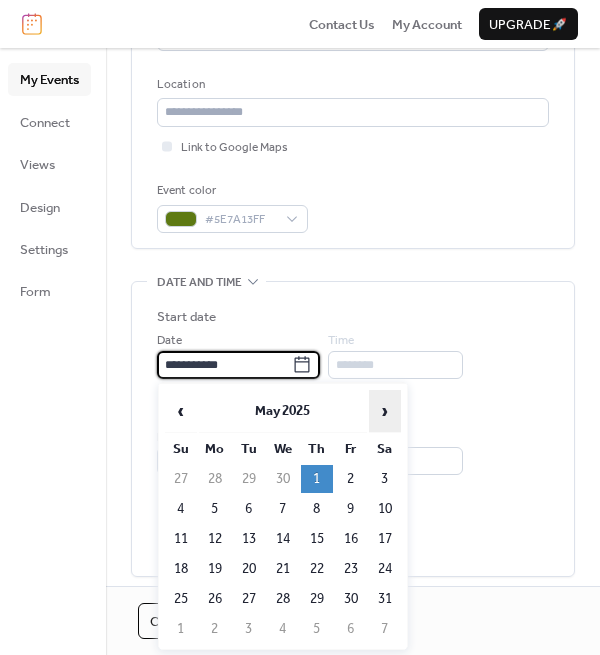 click on "›" at bounding box center [385, 411] 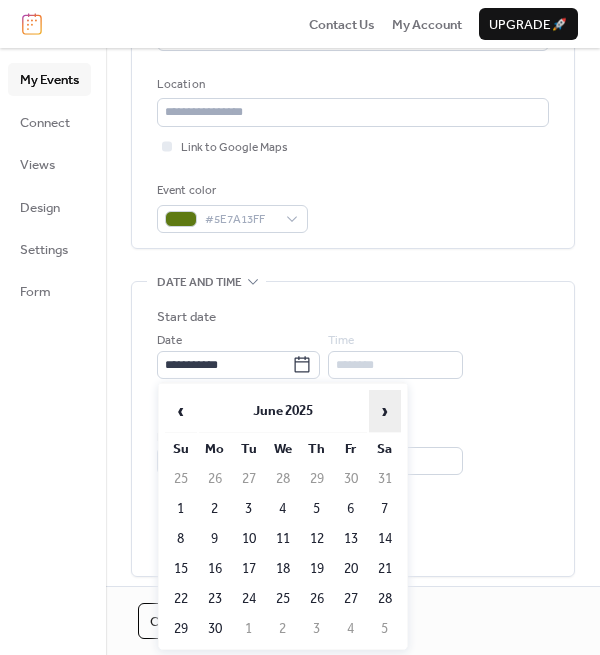 click on "›" at bounding box center (385, 411) 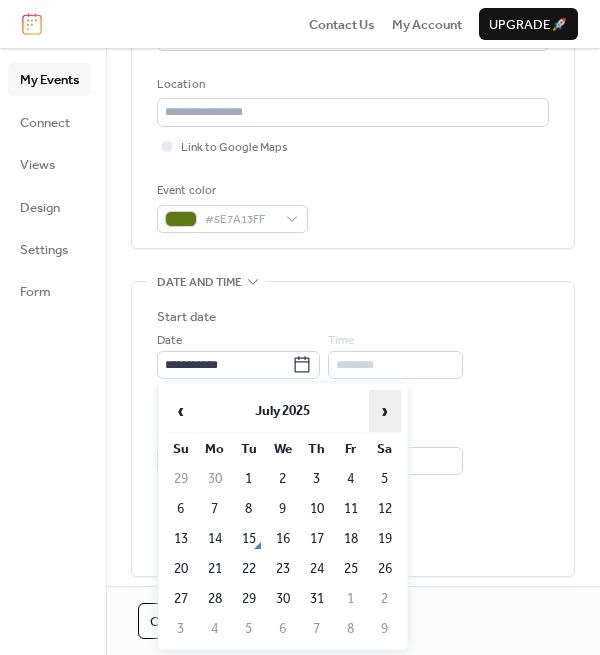 click on "›" at bounding box center (385, 411) 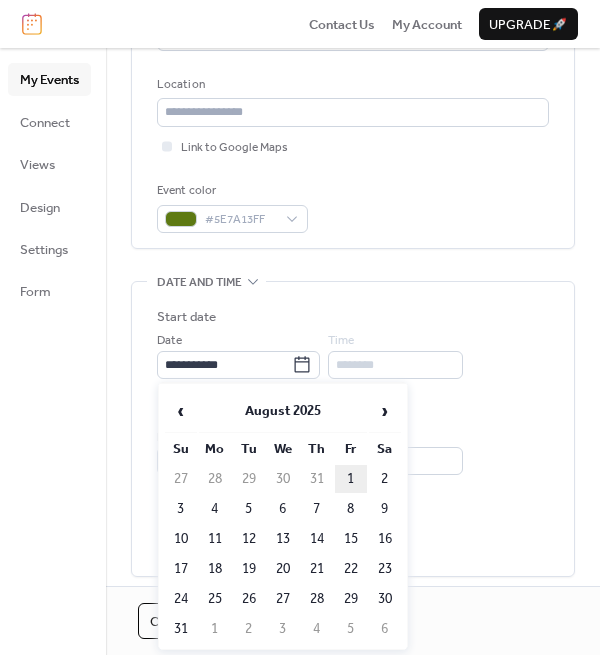 click on "1" at bounding box center [351, 479] 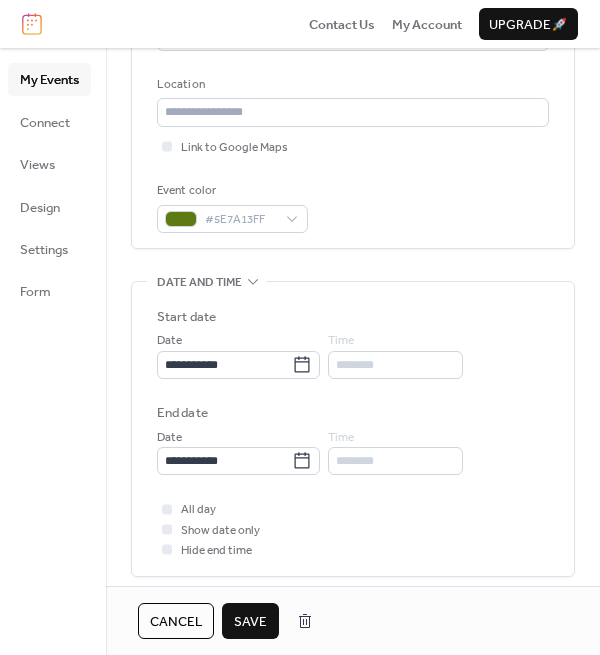 click on "Save" at bounding box center (250, 622) 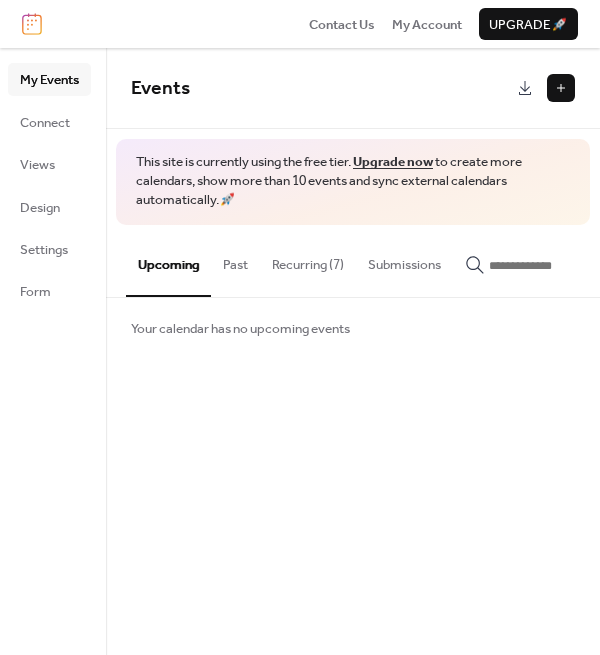 click on "Recurring (7)" at bounding box center [308, 260] 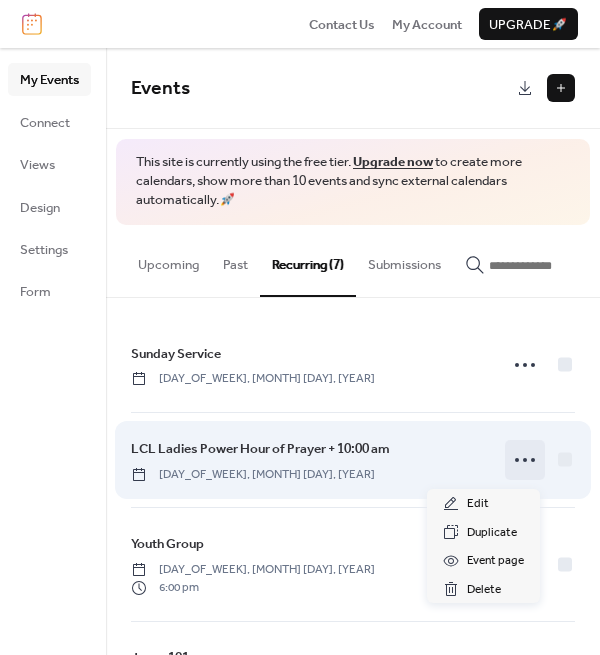 click 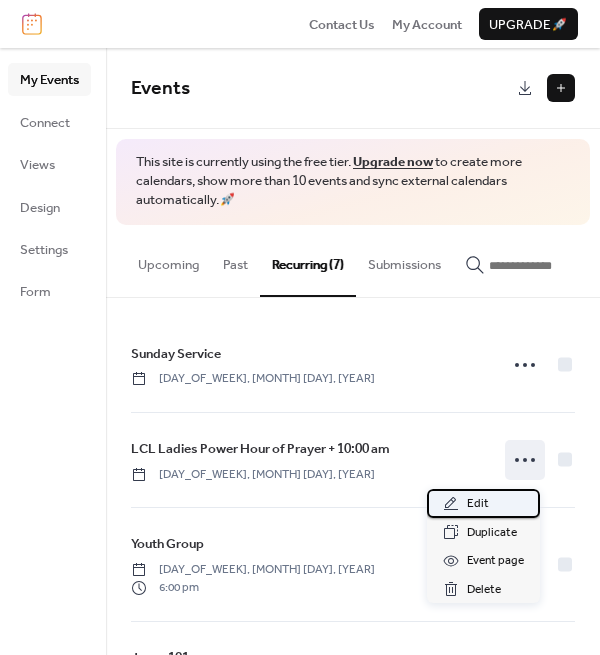 click on "Edit" at bounding box center [478, 504] 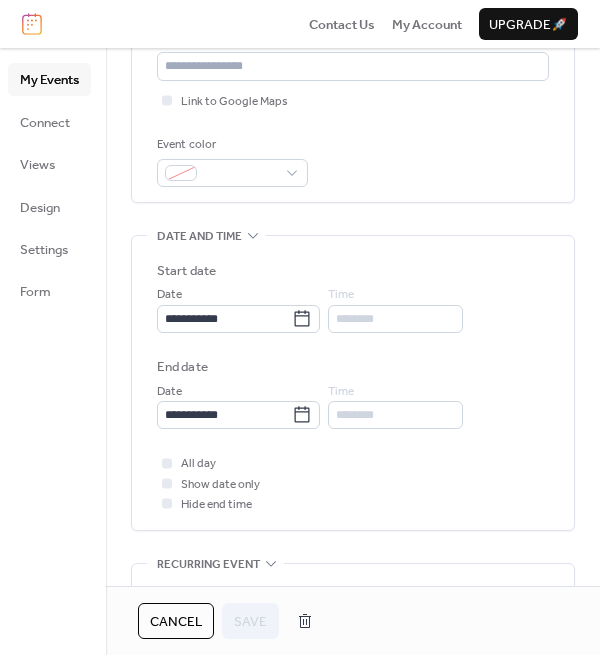 scroll, scrollTop: 448, scrollLeft: 0, axis: vertical 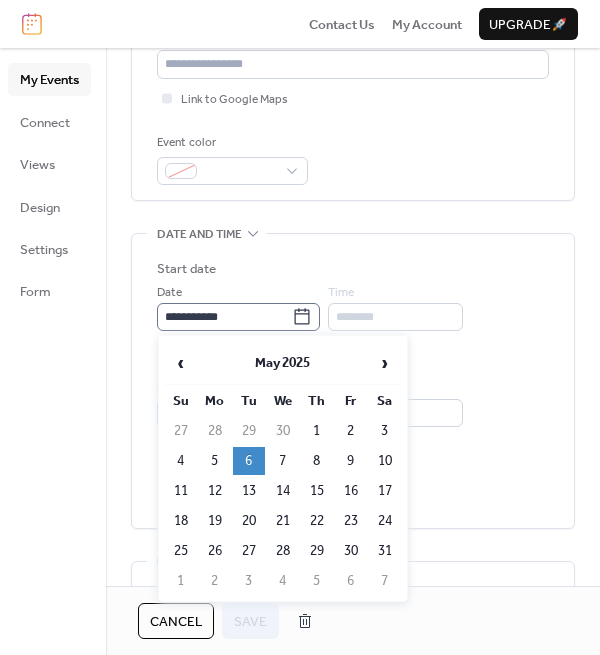 click 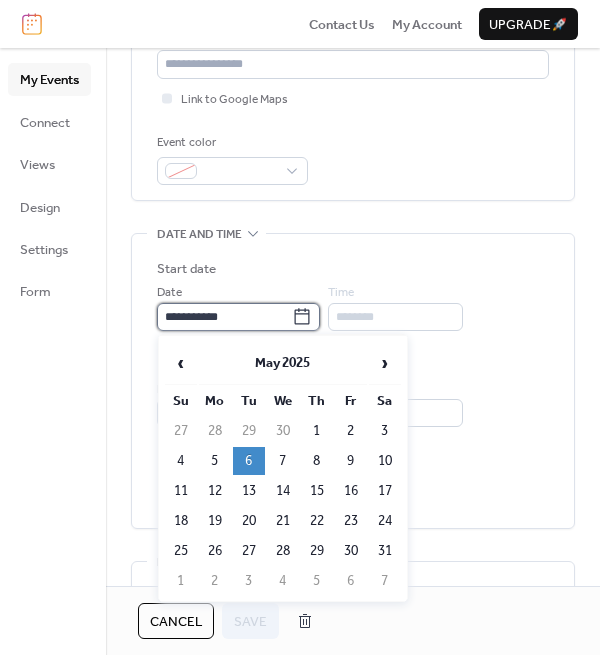 click on "**********" at bounding box center (224, 317) 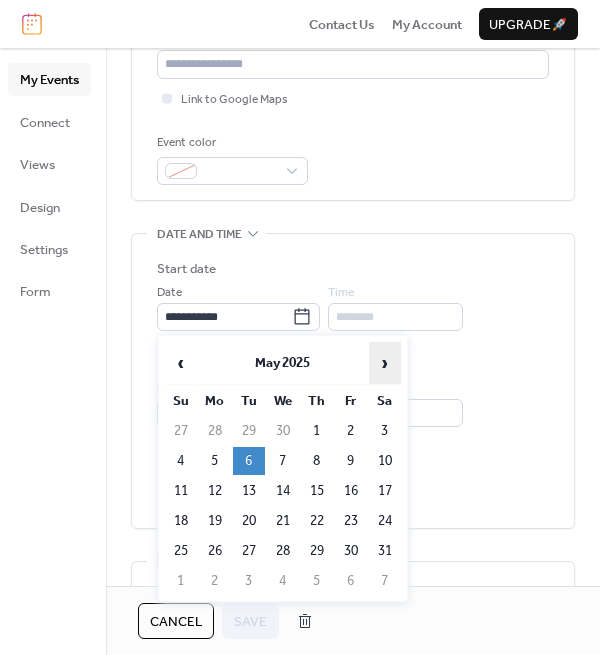 click on "›" at bounding box center (385, 363) 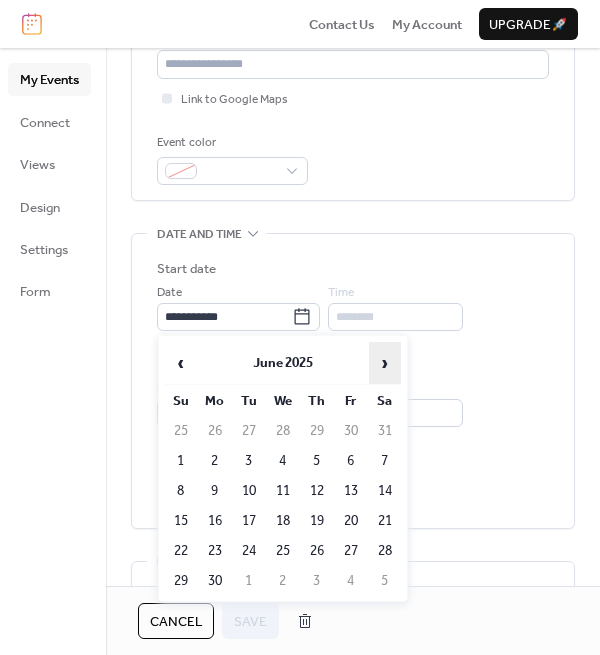 click on "›" at bounding box center (385, 363) 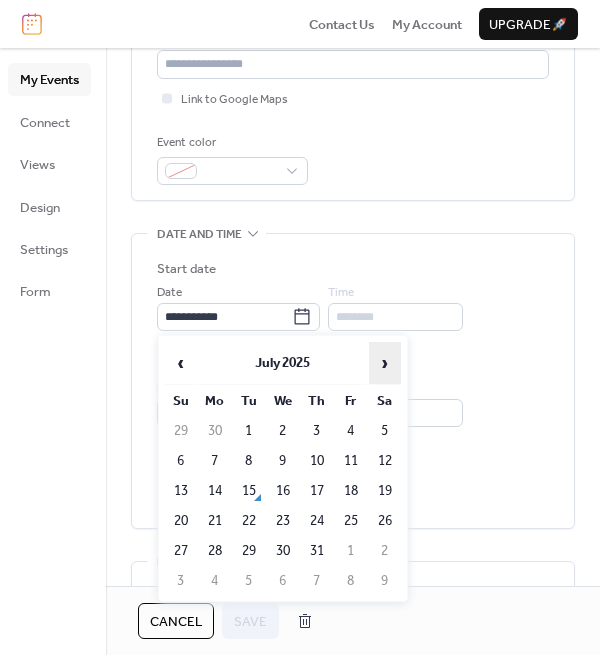click on "›" at bounding box center [385, 363] 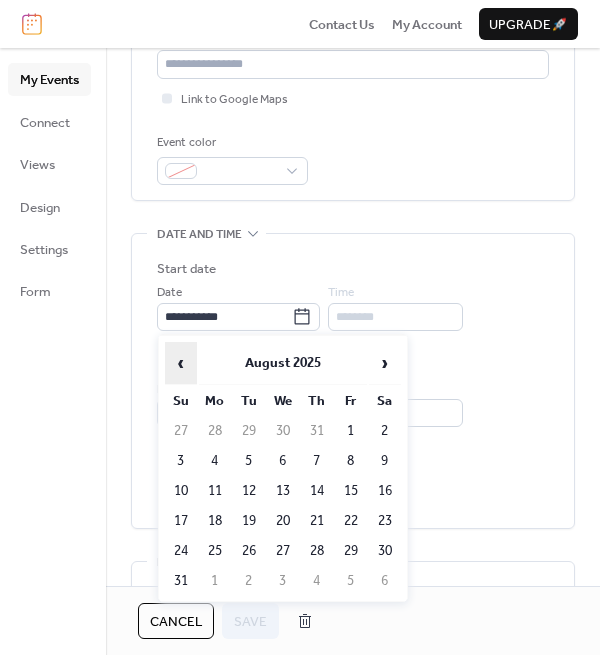 click on "‹" at bounding box center (181, 363) 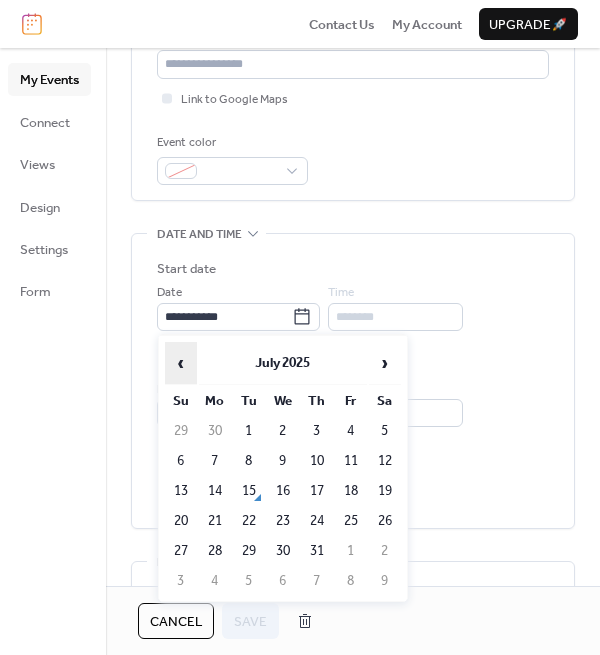 click on "‹" at bounding box center [181, 363] 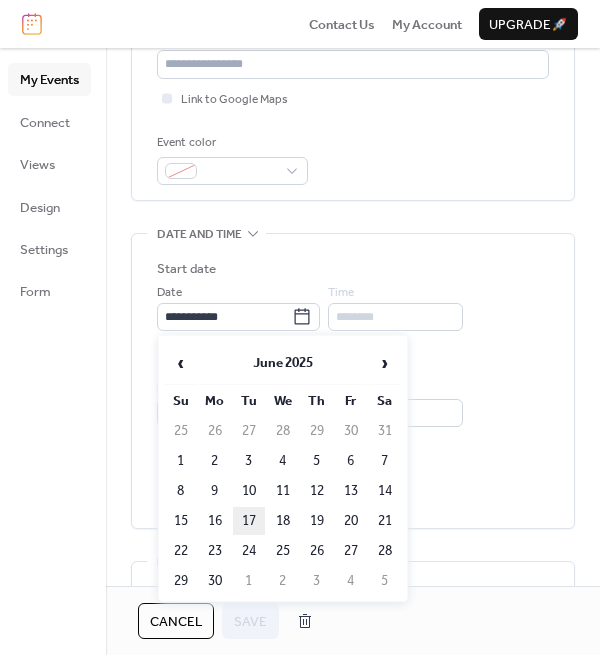 click on "17" at bounding box center (249, 521) 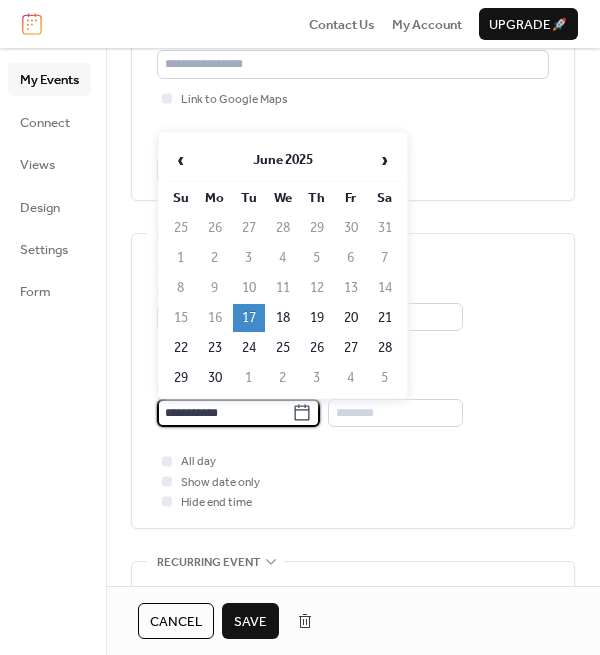 click on "**********" at bounding box center [224, 413] 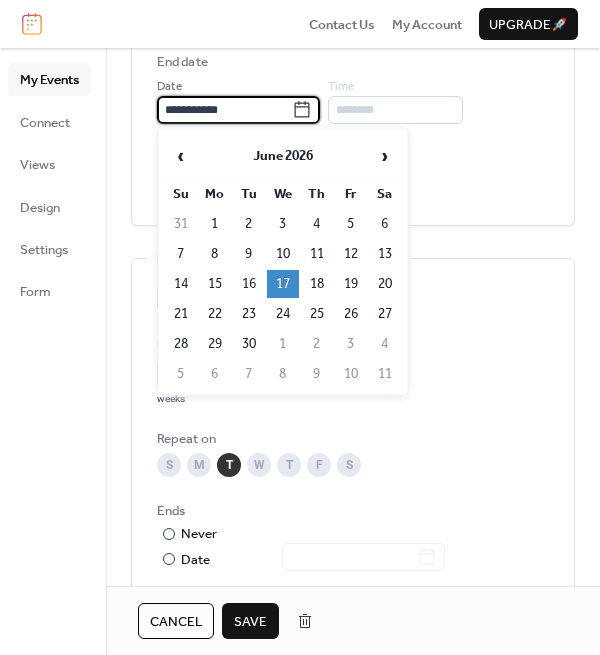 scroll, scrollTop: 722, scrollLeft: 0, axis: vertical 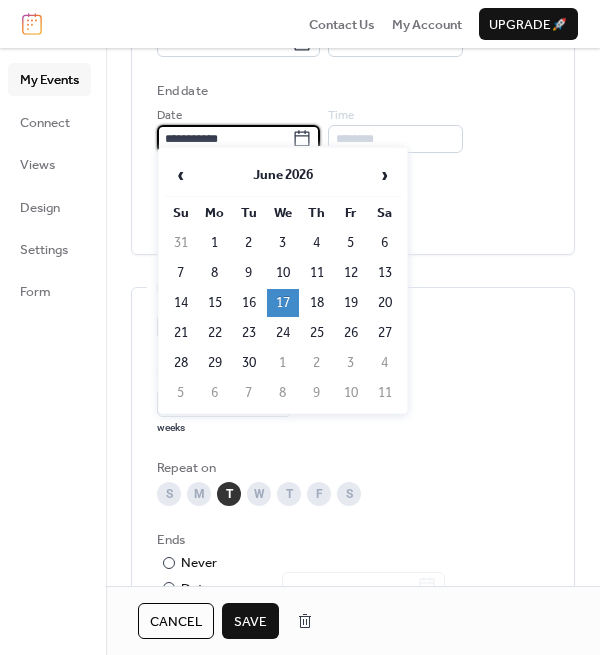 type on "**********" 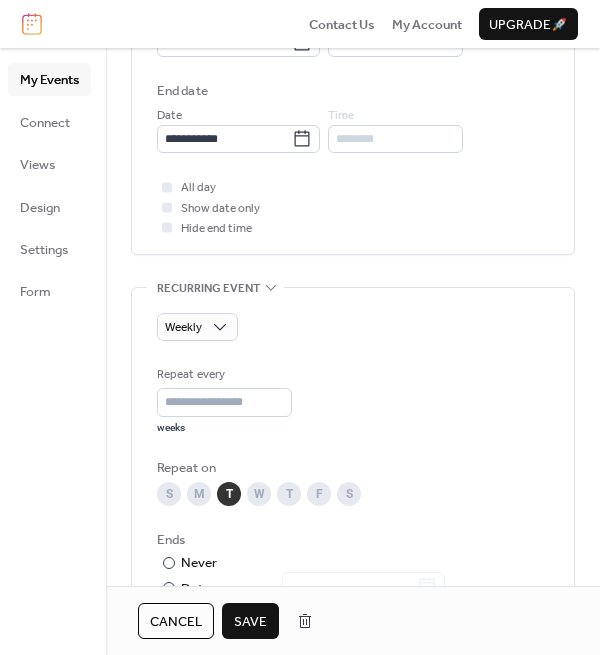 click on "Repeat every * weeks" at bounding box center (353, 399) 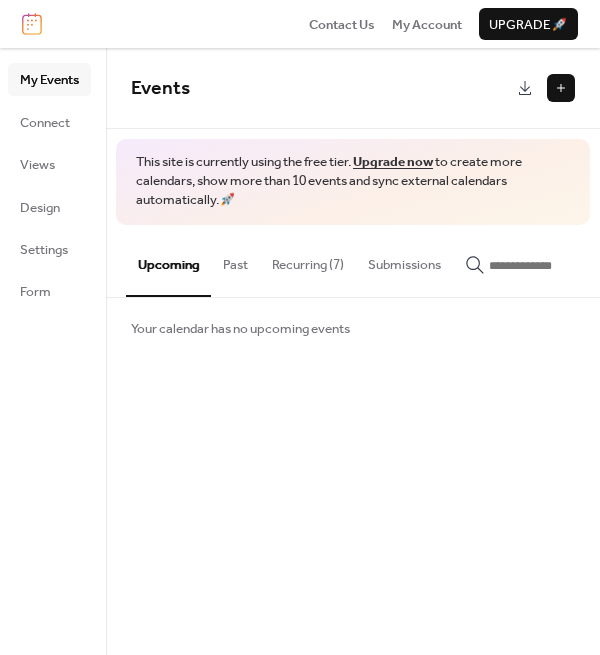 click on "Recurring (7)" at bounding box center [308, 260] 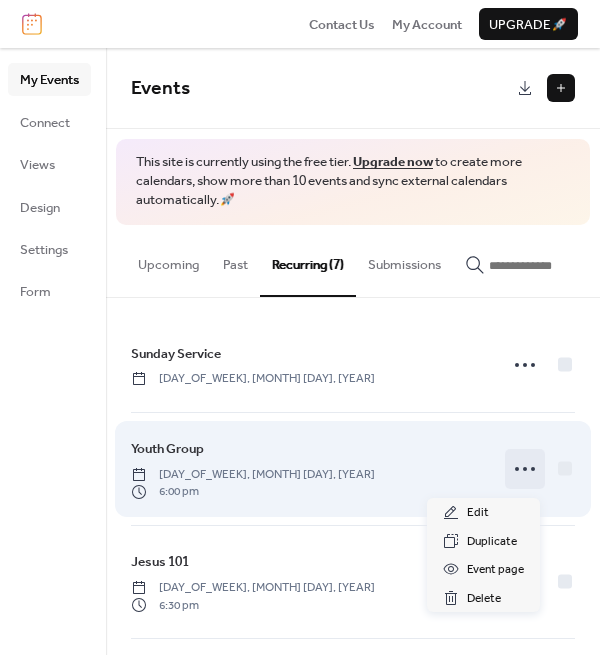 click 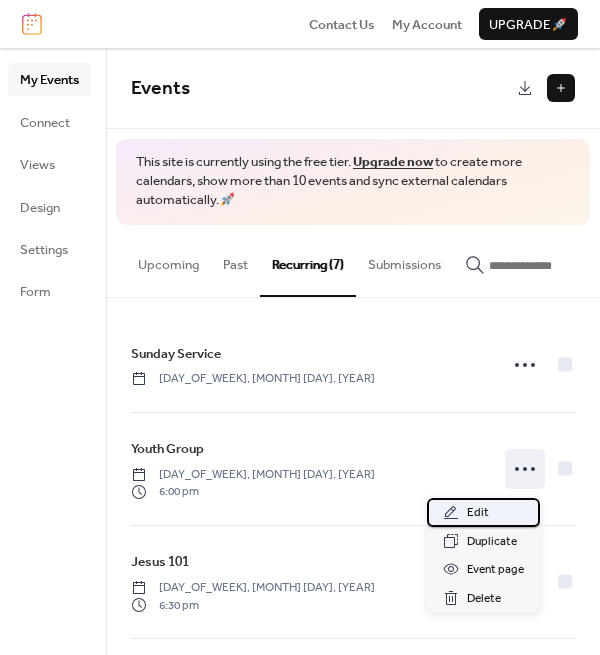 click on "Edit" at bounding box center [478, 513] 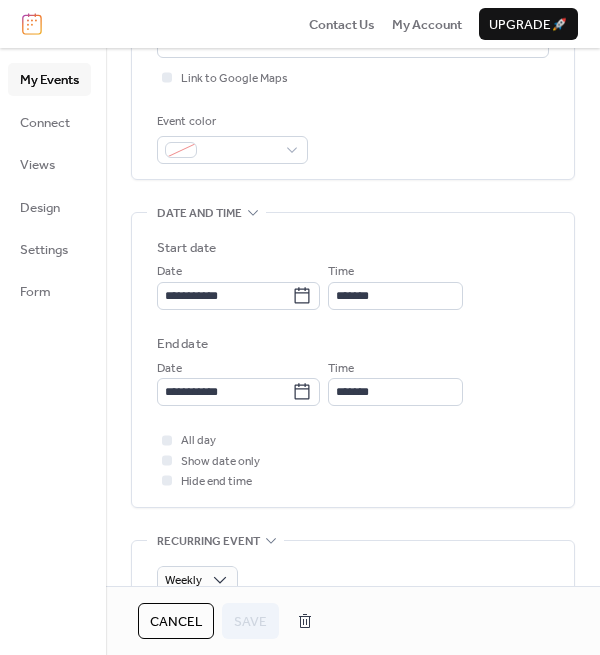 scroll, scrollTop: 475, scrollLeft: 0, axis: vertical 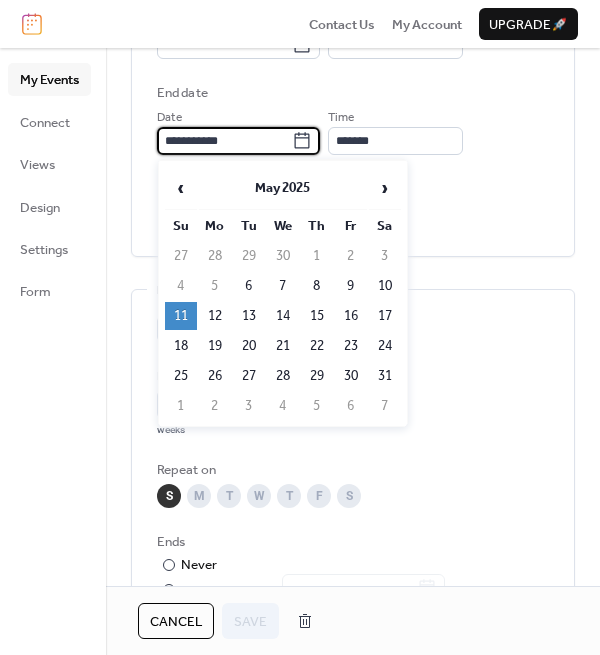 click on "**********" at bounding box center [224, 141] 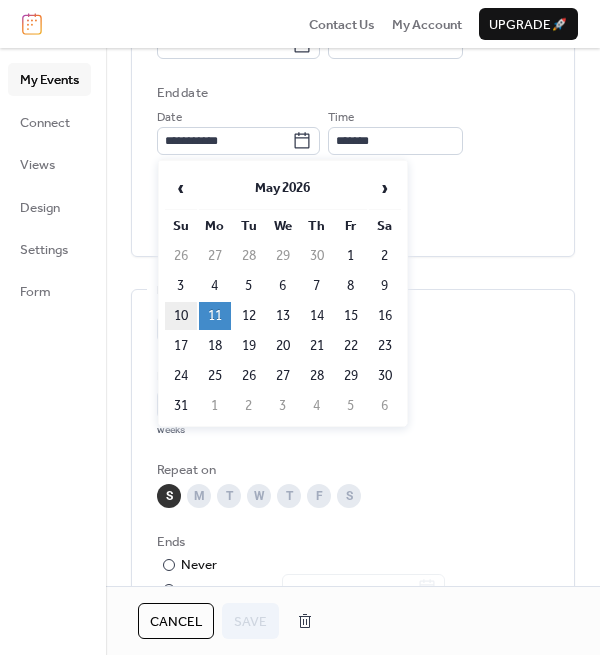 click on "10" at bounding box center (181, 316) 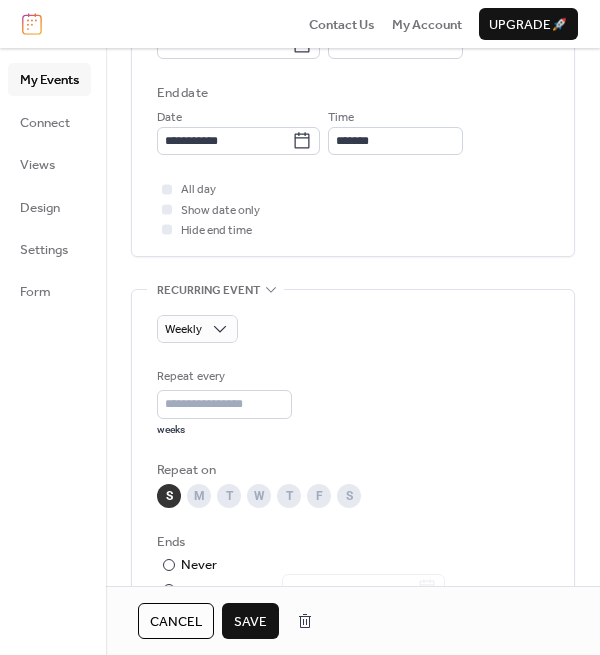 click on "Save" at bounding box center (250, 622) 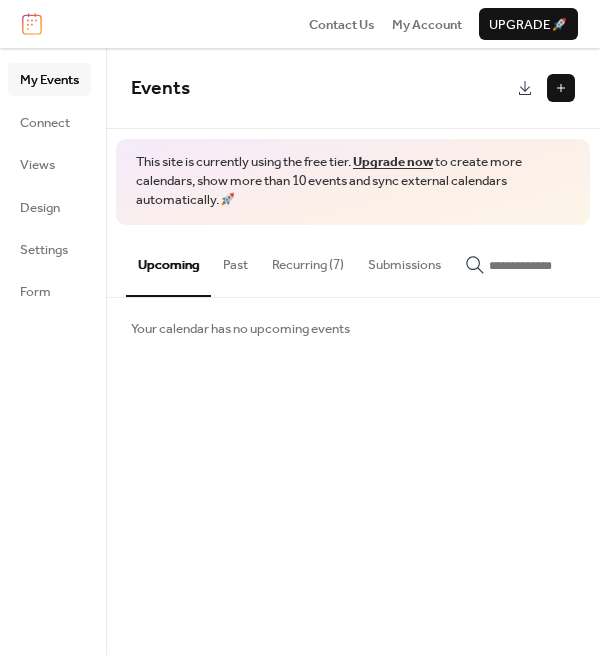 click on "Recurring (7)" at bounding box center [308, 260] 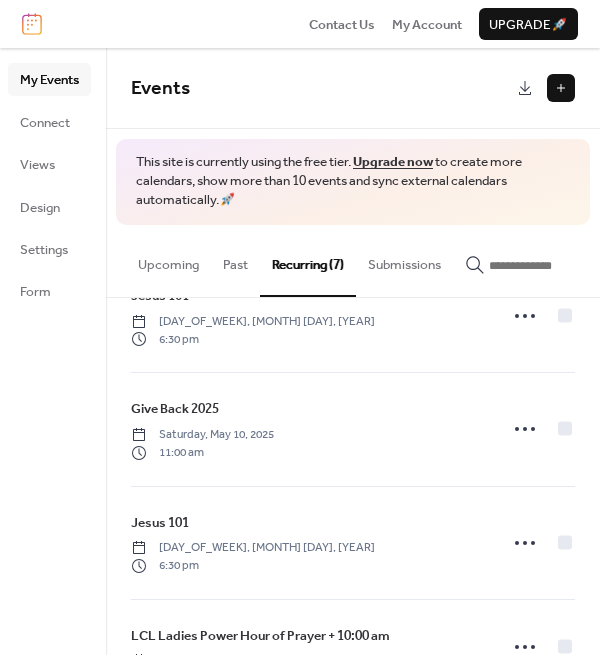scroll, scrollTop: 268, scrollLeft: 0, axis: vertical 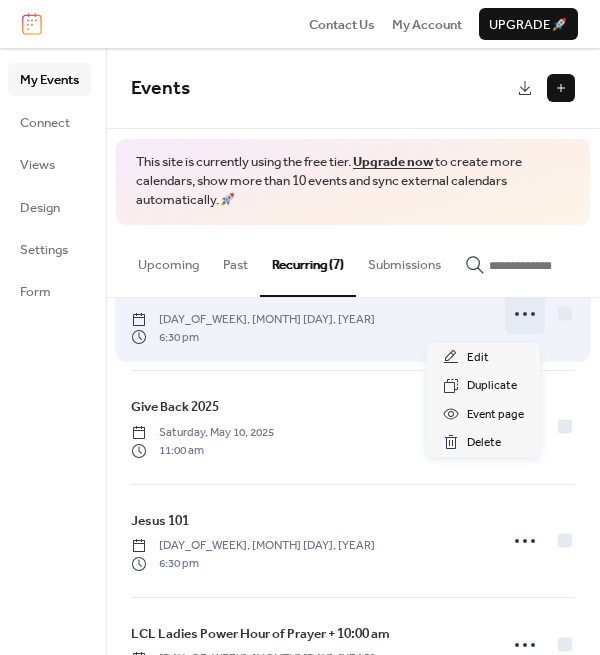click 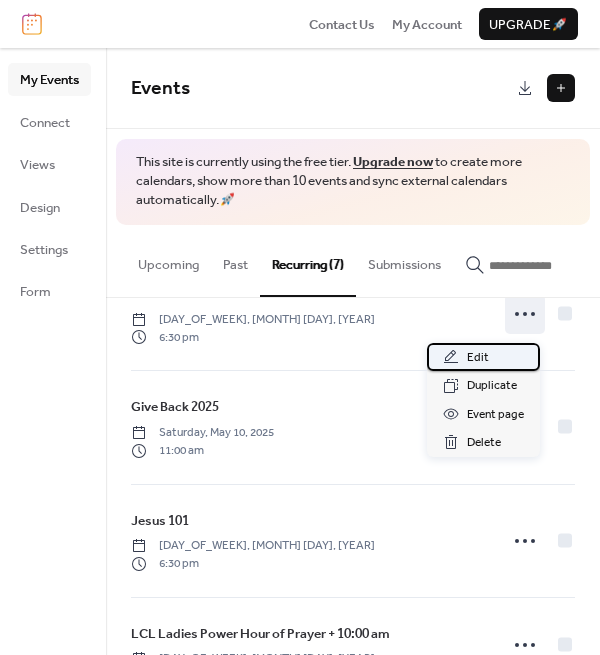 click on "Edit" at bounding box center (478, 358) 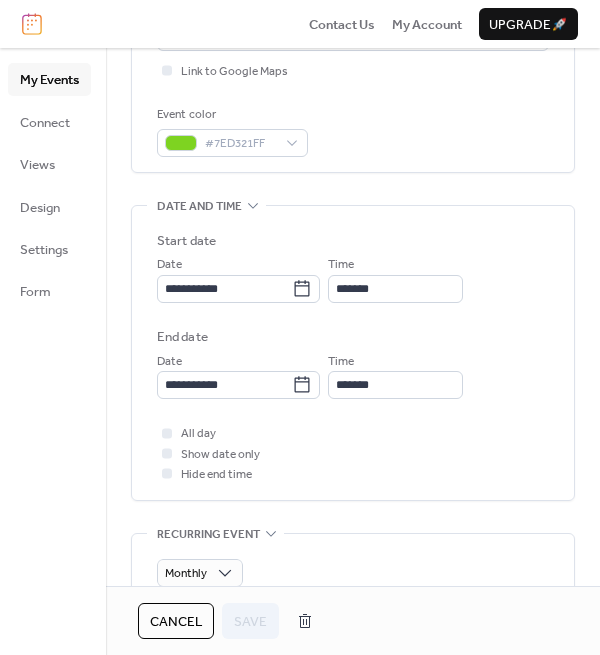 scroll, scrollTop: 480, scrollLeft: 0, axis: vertical 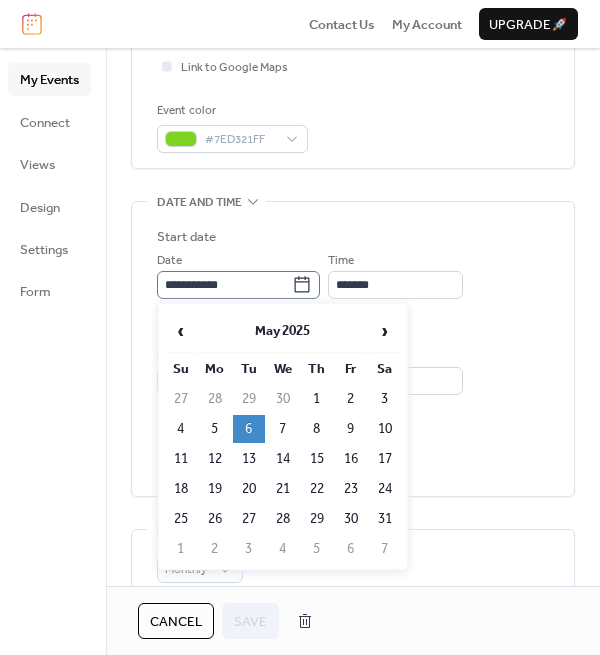 click 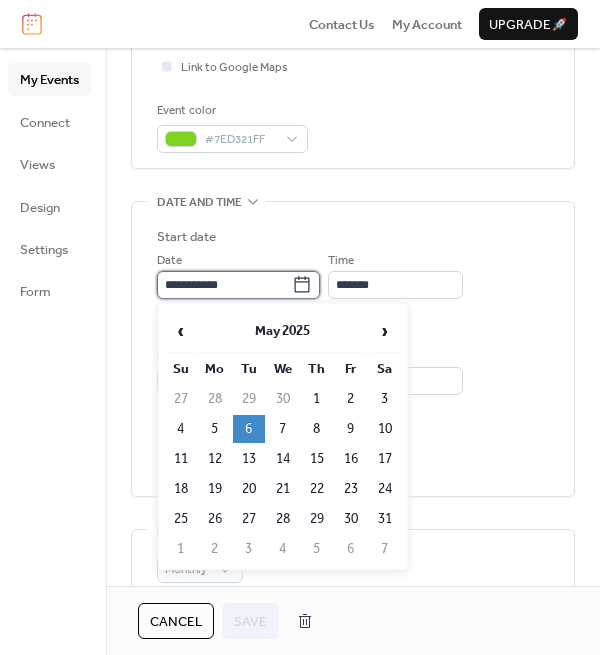 click on "**********" at bounding box center (224, 285) 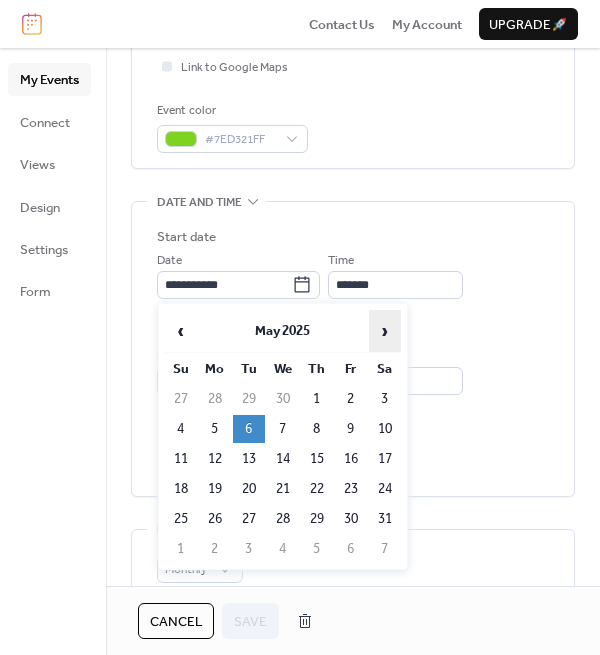 click on "›" at bounding box center (385, 331) 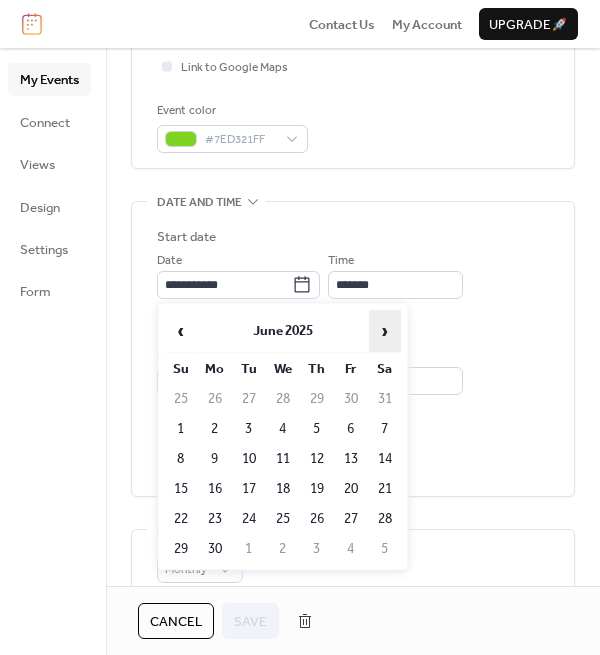 click on "›" at bounding box center (385, 331) 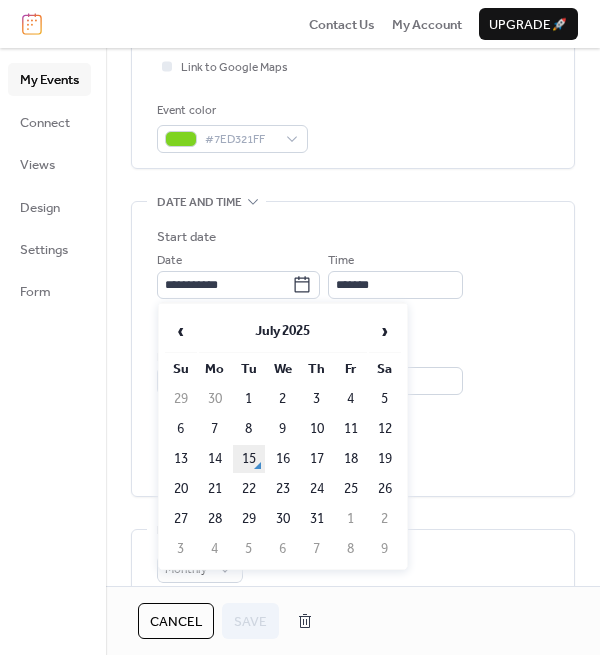 click on "15" at bounding box center [249, 459] 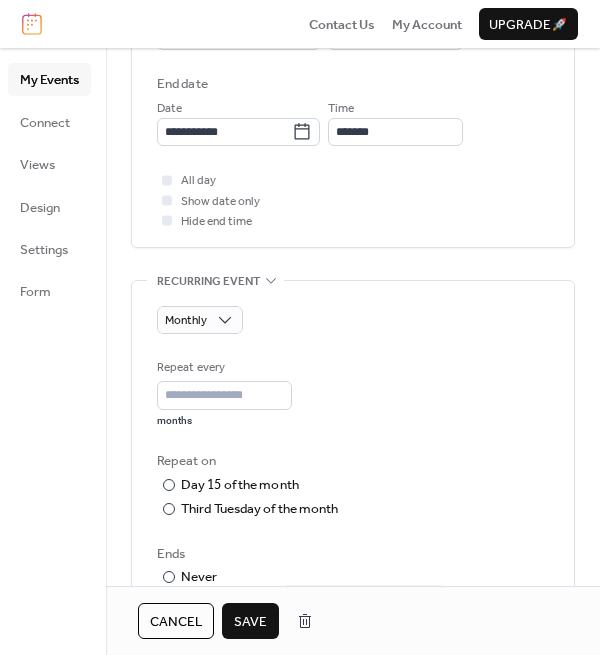 scroll, scrollTop: 732, scrollLeft: 0, axis: vertical 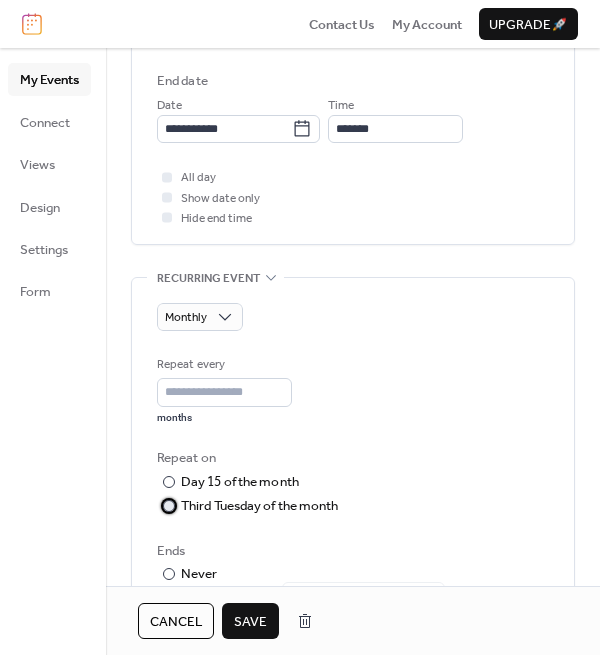 click at bounding box center (169, 506) 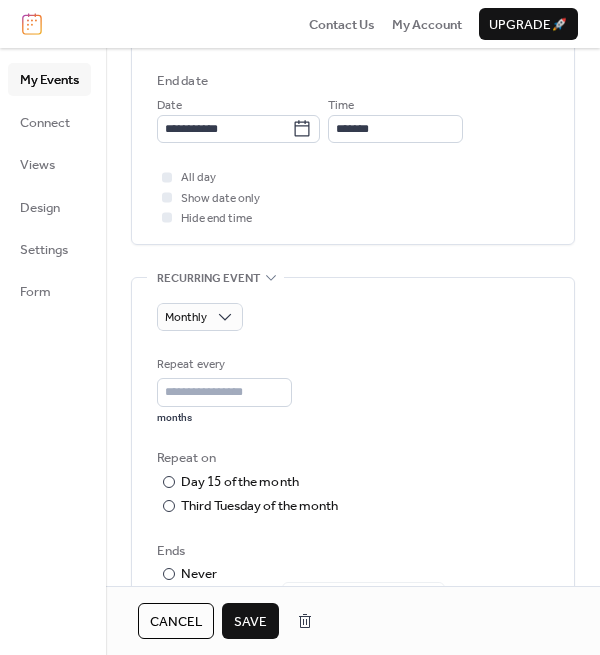click on "Repeat every * months Repeat on ​ Day 15 of the month ​ Third Tuesday of the month ​ Last Tuesday of the month Ends ​ Never ​ Date Excluded dates   Pick date to exclude" at bounding box center (353, 521) 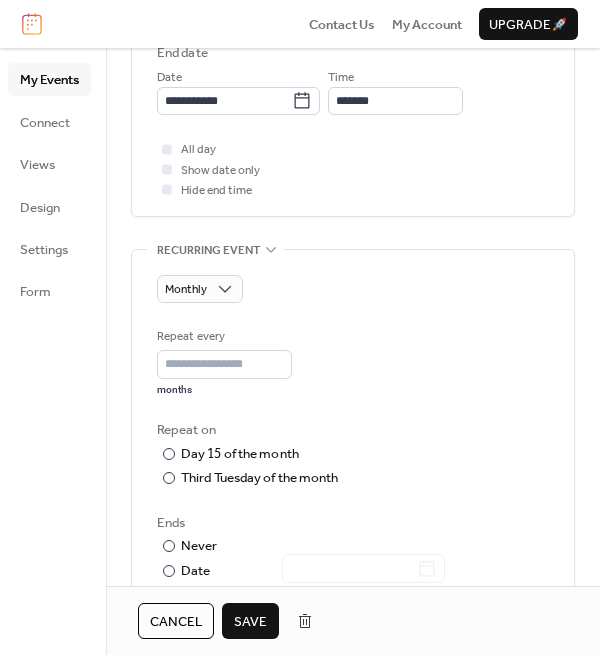 scroll, scrollTop: 766, scrollLeft: 0, axis: vertical 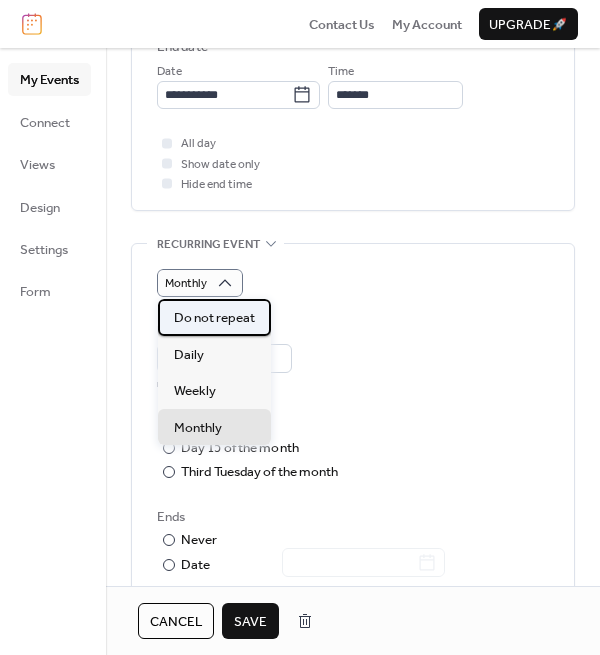 click on "Do not repeat" at bounding box center (214, 318) 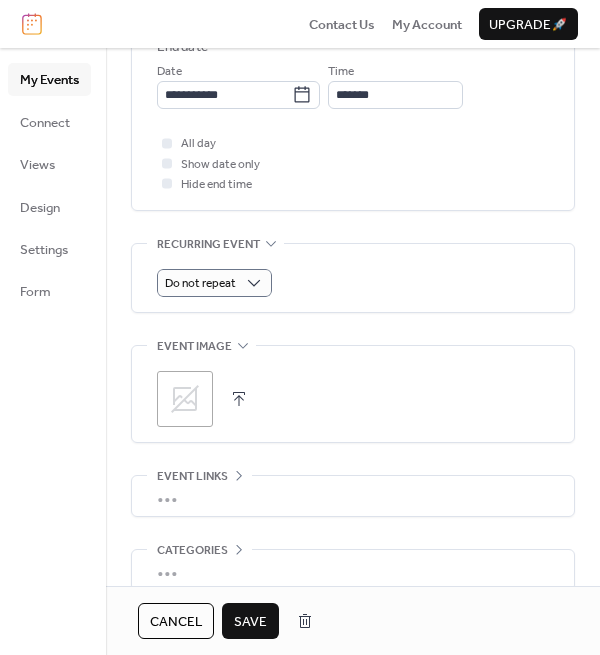click on "**********" at bounding box center [353, 39] 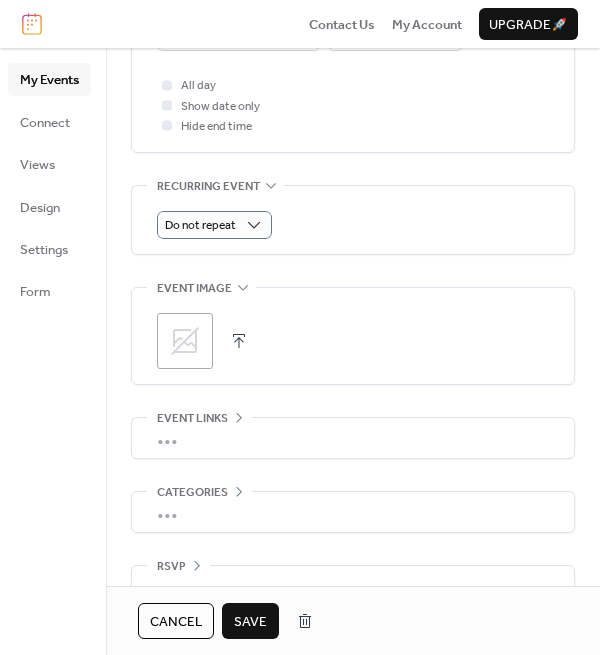 scroll, scrollTop: 862, scrollLeft: 0, axis: vertical 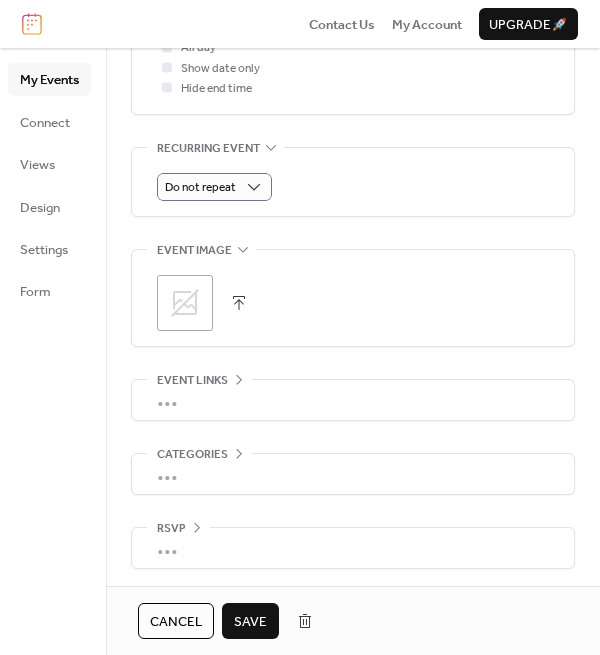 click on "Save" at bounding box center (250, 622) 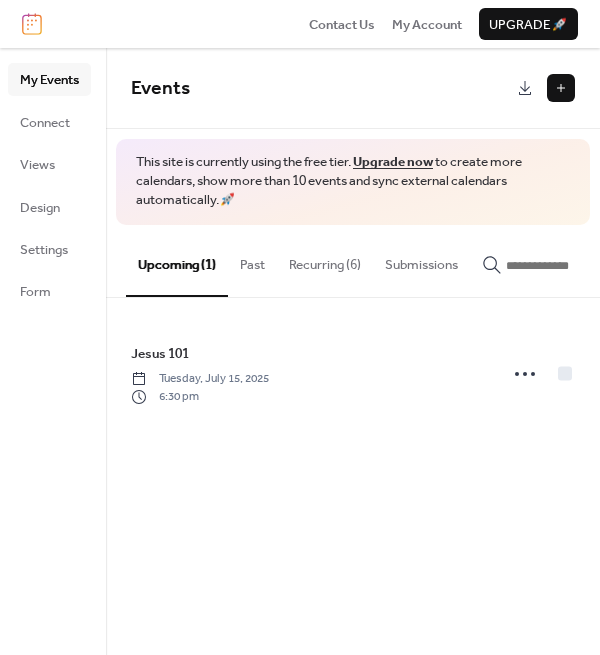 click on "Recurring (6)" at bounding box center (325, 260) 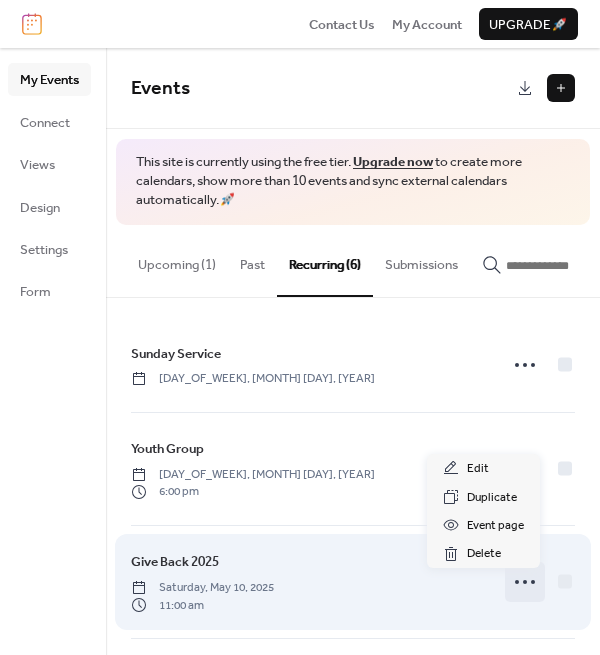 click 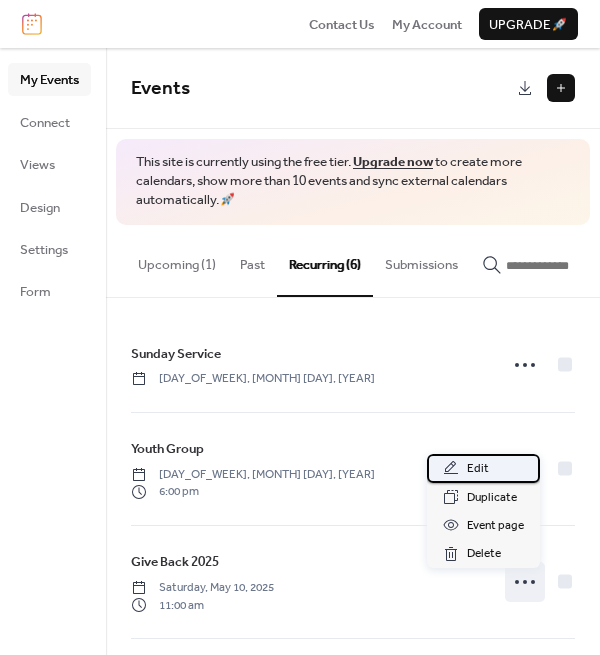 click on "Edit" at bounding box center (478, 469) 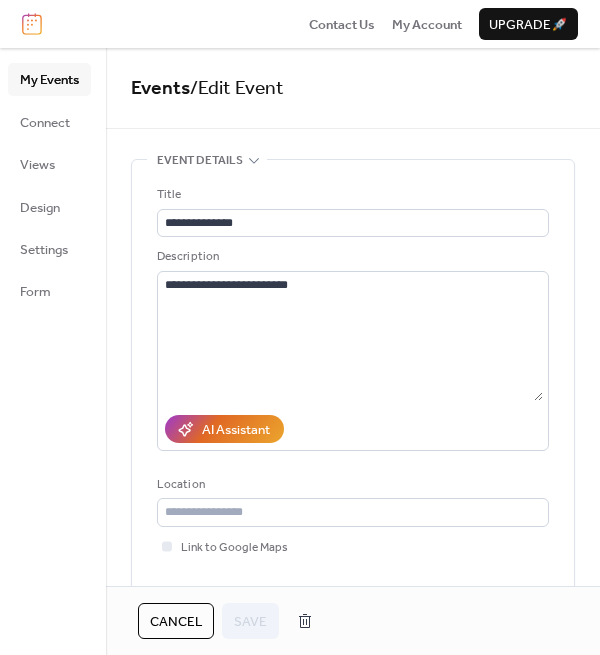 drag, startPoint x: 592, startPoint y: 190, endPoint x: 593, endPoint y: 240, distance: 50.01 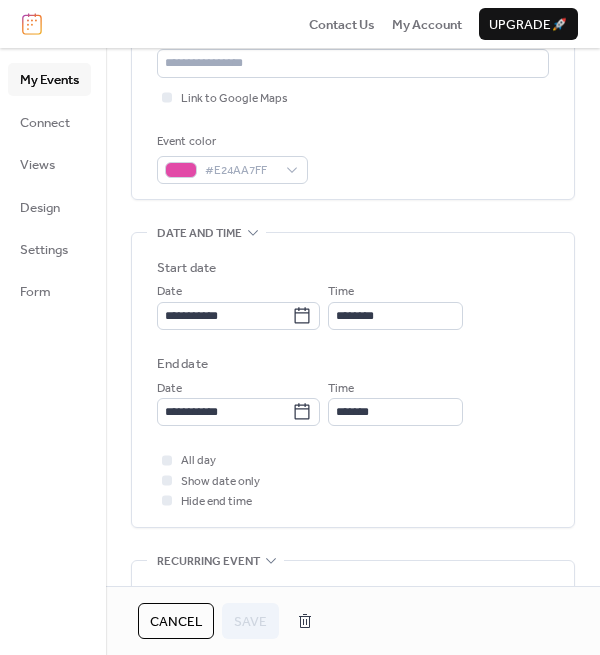 scroll, scrollTop: 452, scrollLeft: 0, axis: vertical 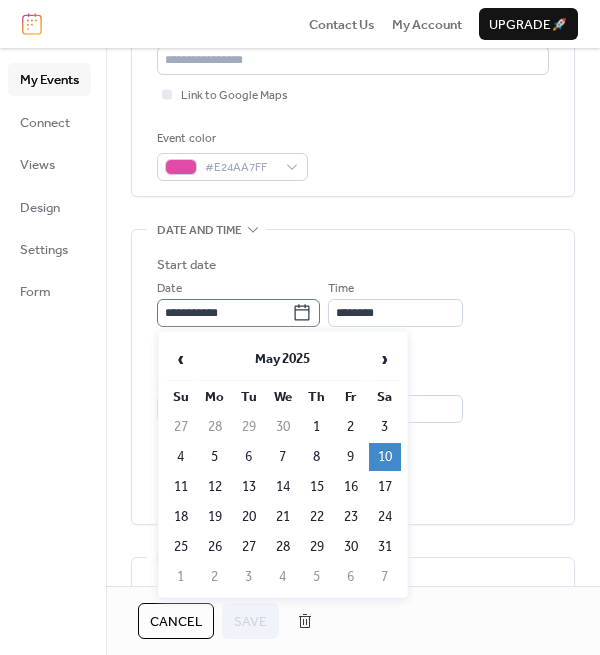 click 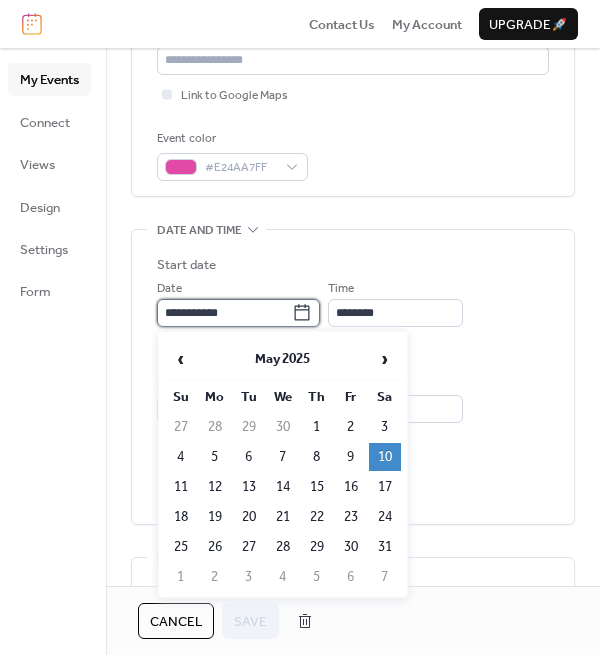 click on "**********" at bounding box center [224, 313] 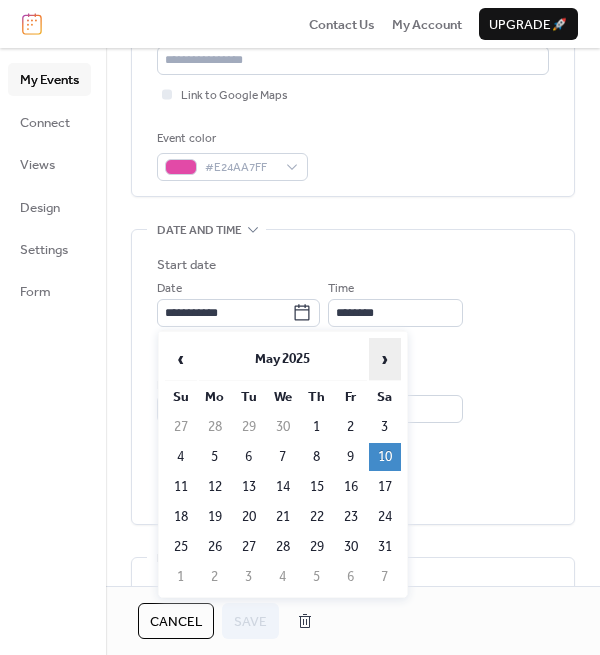click on "›" at bounding box center [385, 359] 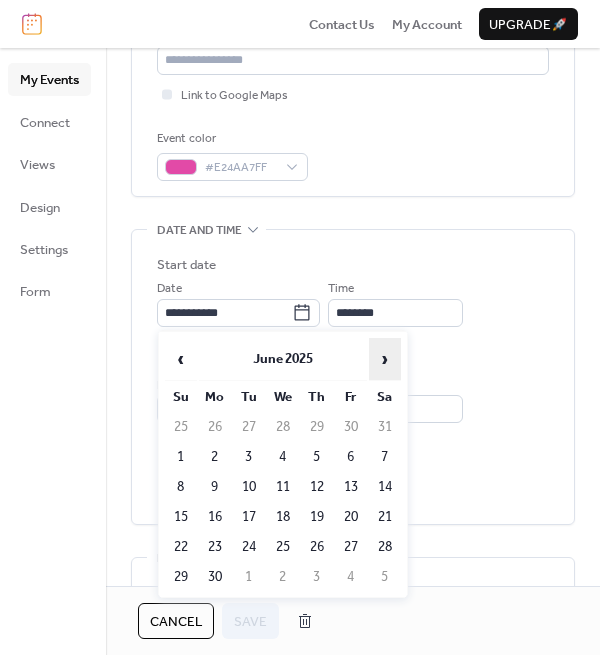 click on "›" at bounding box center (385, 359) 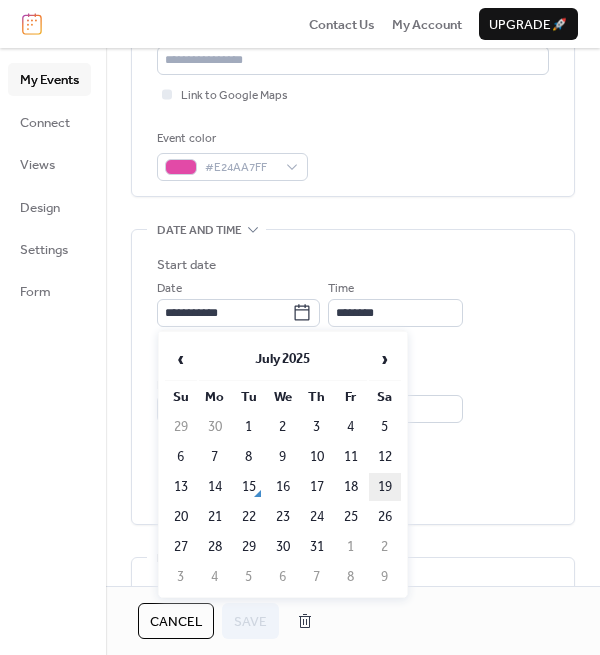 click on "19" at bounding box center [385, 487] 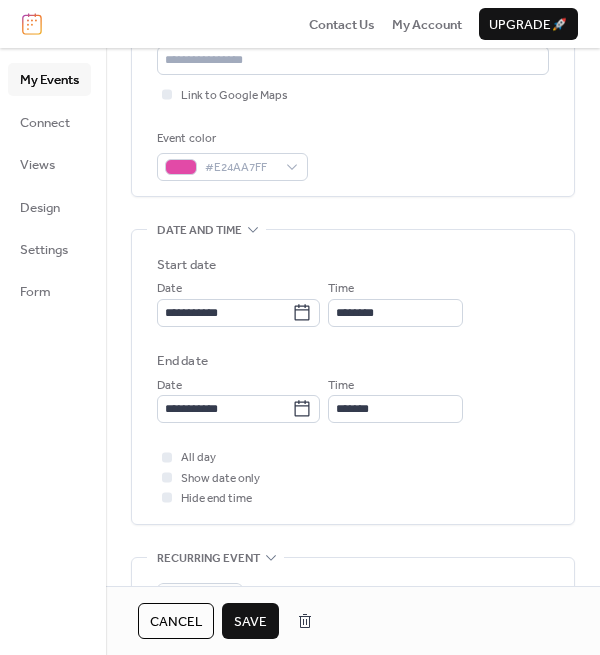 click on "Save" at bounding box center (250, 622) 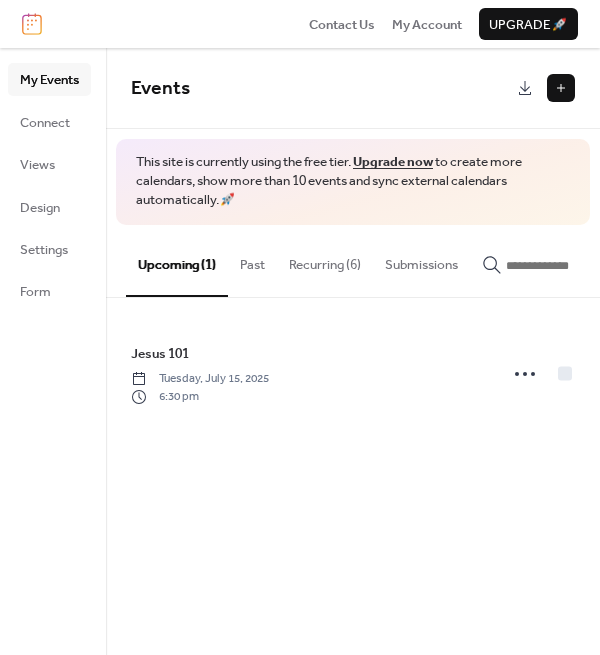 click on "Recurring (6)" at bounding box center [325, 260] 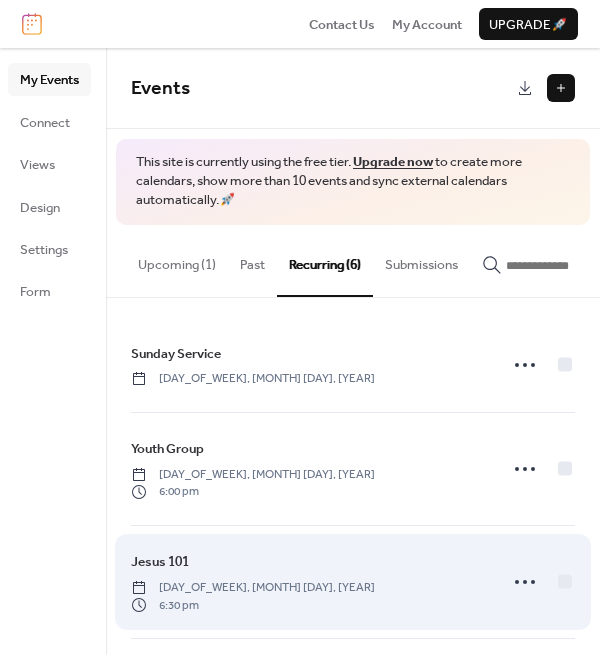 scroll, scrollTop: 63, scrollLeft: 0, axis: vertical 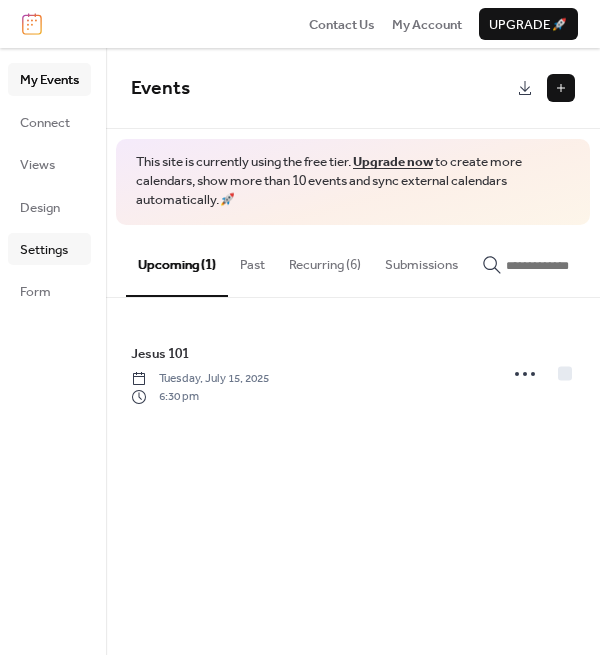 drag, startPoint x: 0, startPoint y: 0, endPoint x: 47, endPoint y: 254, distance: 258.31183 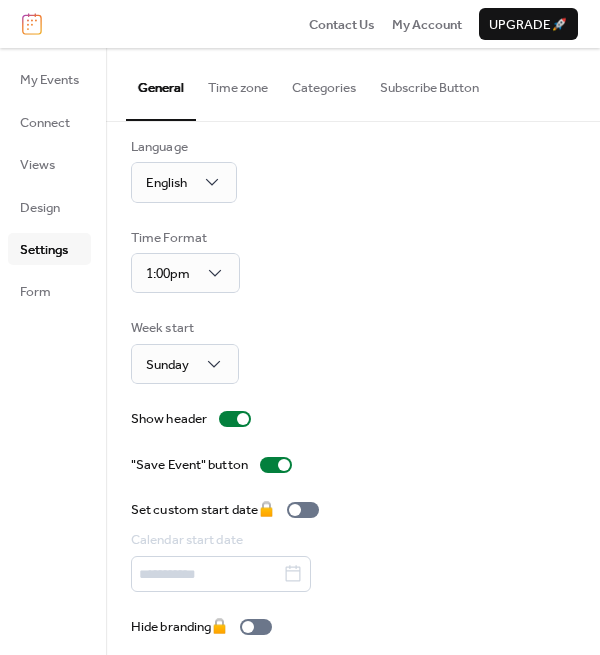 scroll, scrollTop: 26, scrollLeft: 0, axis: vertical 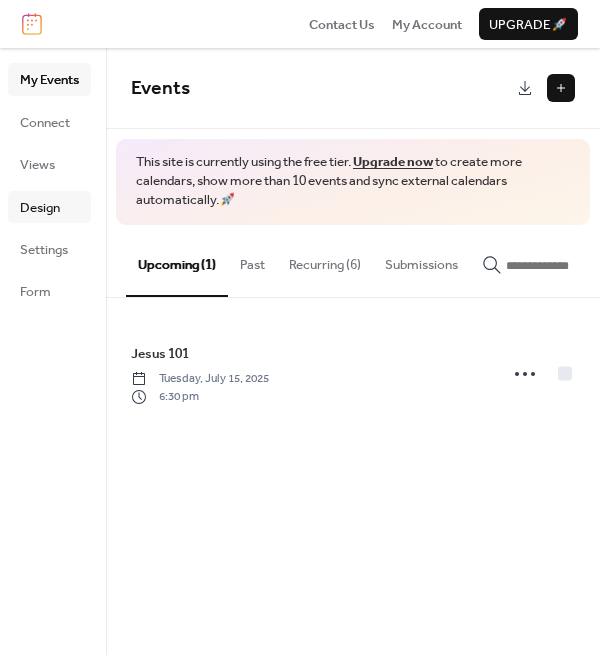 click on "Design" at bounding box center (40, 208) 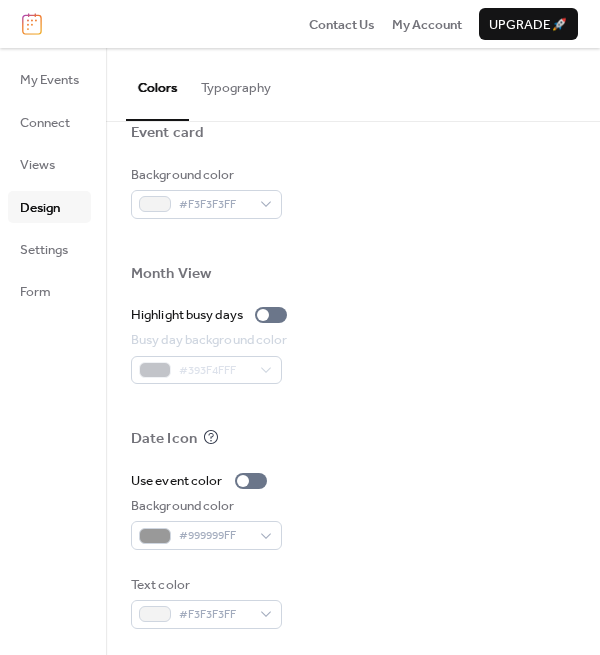scroll, scrollTop: 997, scrollLeft: 0, axis: vertical 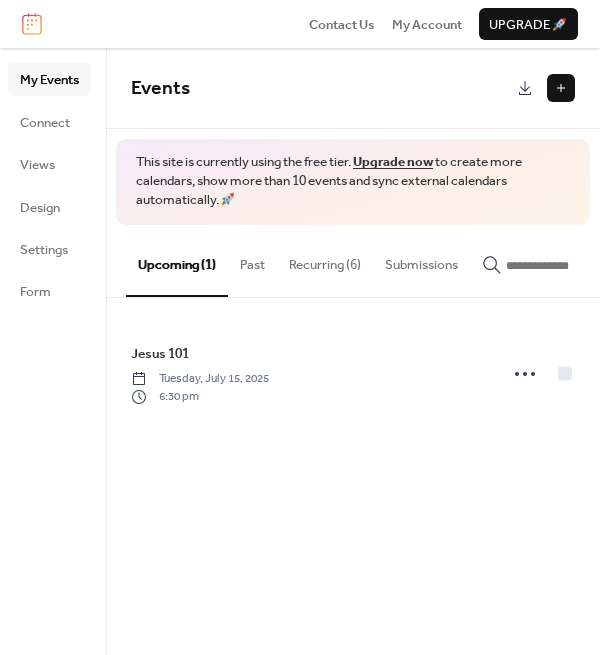 click at bounding box center (32, 24) 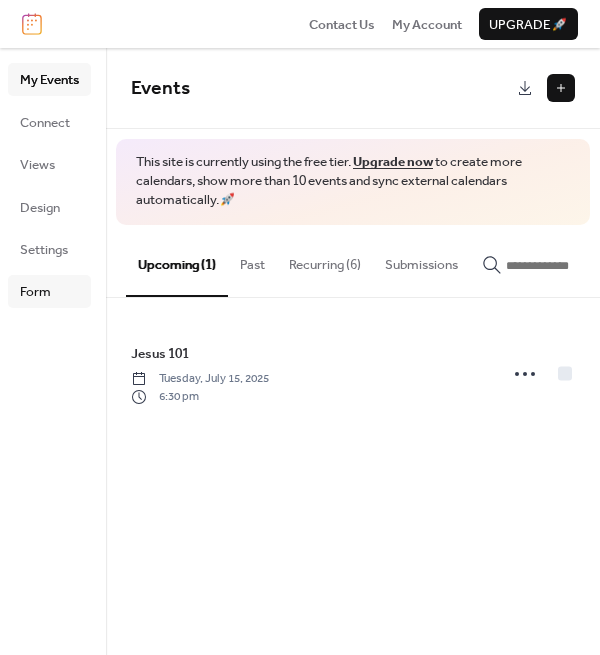 click on "Form" at bounding box center [35, 292] 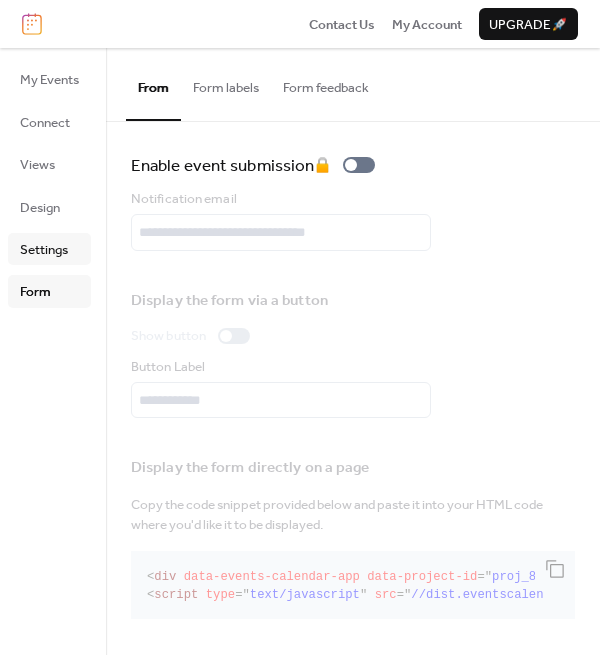 click on "Settings" at bounding box center (44, 250) 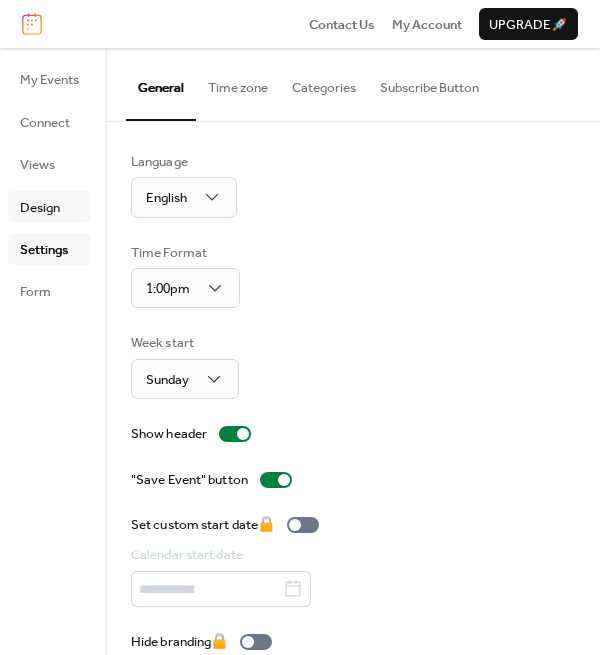 click on "Design" at bounding box center (40, 208) 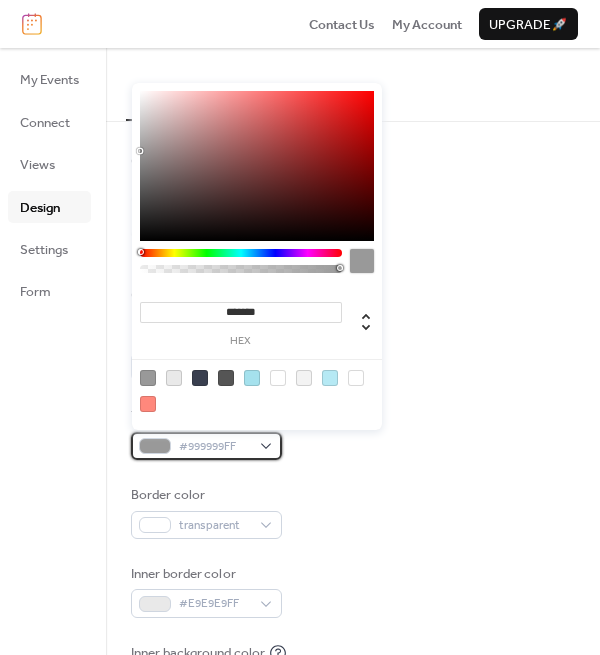 click on "#999999FF" at bounding box center (206, 446) 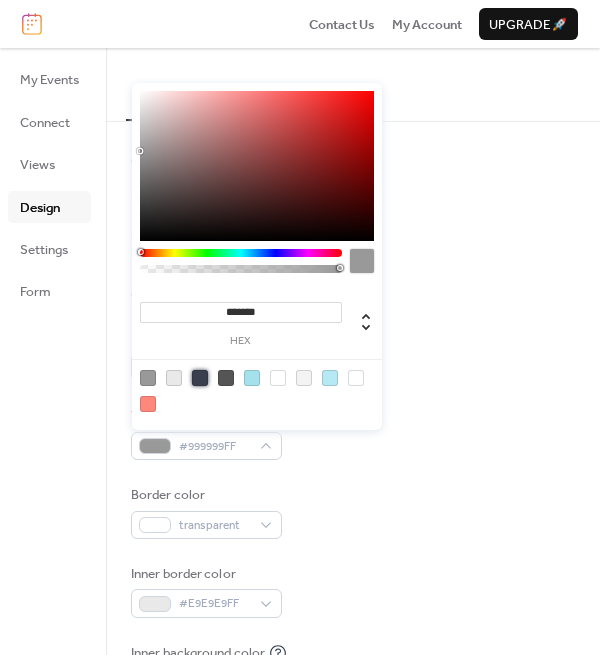 click at bounding box center (200, 378) 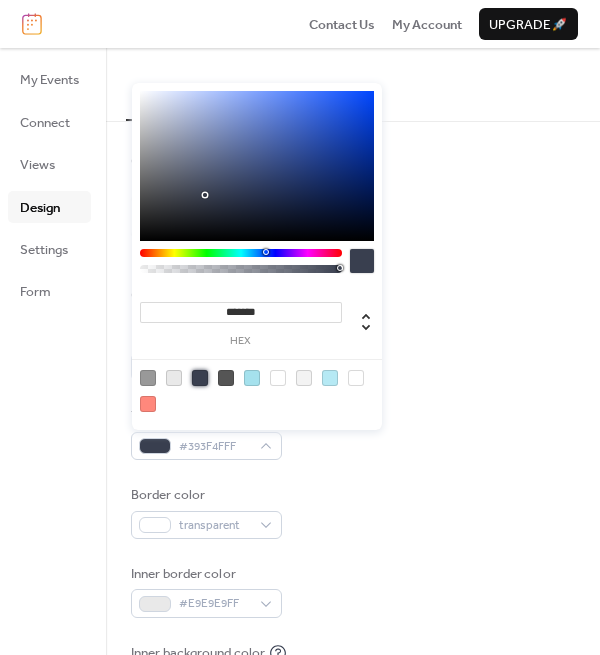 click on "Text color #393F4FFF" at bounding box center [353, 433] 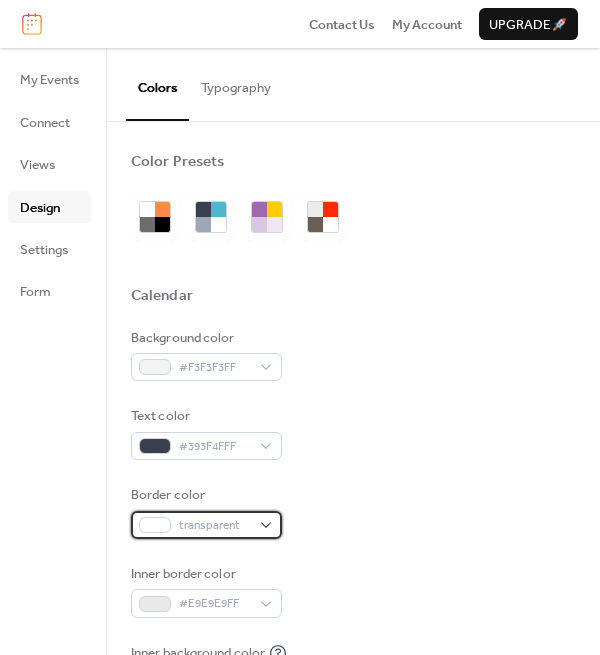 click on "transparent" at bounding box center [206, 525] 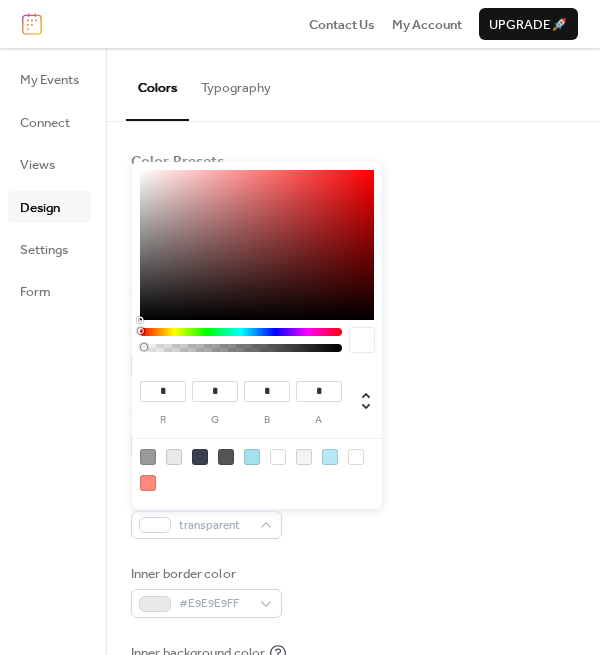 click at bounding box center [148, 457] 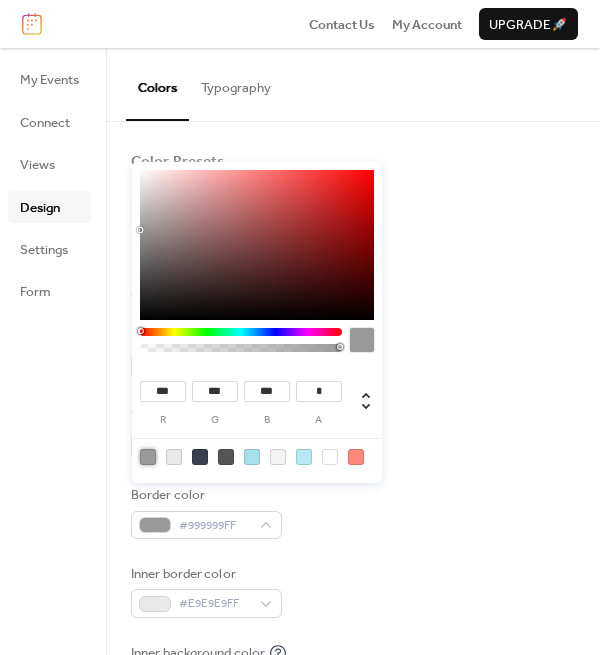 click on "Border color #999999FF" at bounding box center [353, 512] 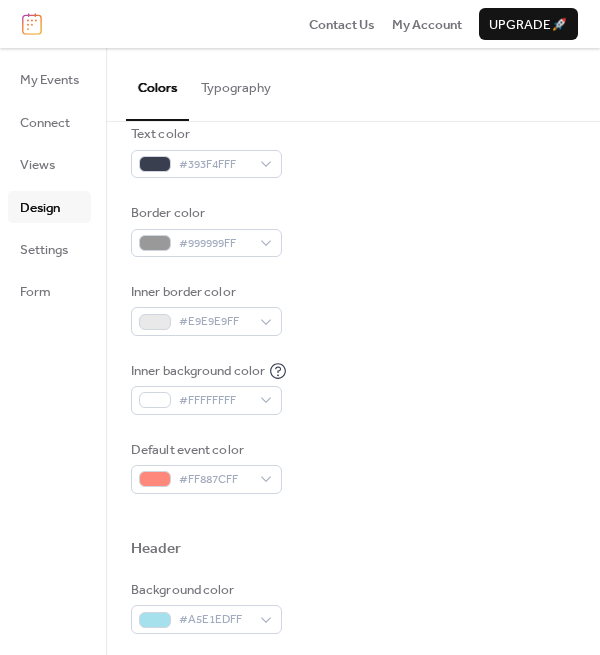 scroll, scrollTop: 292, scrollLeft: 0, axis: vertical 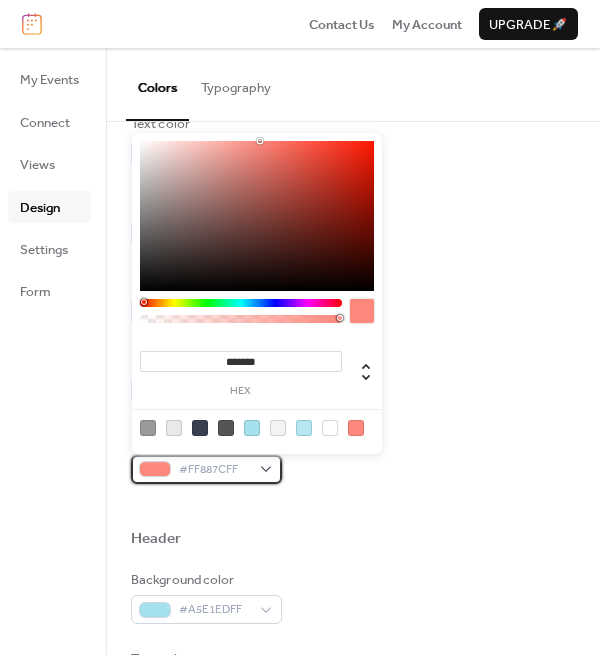 click on "#FF887CFF" at bounding box center [206, 469] 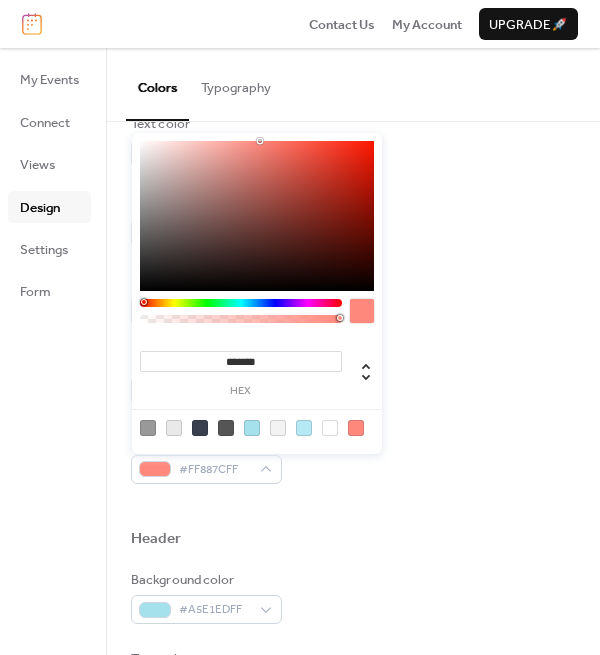 click at bounding box center [252, 428] 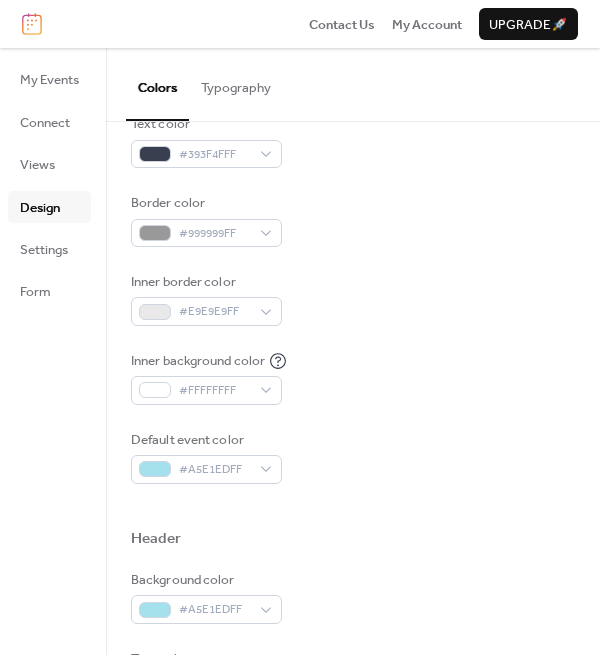 click at bounding box center (353, 506) 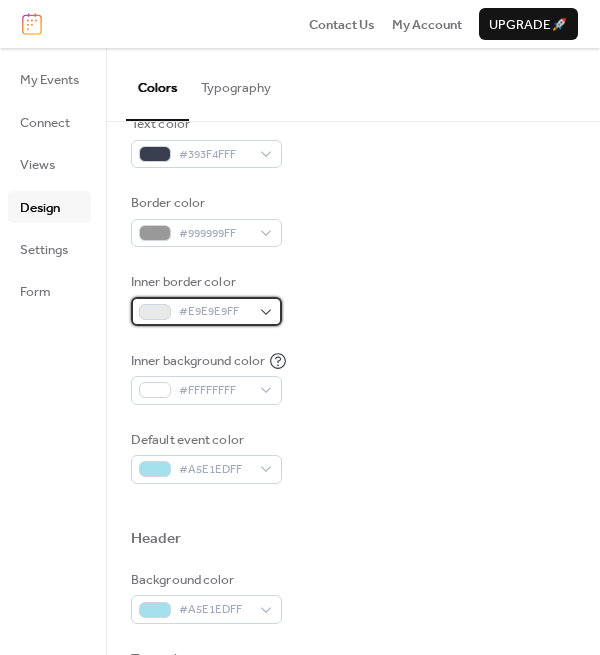 click on "#E9E9E9FF" at bounding box center (206, 311) 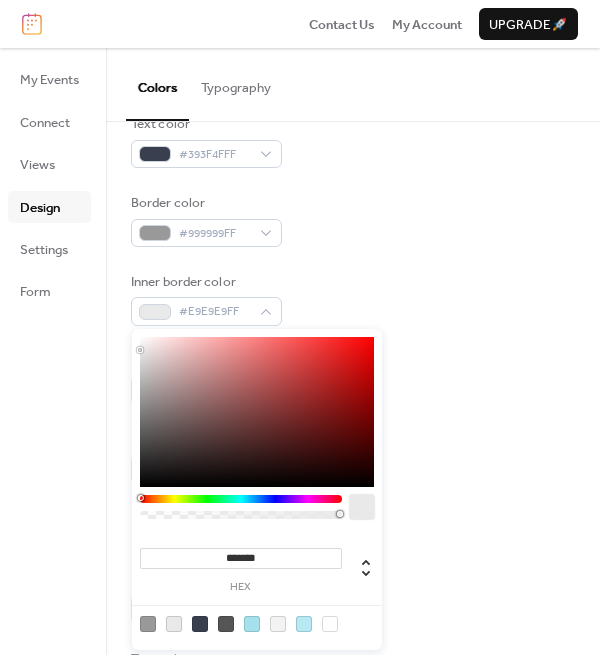 click on "Inner background color #FFFFFFFF" at bounding box center (353, 378) 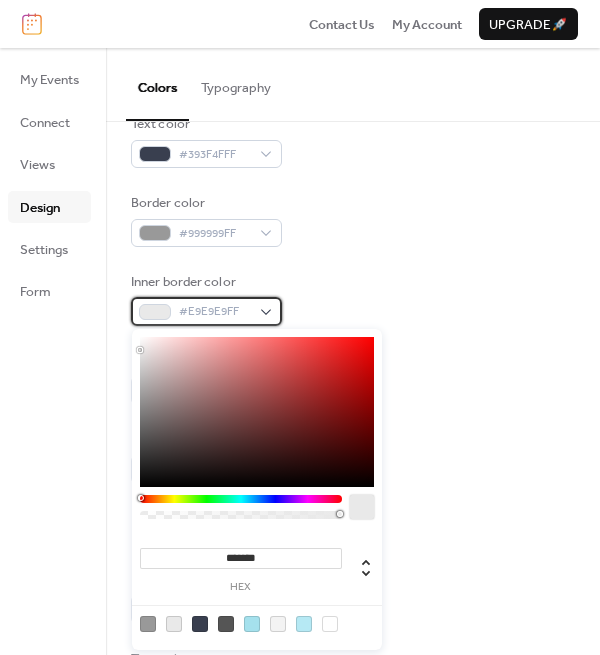 click on "#E9E9E9FF" at bounding box center (206, 311) 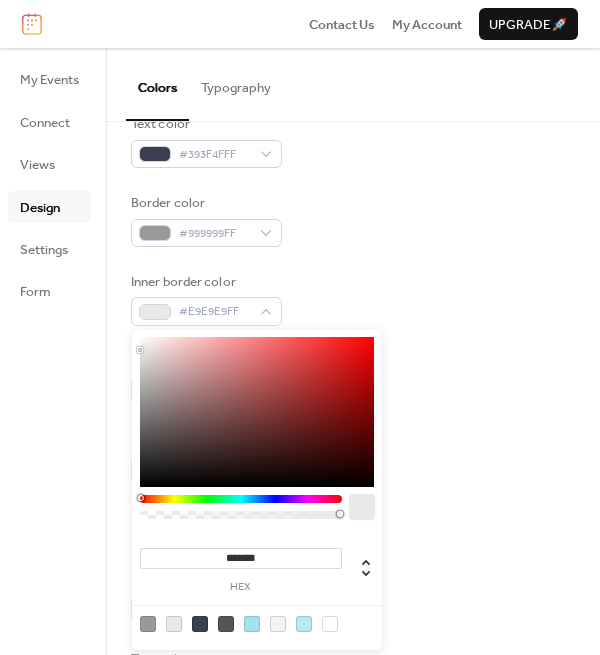 click at bounding box center [226, 624] 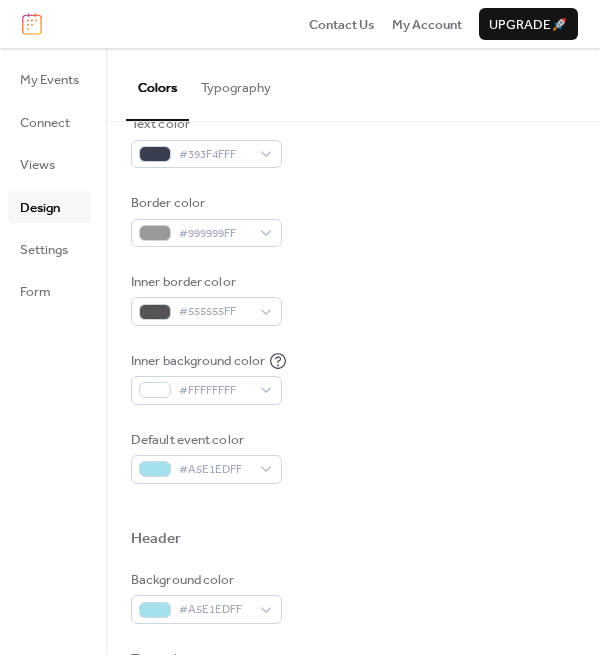 click at bounding box center (353, 506) 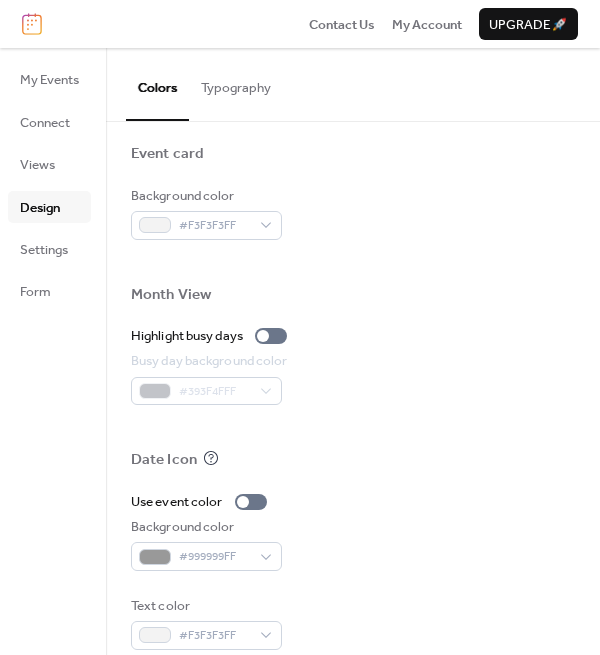 scroll, scrollTop: 997, scrollLeft: 0, axis: vertical 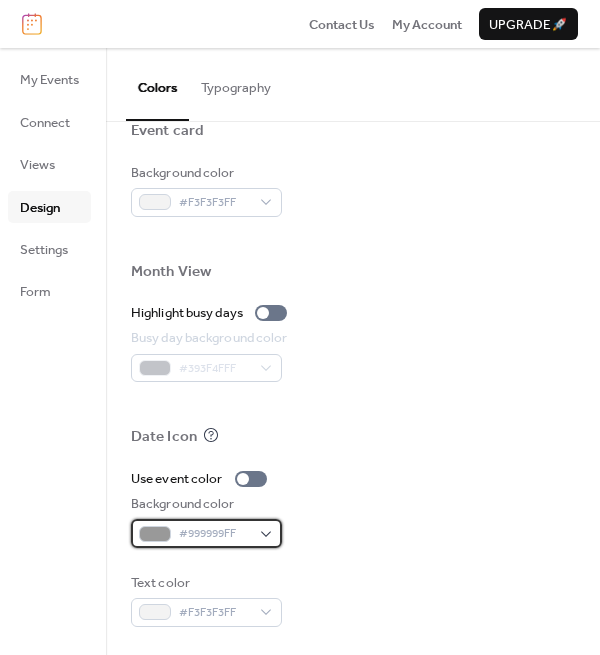click on "#999999FF" at bounding box center (206, 533) 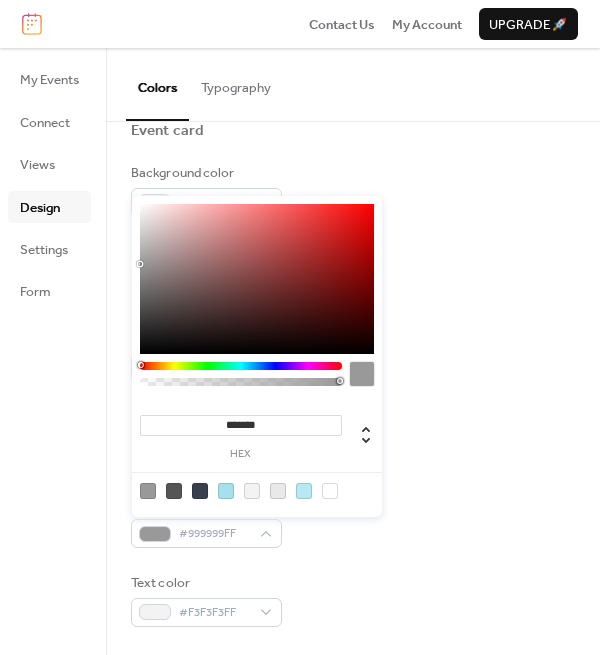 click at bounding box center (200, 491) 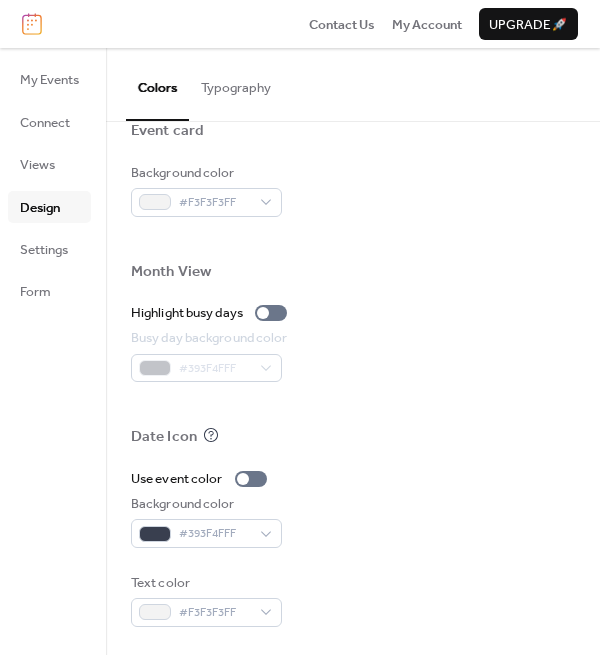 click on "Use event color" at bounding box center [353, 479] 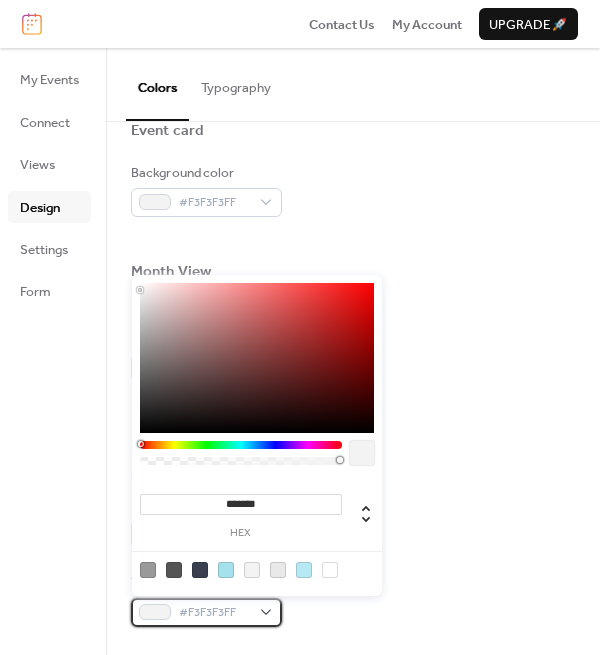 click on "#F3F3F3FF" at bounding box center (206, 612) 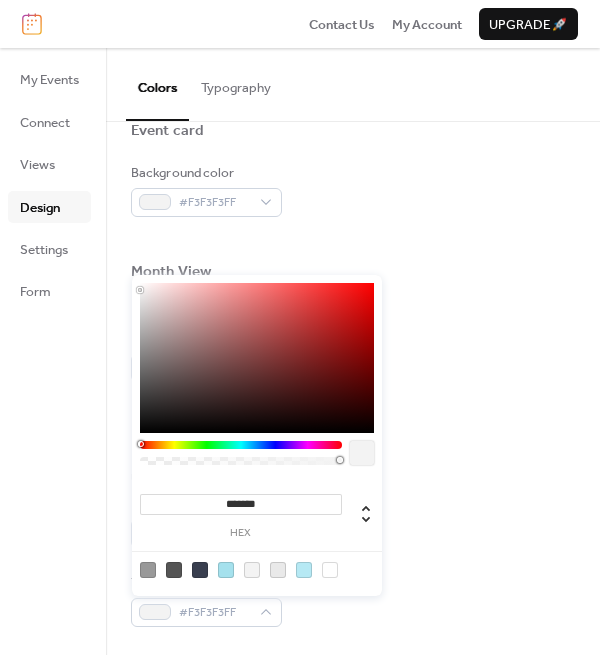 click at bounding box center [200, 570] 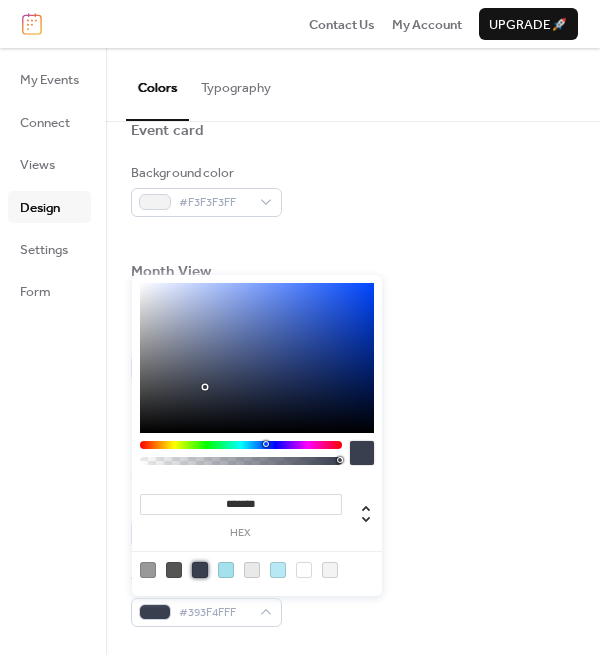 click on "Date Icon" at bounding box center [353, 439] 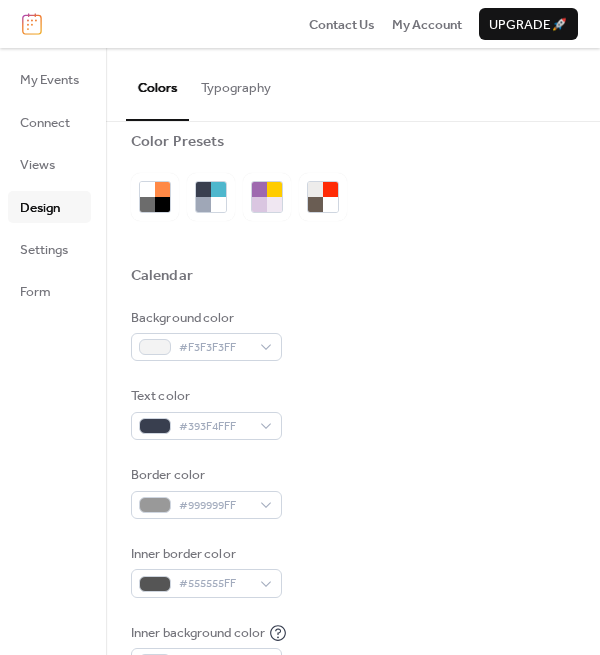 scroll, scrollTop: 0, scrollLeft: 0, axis: both 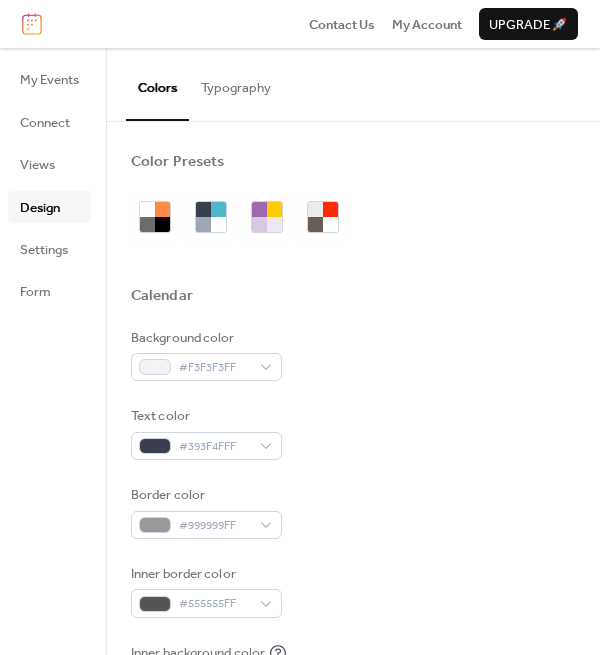 click on "Typography" at bounding box center (236, 83) 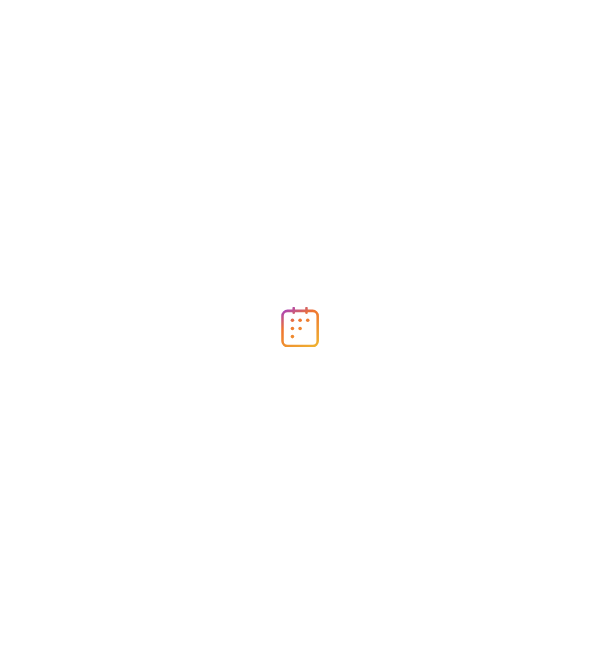scroll, scrollTop: 0, scrollLeft: 0, axis: both 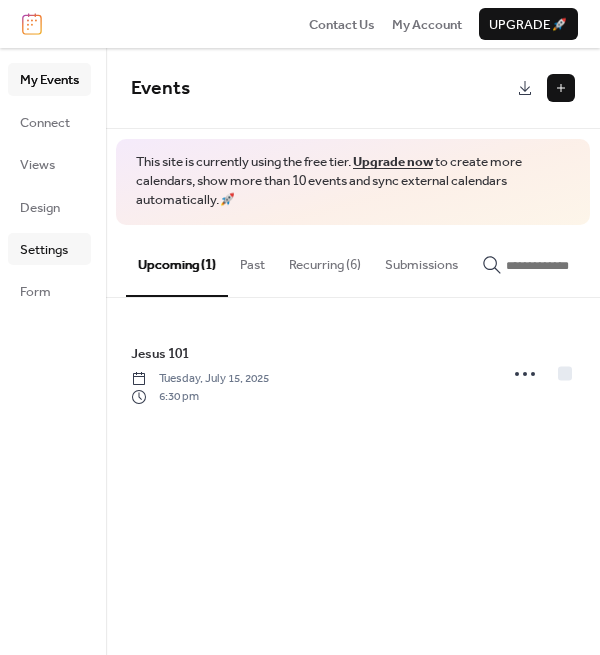 click on "Settings" at bounding box center [44, 250] 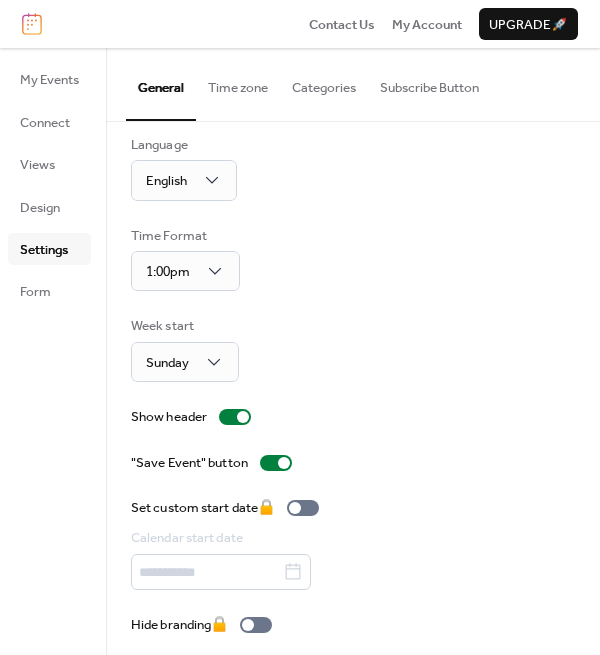scroll, scrollTop: 26, scrollLeft: 0, axis: vertical 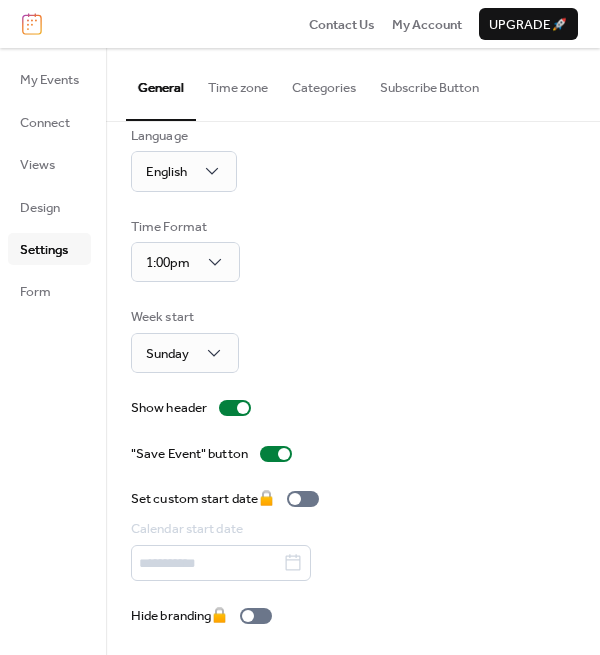 click on "Time zone" at bounding box center (238, 83) 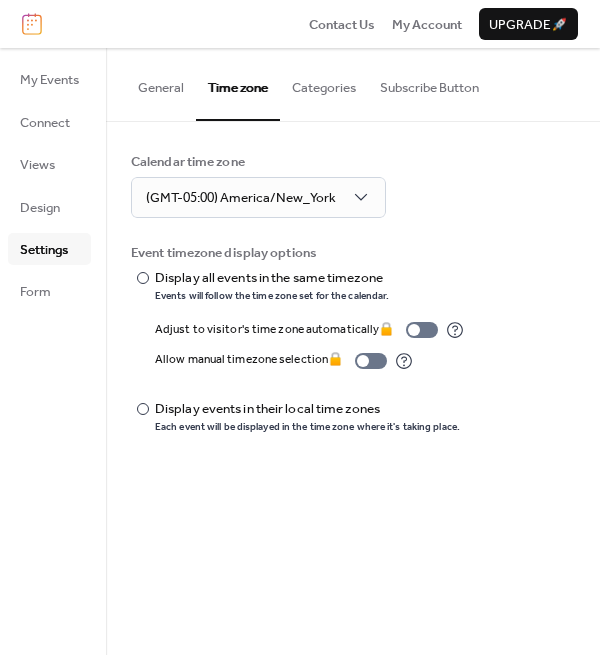 drag, startPoint x: 204, startPoint y: 483, endPoint x: 190, endPoint y: 483, distance: 14 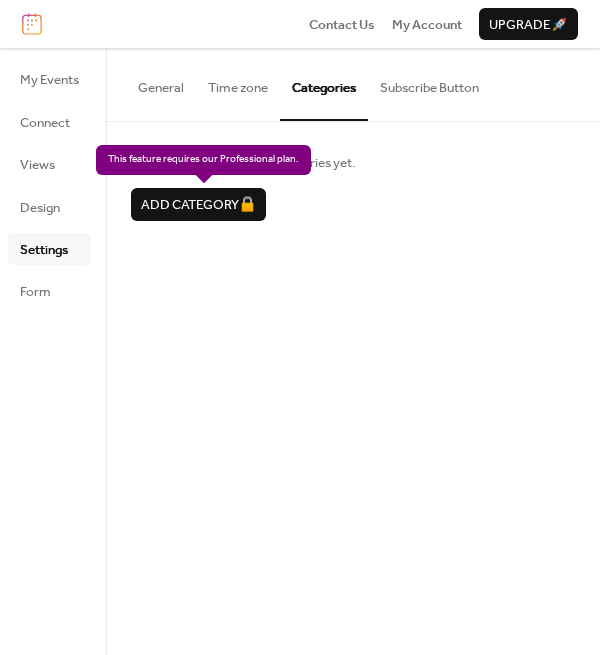 click on "Add category  🔒" at bounding box center (198, 204) 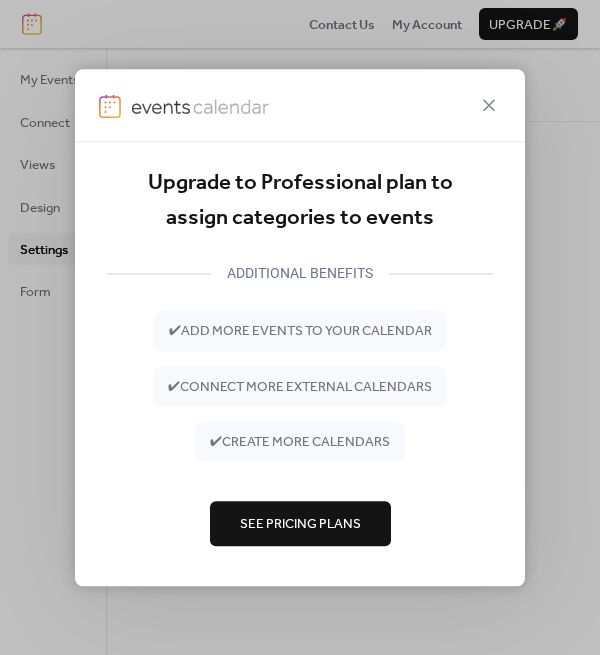click on "See Pricing Plans" at bounding box center (300, 525) 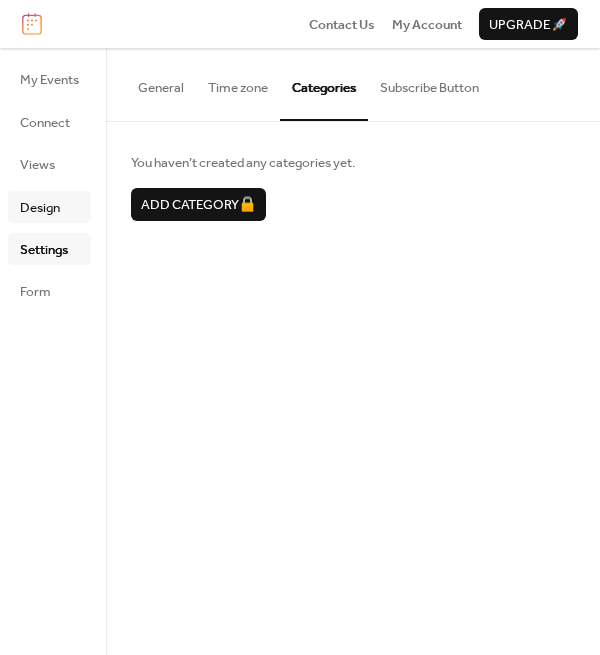 click on "Design" at bounding box center (40, 208) 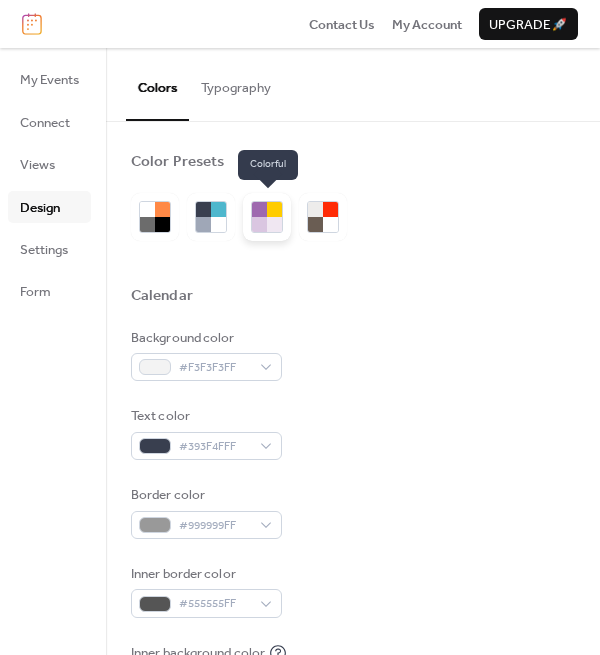 click at bounding box center [259, 209] 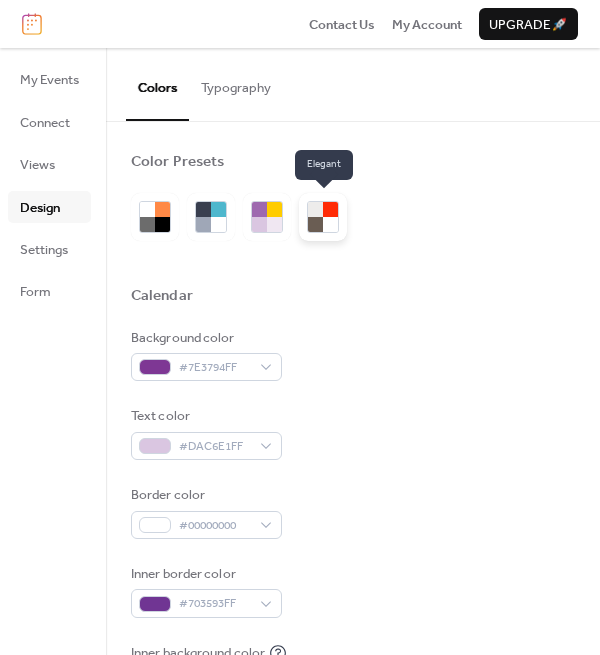 click at bounding box center [315, 209] 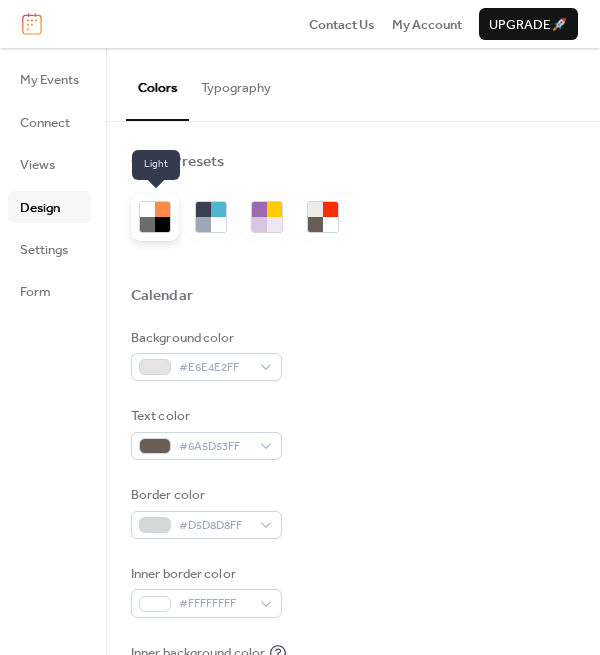 click at bounding box center (147, 224) 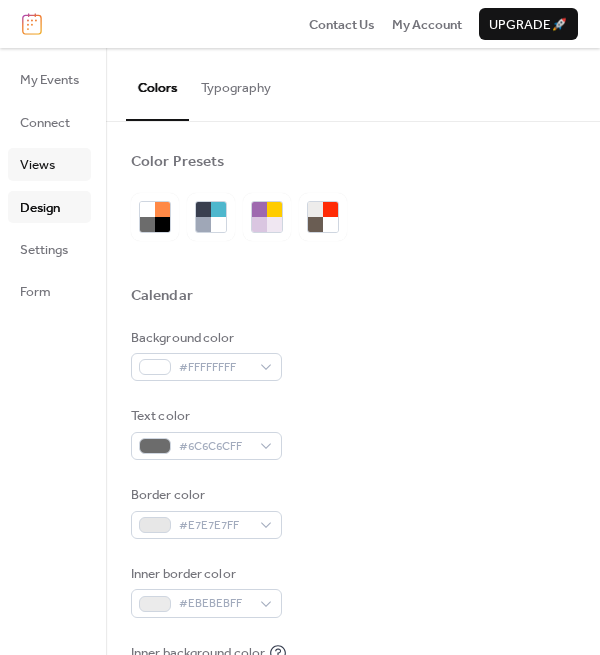 click on "Views" at bounding box center [49, 164] 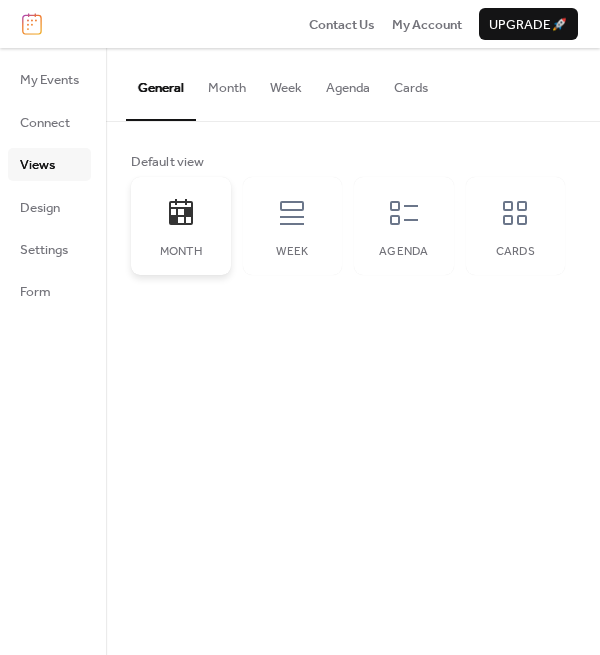 click 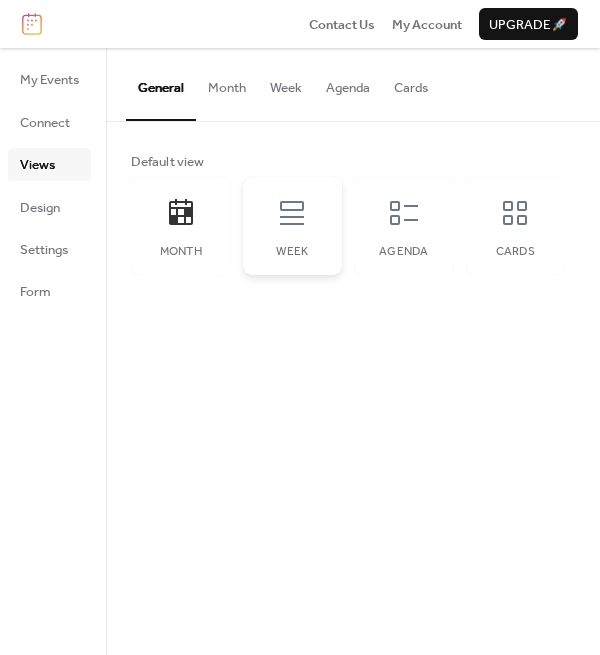 click 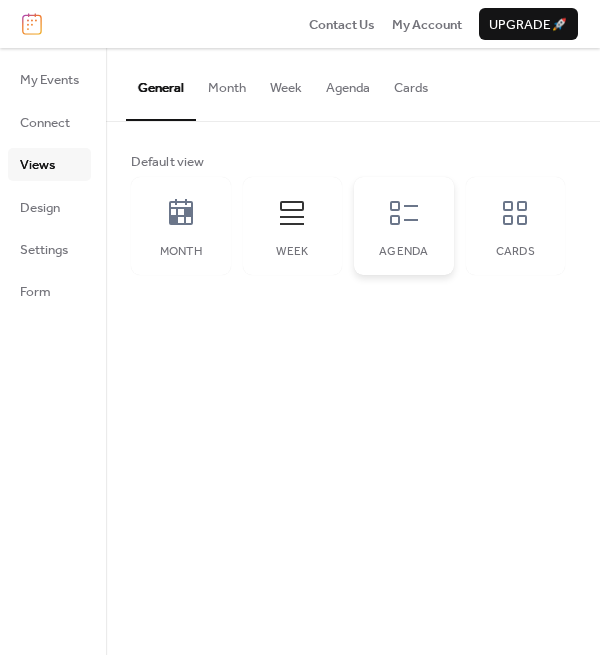click 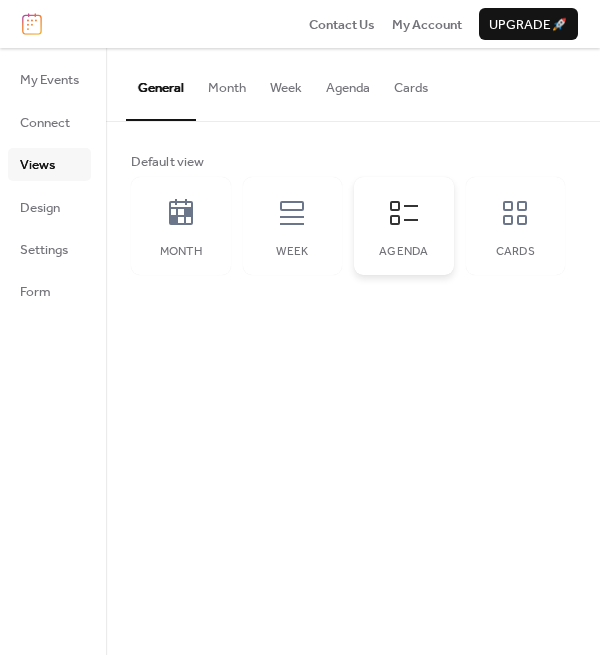 click 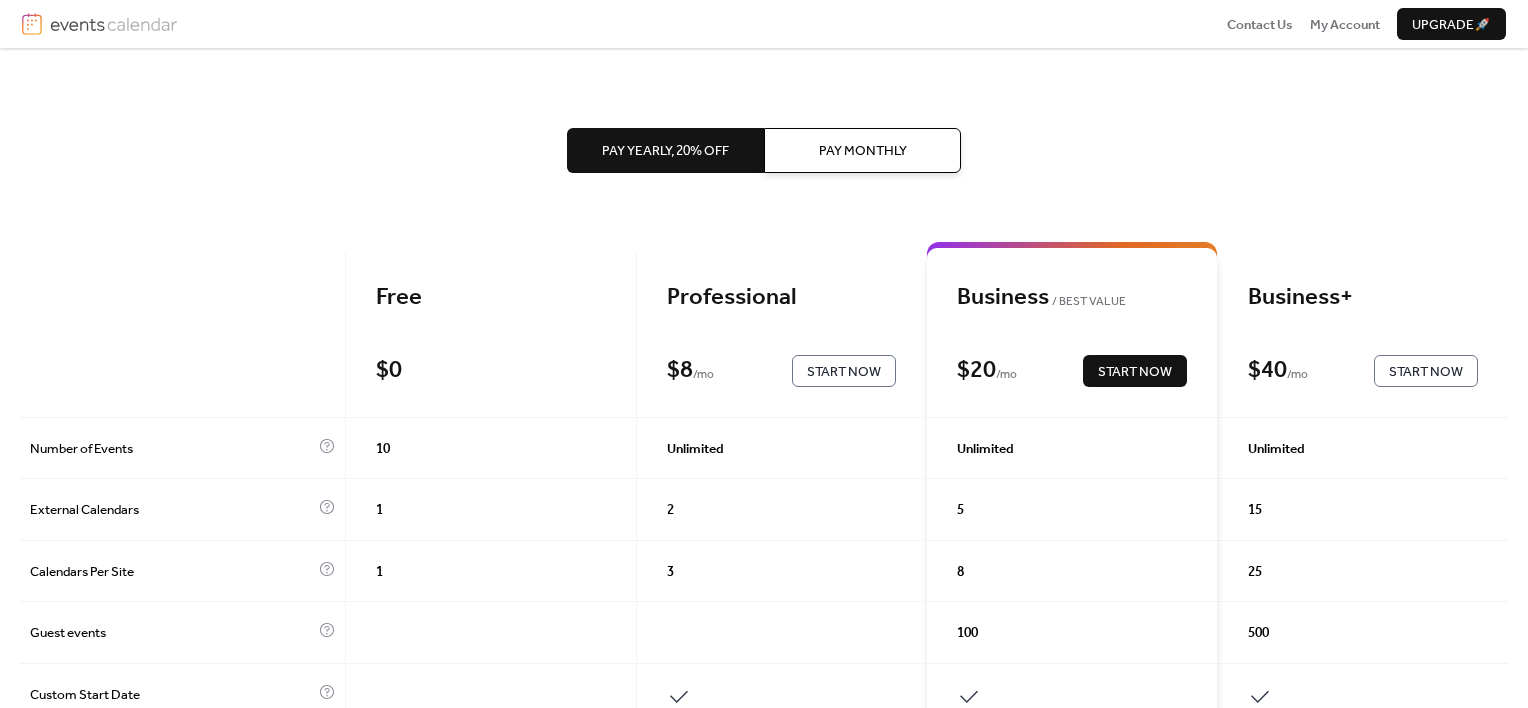scroll, scrollTop: 0, scrollLeft: 0, axis: both 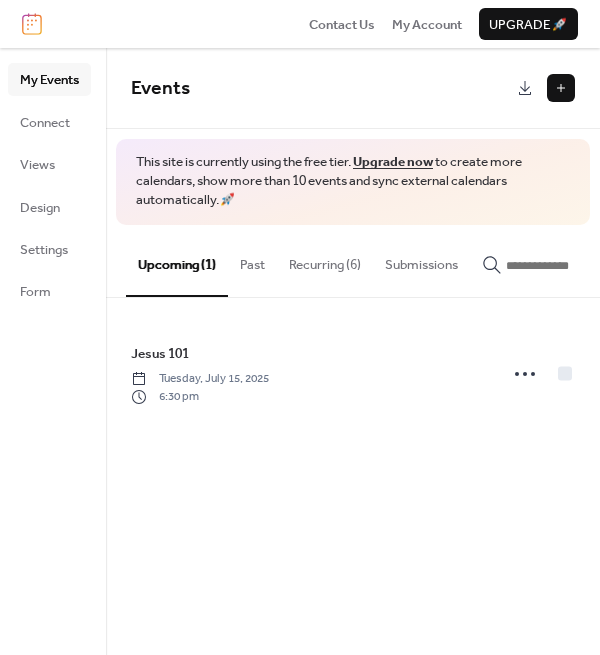 click on "Recurring (6)" at bounding box center (325, 260) 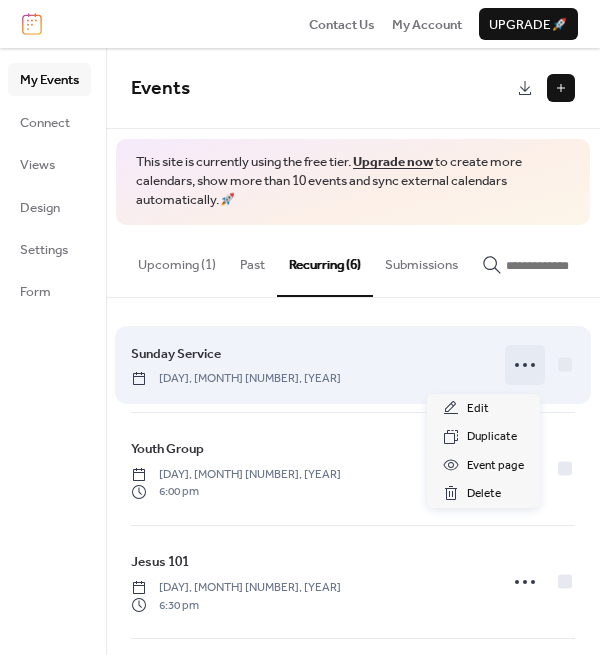 click 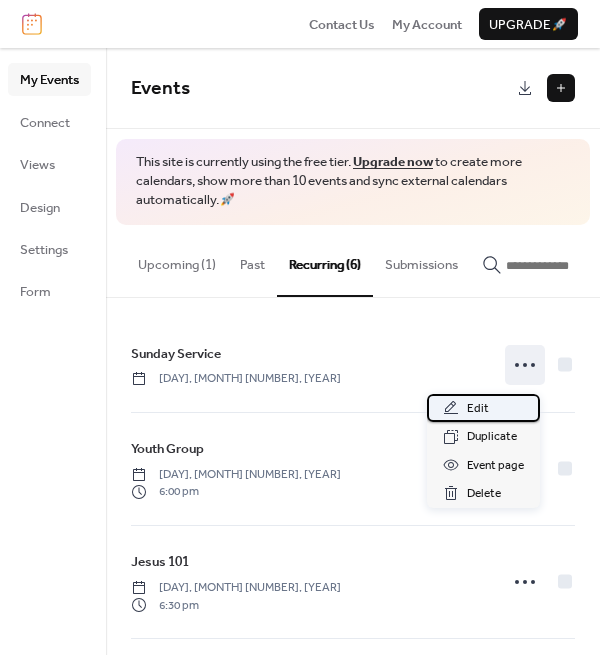 click on "Edit" at bounding box center (478, 409) 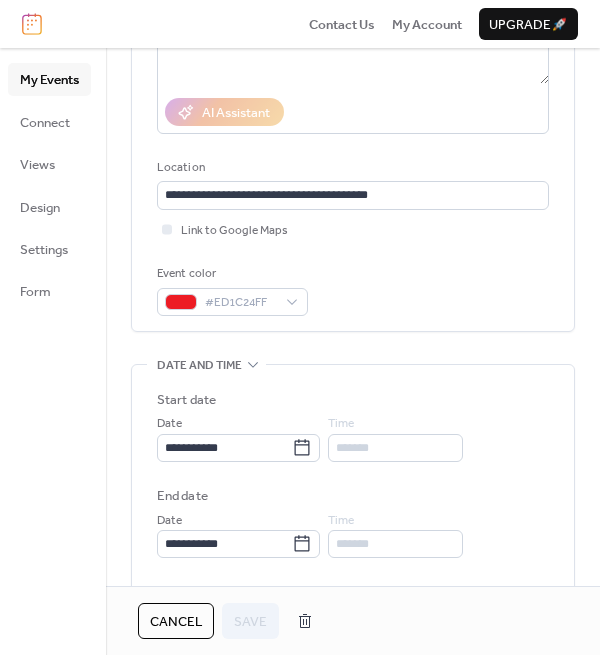 scroll, scrollTop: 353, scrollLeft: 0, axis: vertical 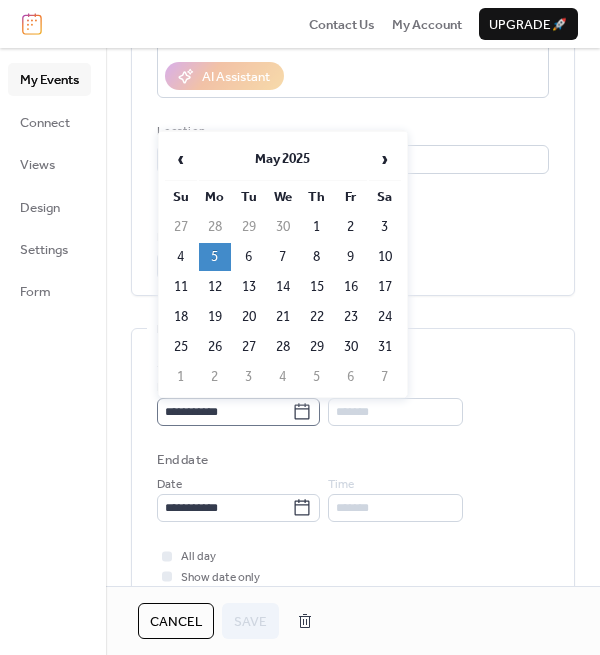 click 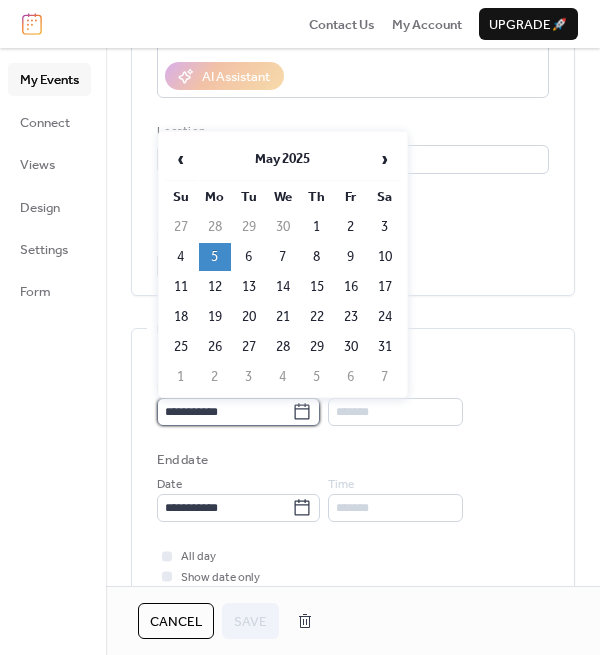 click on "**********" at bounding box center [224, 412] 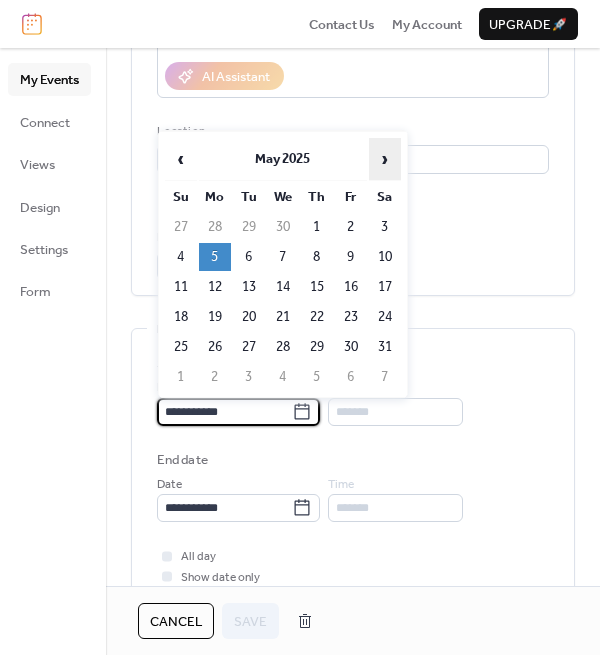 click on "›" at bounding box center (385, 159) 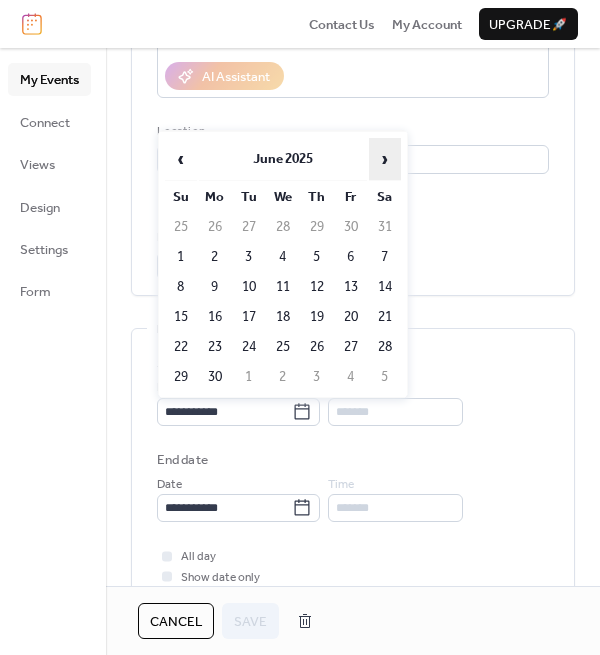 click on "›" at bounding box center [385, 159] 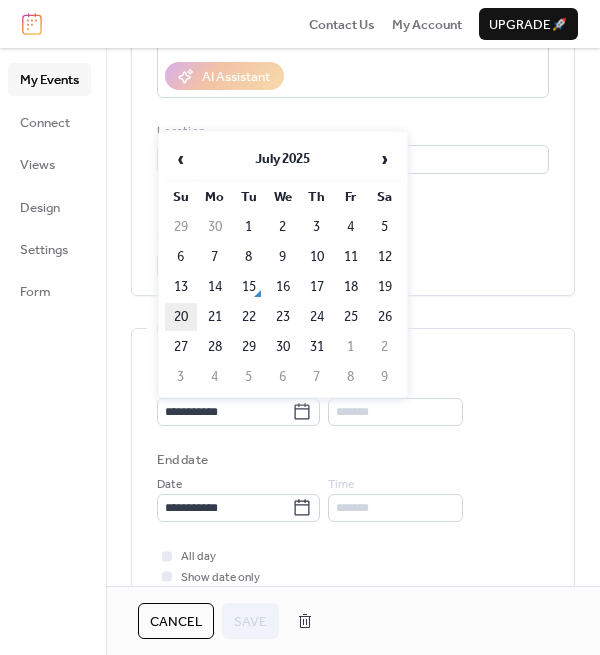 click on "20" at bounding box center [181, 317] 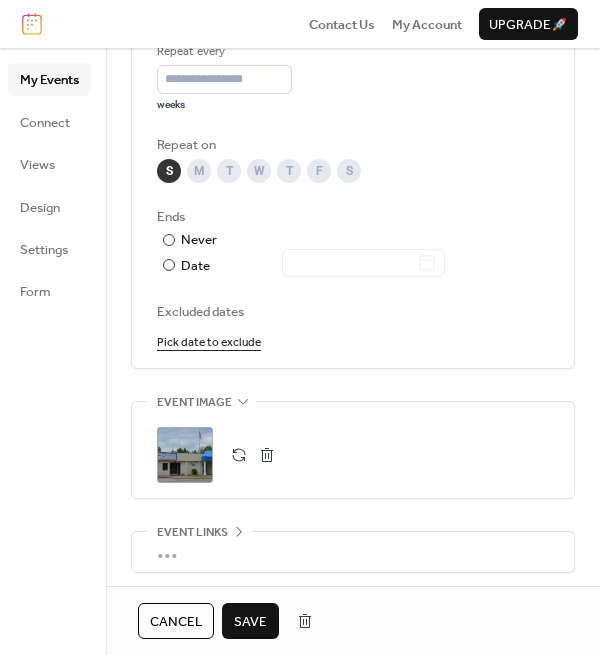 scroll, scrollTop: 1050, scrollLeft: 0, axis: vertical 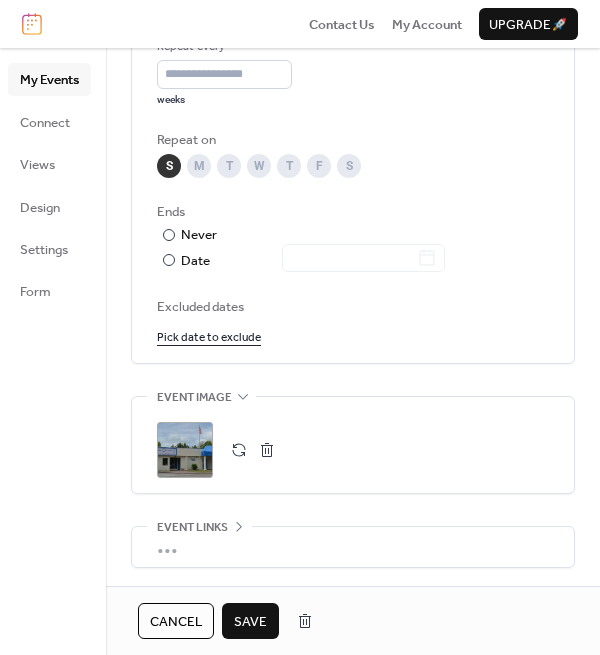 click on "Save" at bounding box center [250, 622] 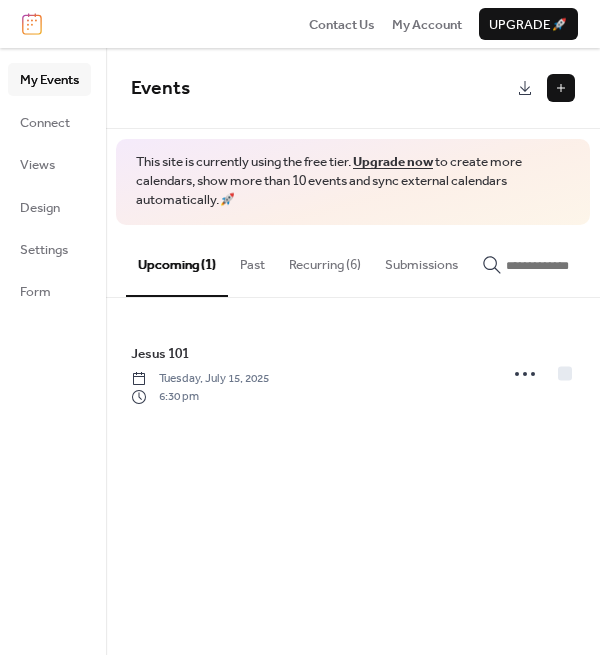 click on "Recurring (6)" at bounding box center [325, 260] 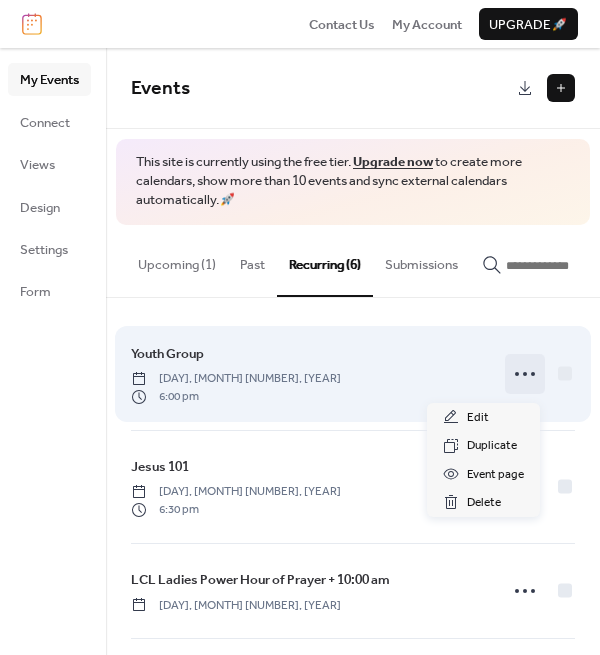 click 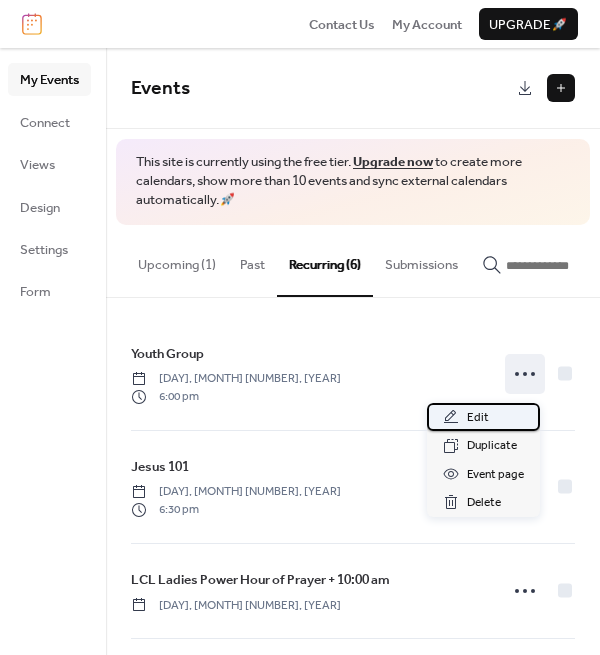 click on "Edit" at bounding box center (478, 418) 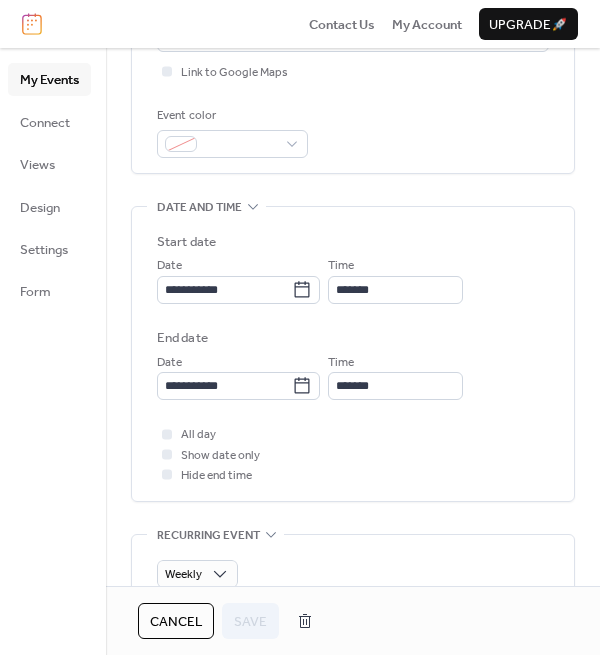 scroll, scrollTop: 480, scrollLeft: 0, axis: vertical 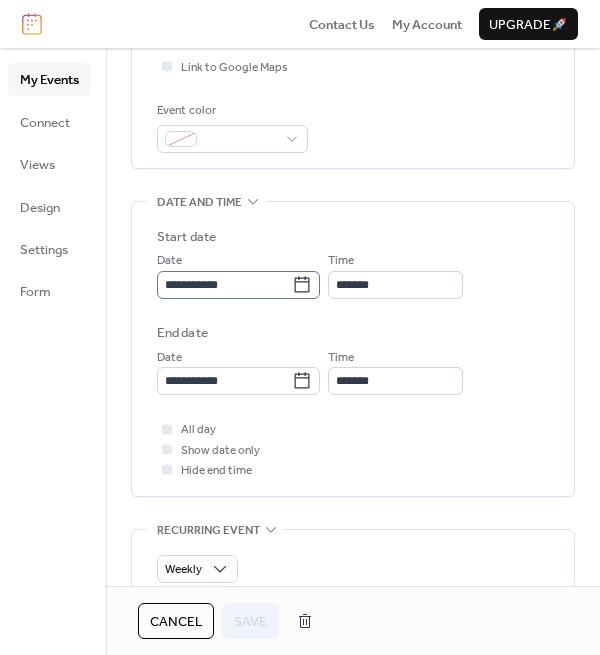 click 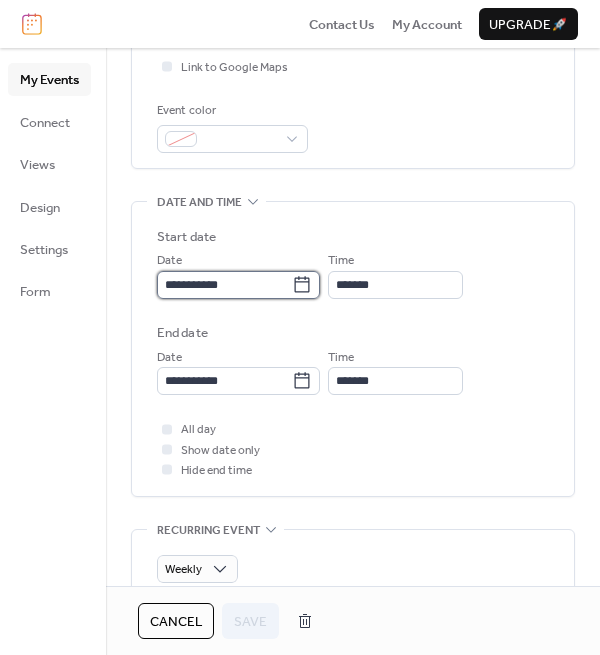 click on "**********" at bounding box center [224, 285] 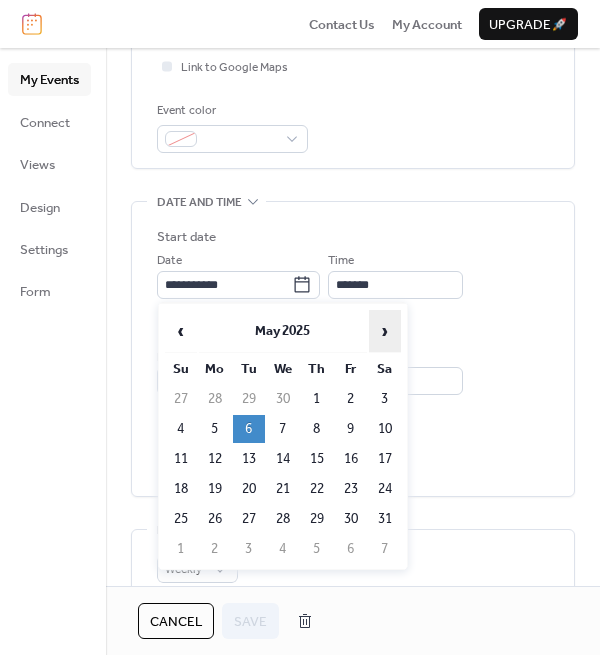 click on "›" at bounding box center [385, 331] 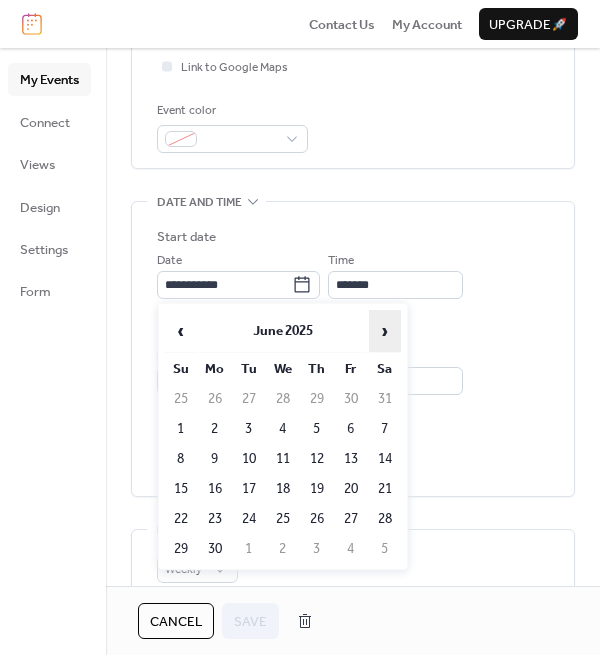 click on "›" at bounding box center [385, 331] 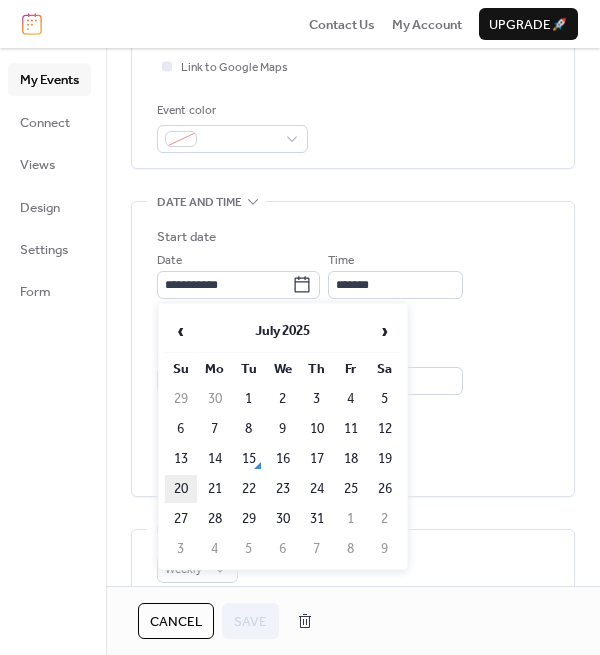 click on "20" at bounding box center (181, 489) 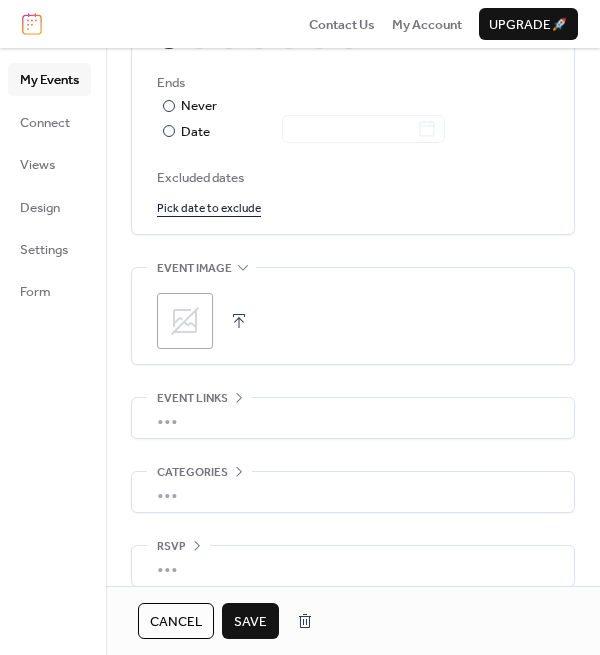 scroll, scrollTop: 1196, scrollLeft: 0, axis: vertical 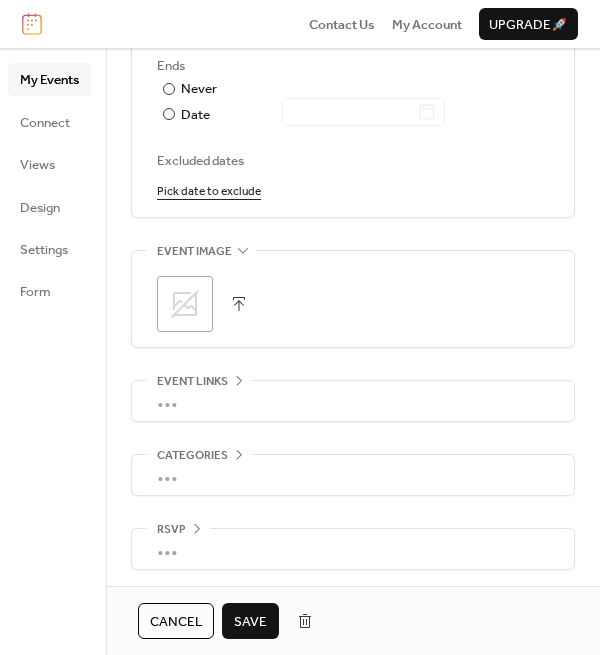 click on "Save" at bounding box center (250, 622) 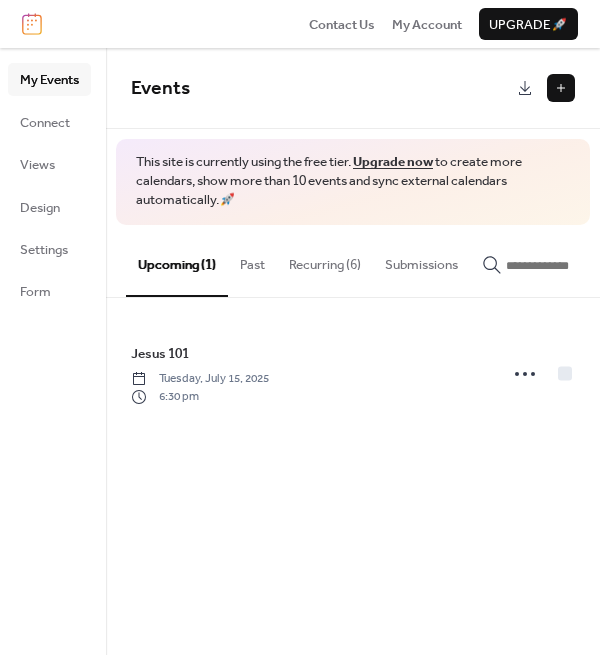 click on "Recurring (6)" at bounding box center [325, 260] 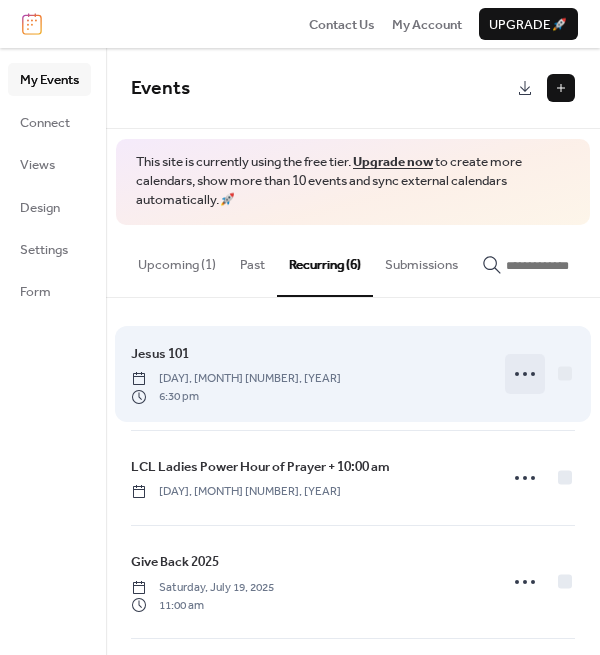 click 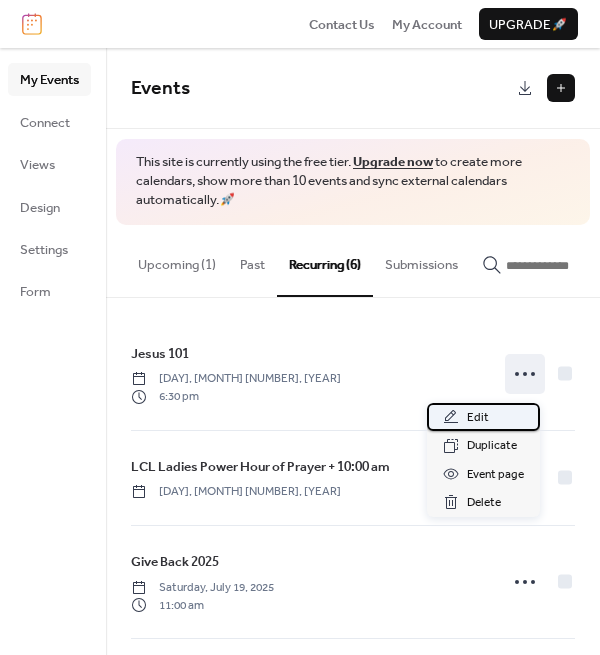 click on "Edit" at bounding box center (478, 418) 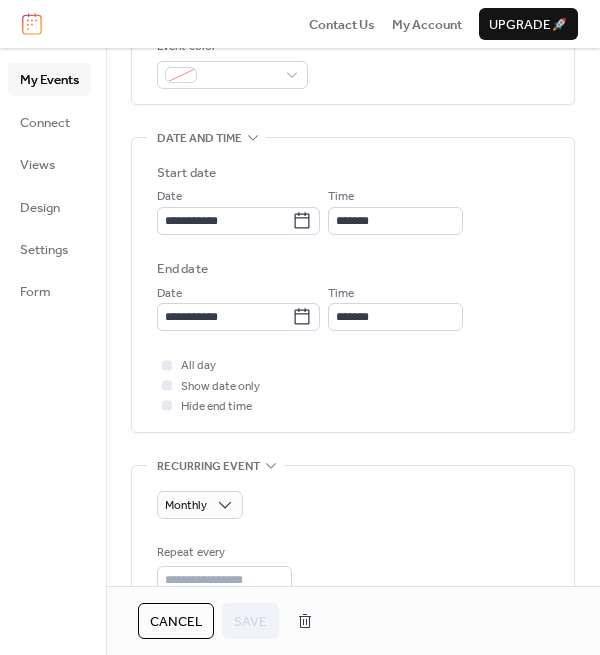 scroll, scrollTop: 562, scrollLeft: 0, axis: vertical 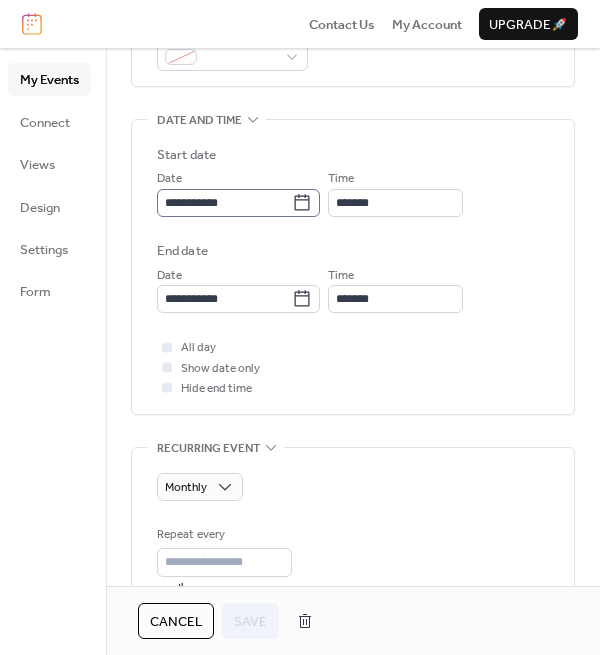 click 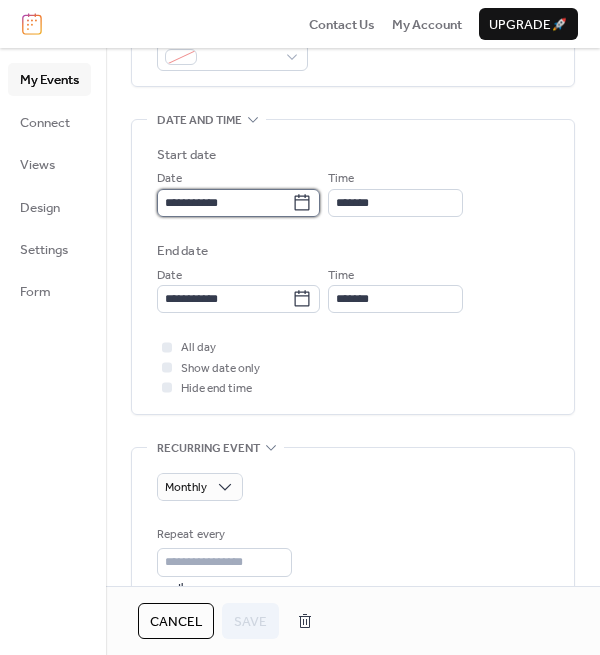 click on "**********" at bounding box center (224, 203) 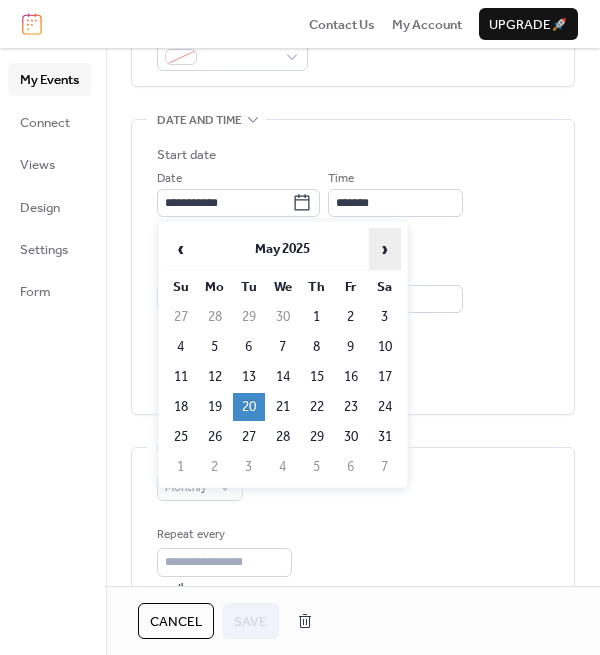 click on "›" at bounding box center [385, 249] 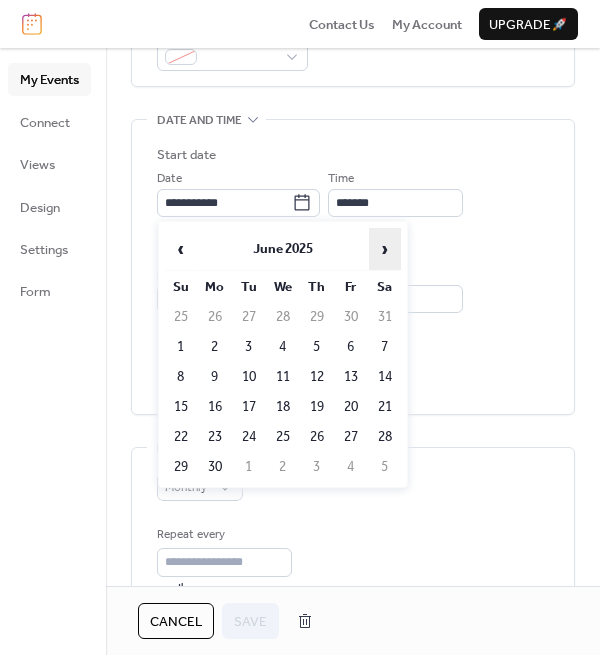click on "›" at bounding box center [385, 249] 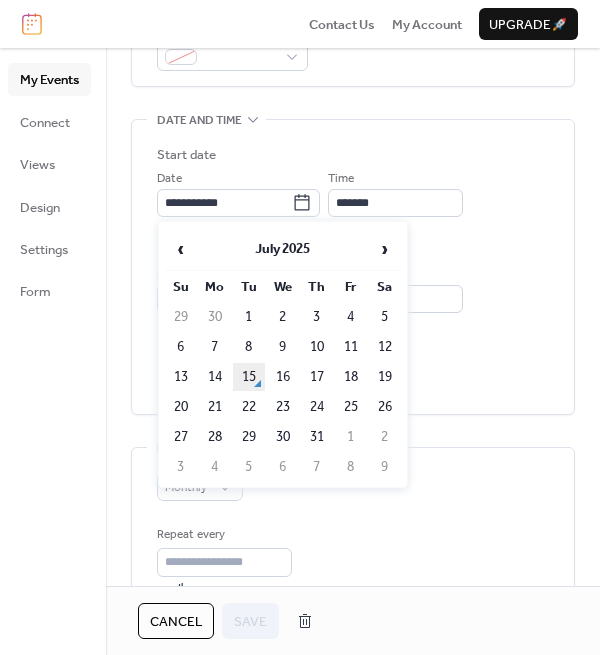 click on "15" at bounding box center (249, 377) 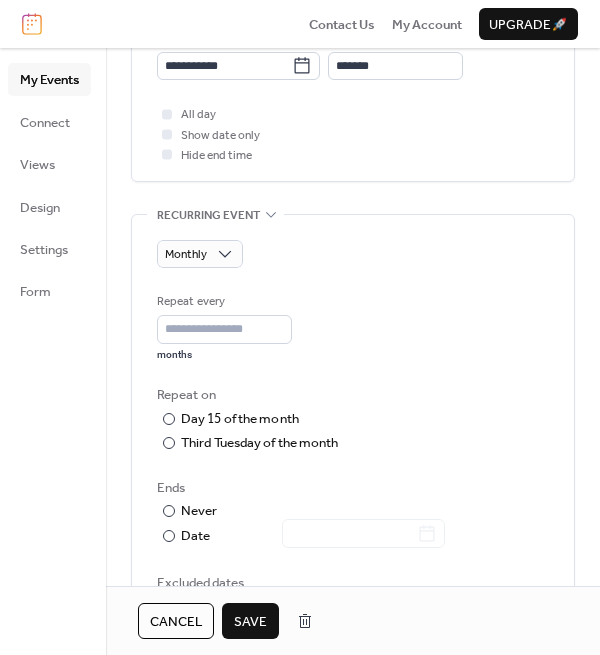 scroll, scrollTop: 810, scrollLeft: 0, axis: vertical 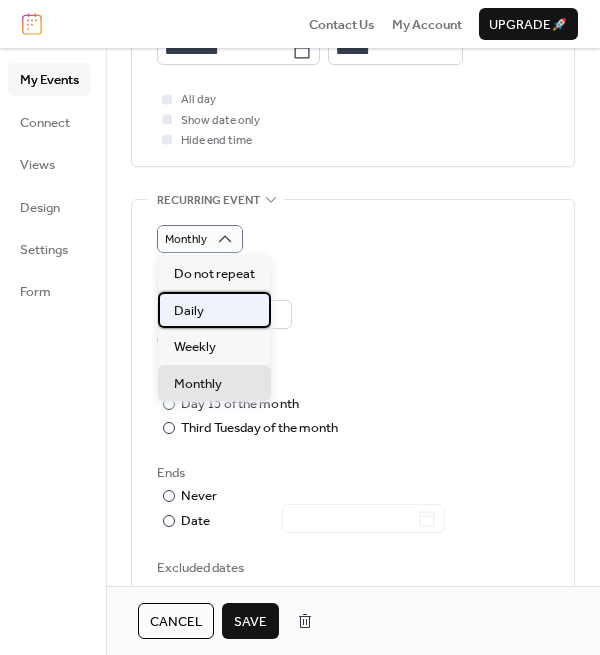 click on "Daily" at bounding box center (214, 310) 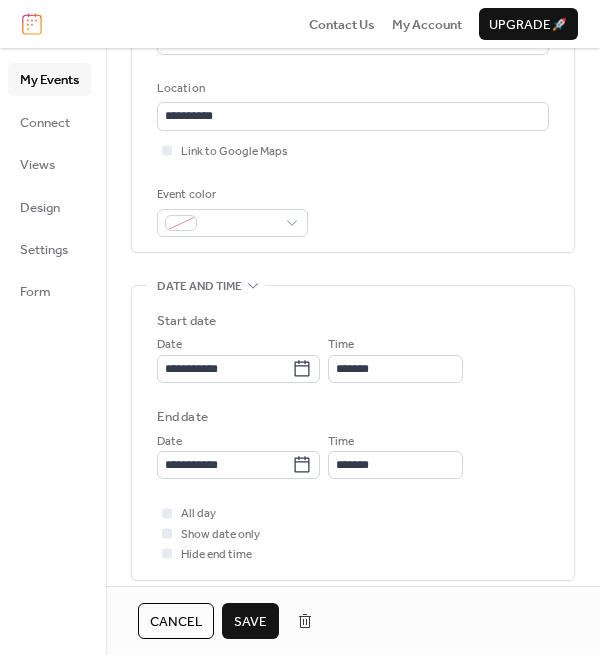 scroll, scrollTop: 358, scrollLeft: 0, axis: vertical 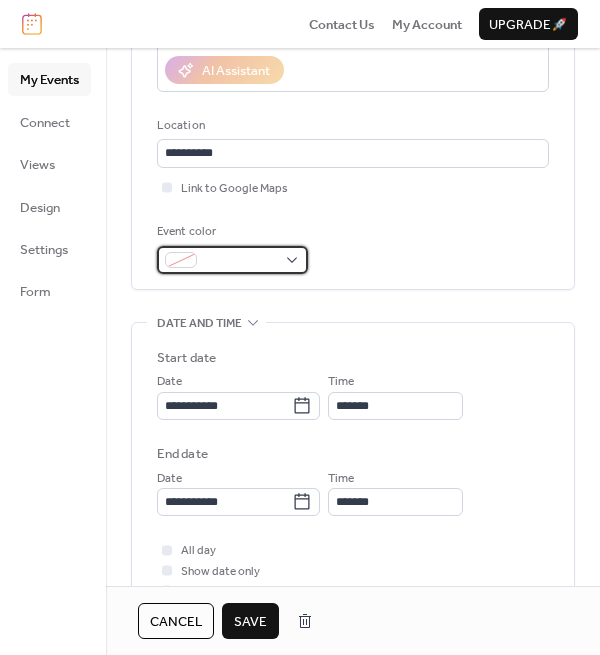 click at bounding box center (232, 260) 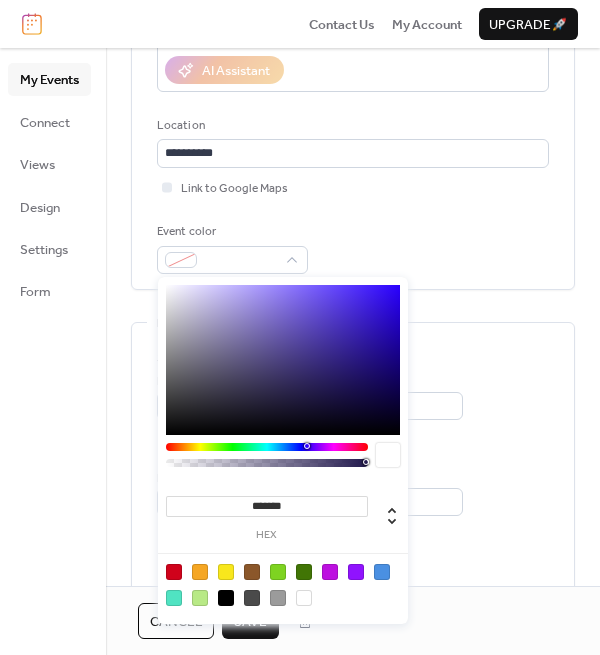 click at bounding box center [382, 572] 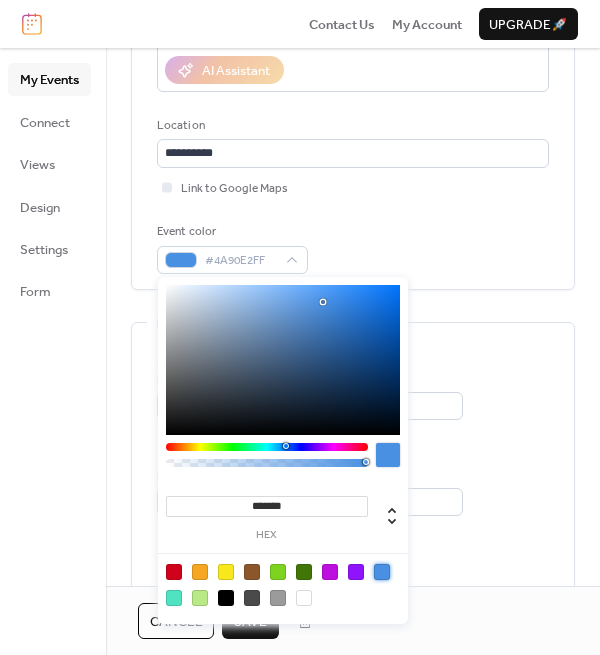 click on "**********" at bounding box center [353, 567] 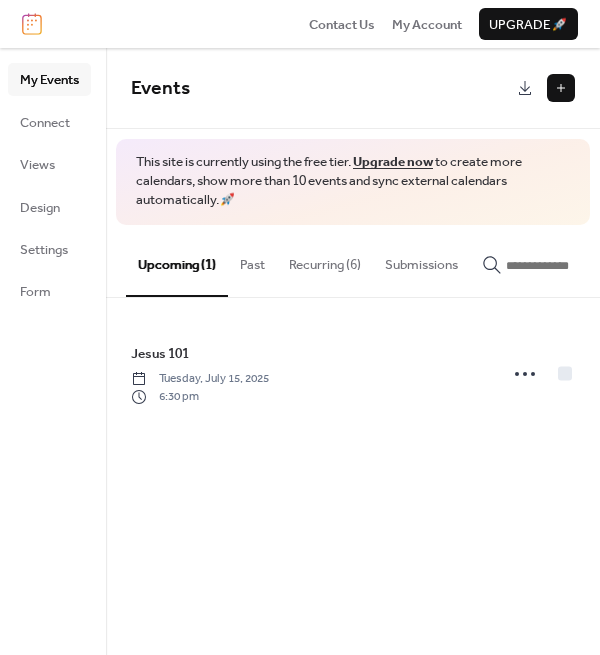 scroll, scrollTop: 0, scrollLeft: 0, axis: both 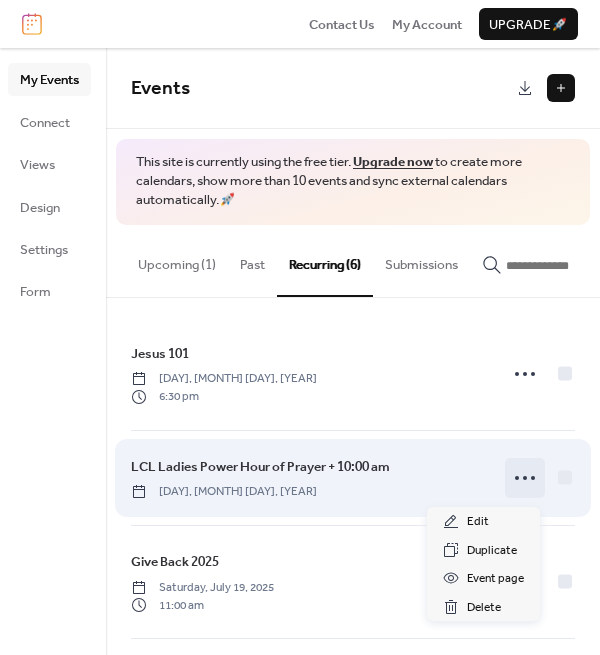click 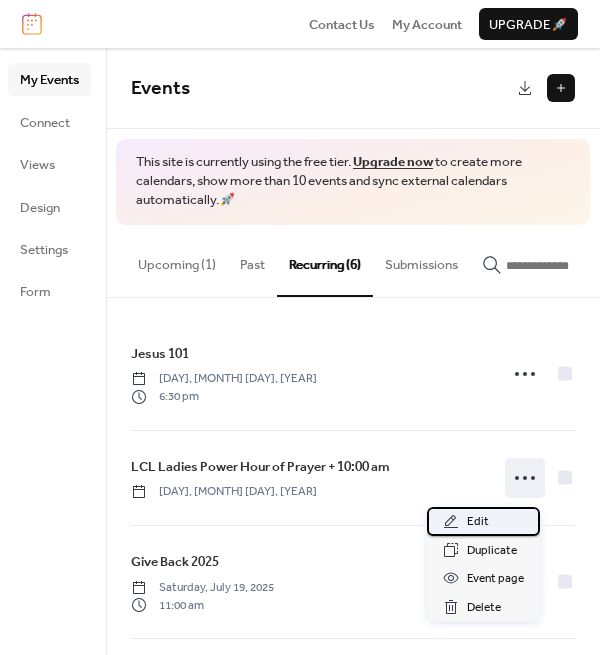 click on "Edit" at bounding box center (478, 522) 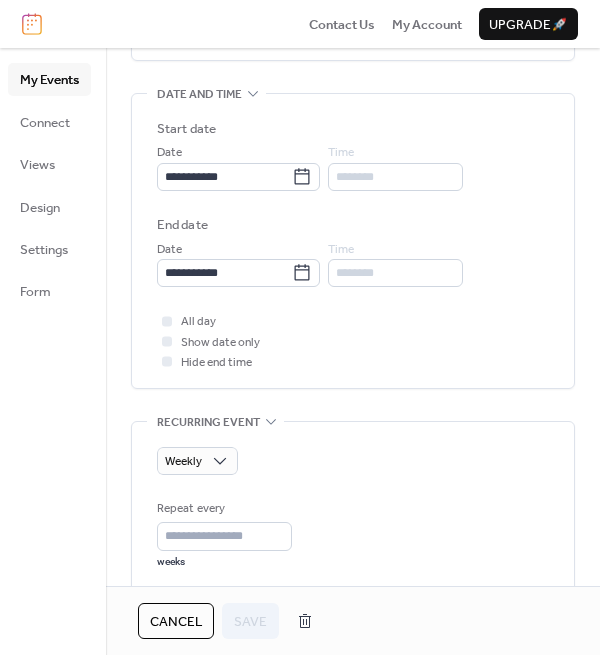 scroll, scrollTop: 593, scrollLeft: 0, axis: vertical 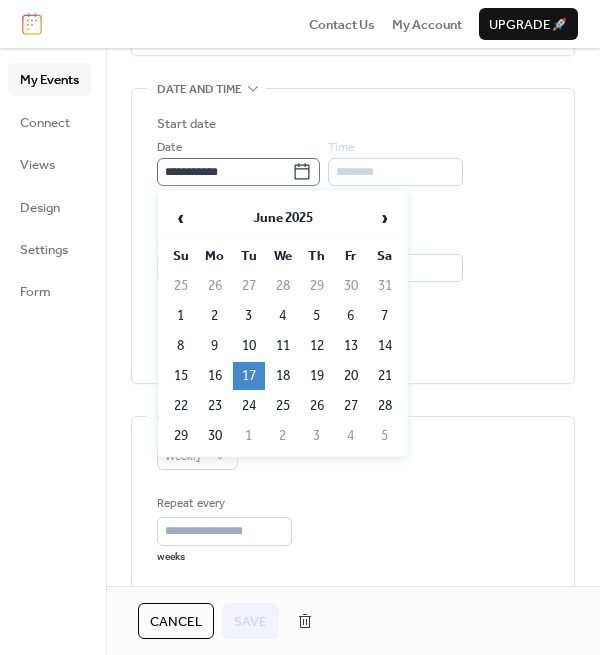 click 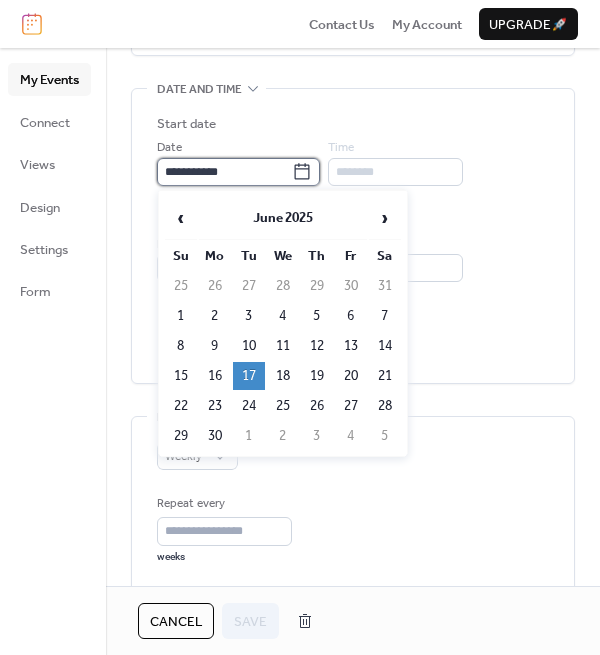 click on "**********" at bounding box center [224, 172] 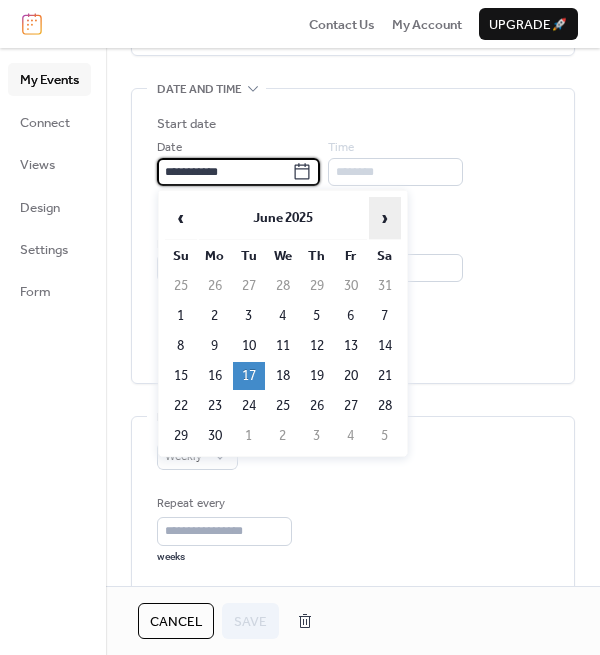 click on "›" at bounding box center [385, 218] 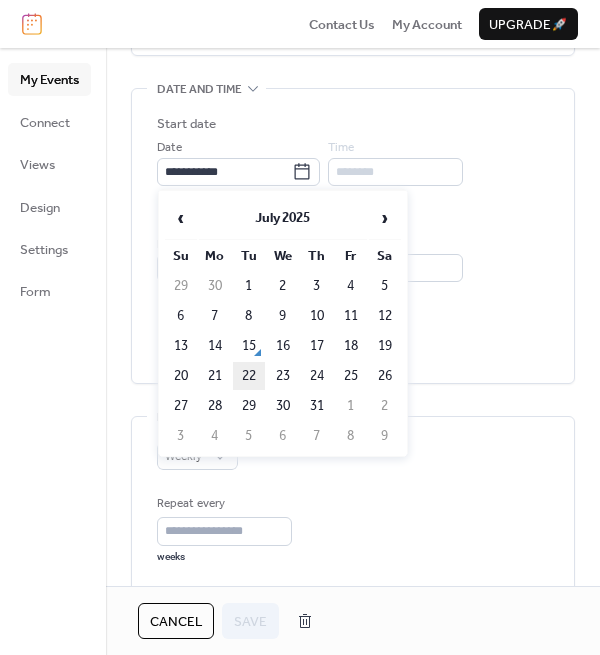 click on "22" at bounding box center [249, 376] 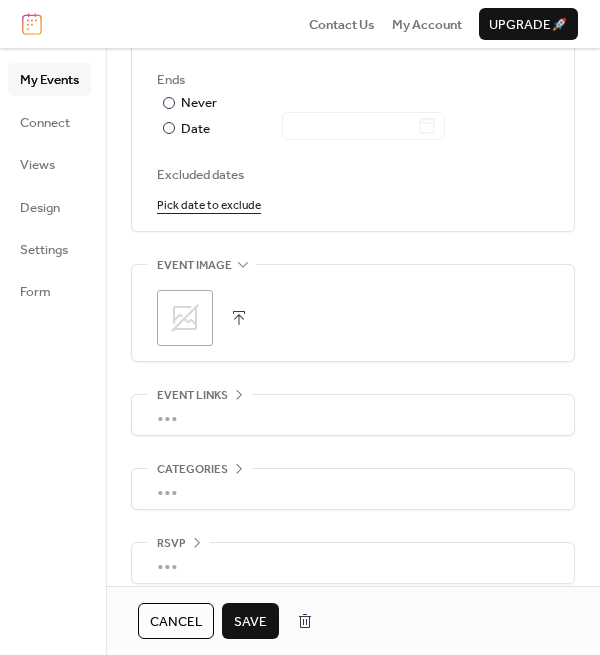 scroll, scrollTop: 1196, scrollLeft: 0, axis: vertical 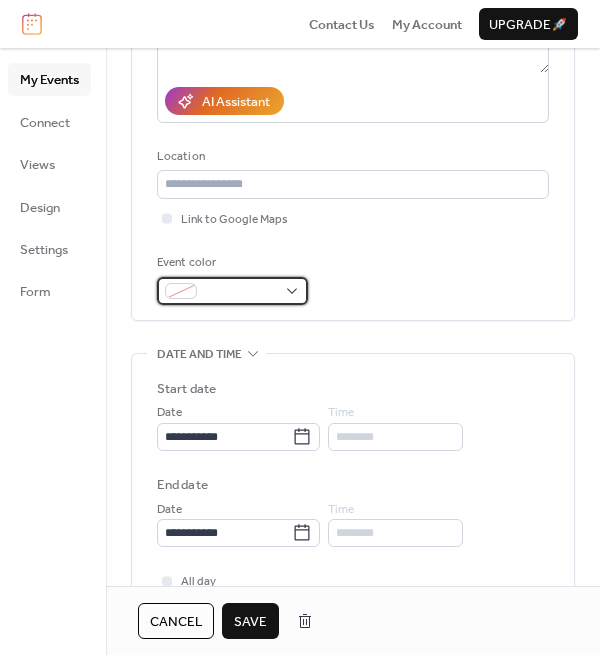 click at bounding box center [232, 291] 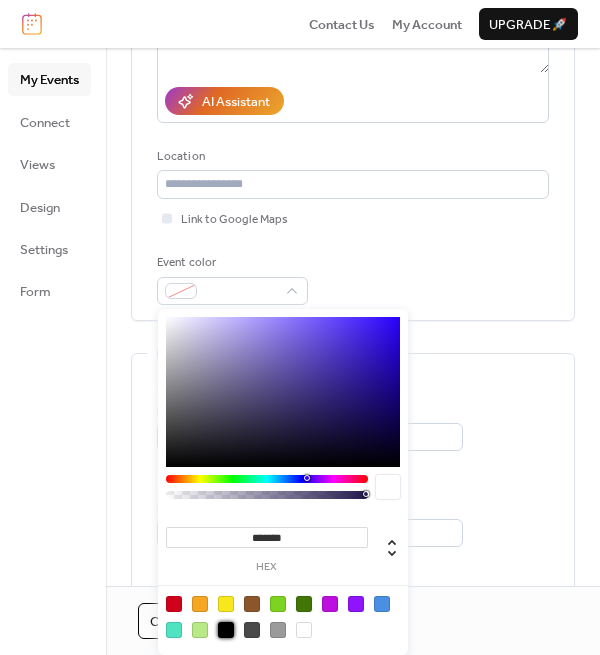 click at bounding box center (226, 630) 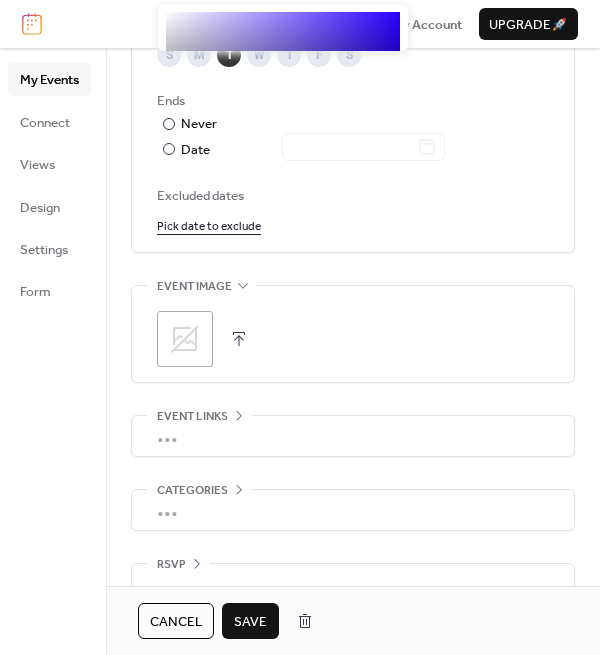 scroll, scrollTop: 1196, scrollLeft: 0, axis: vertical 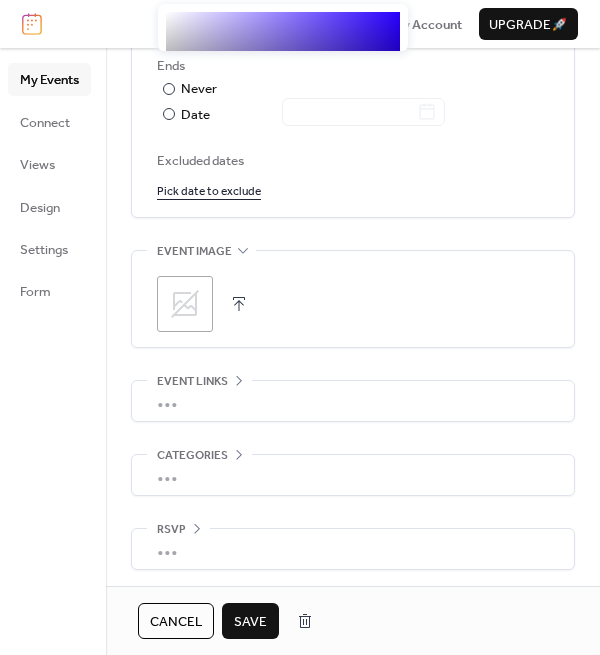 click on "Save" at bounding box center (250, 622) 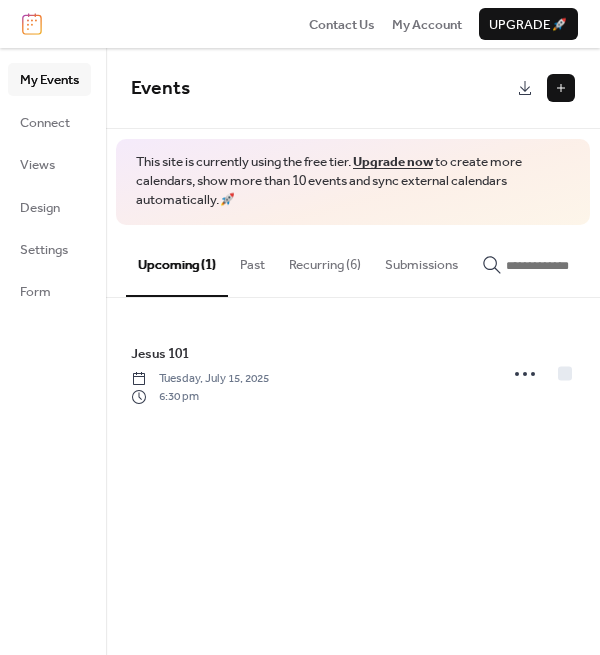 click on "Recurring (6)" at bounding box center (325, 260) 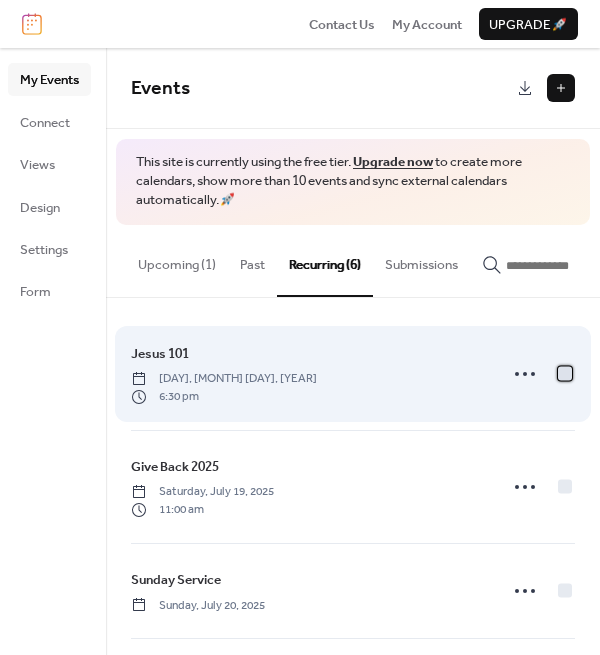 click at bounding box center [565, 373] 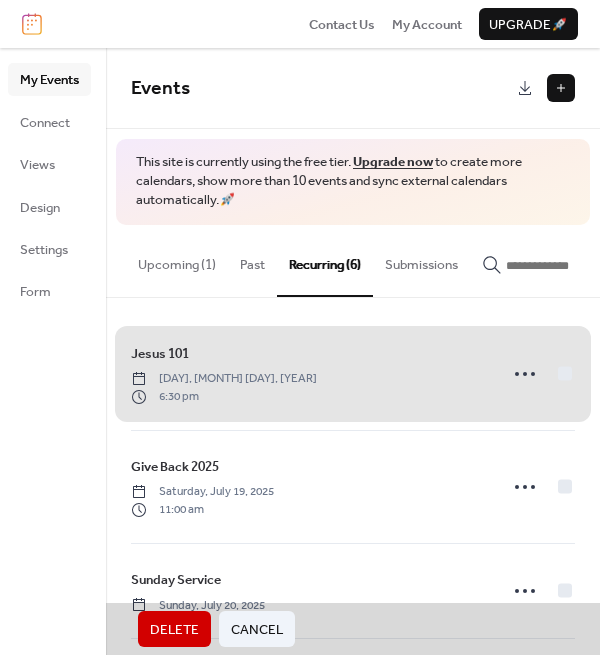 click on "Delete" at bounding box center (174, 630) 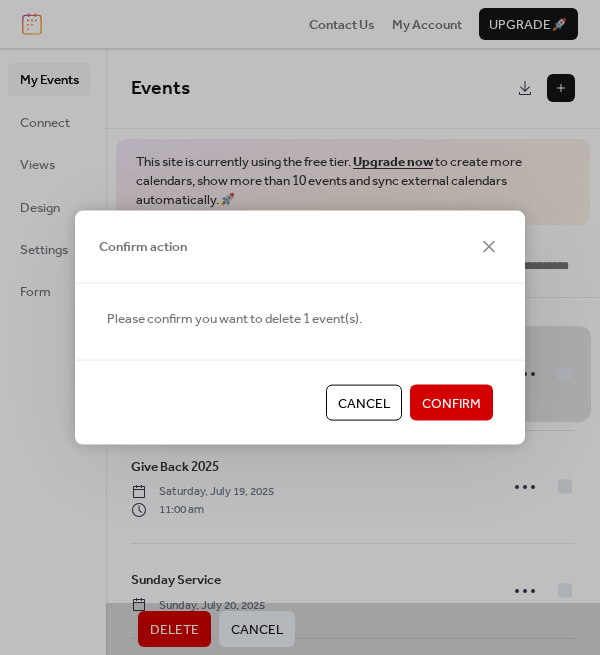 click on "Confirm" at bounding box center [451, 404] 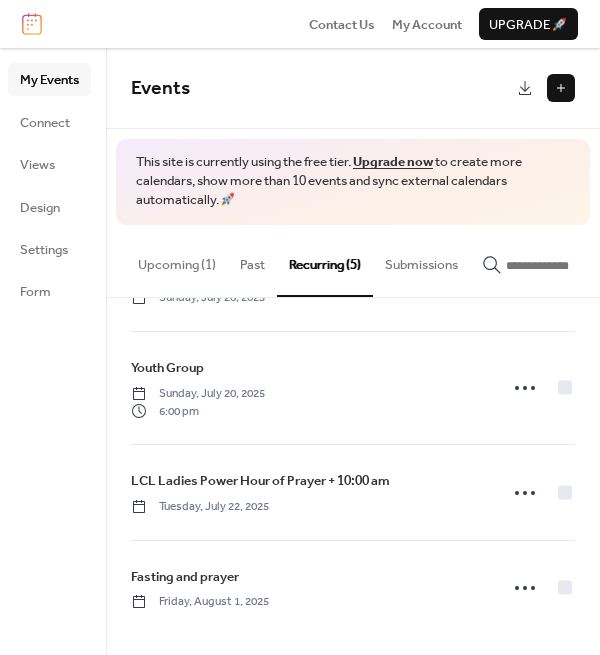 scroll, scrollTop: 199, scrollLeft: 0, axis: vertical 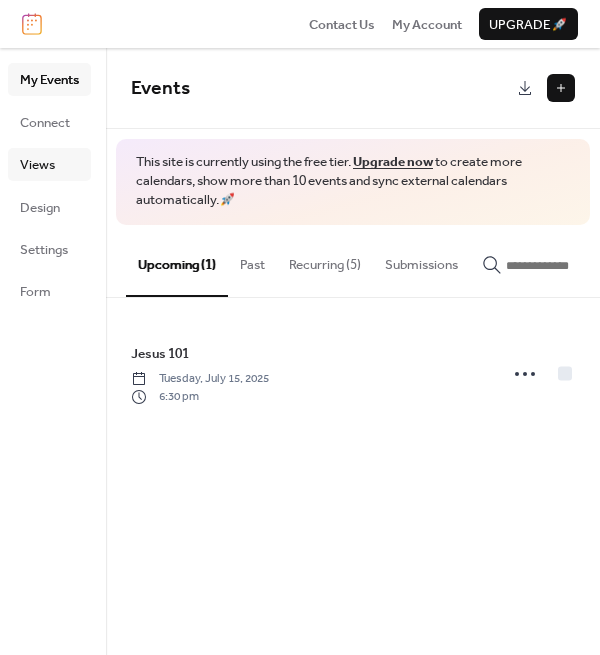 click on "Views" at bounding box center (37, 165) 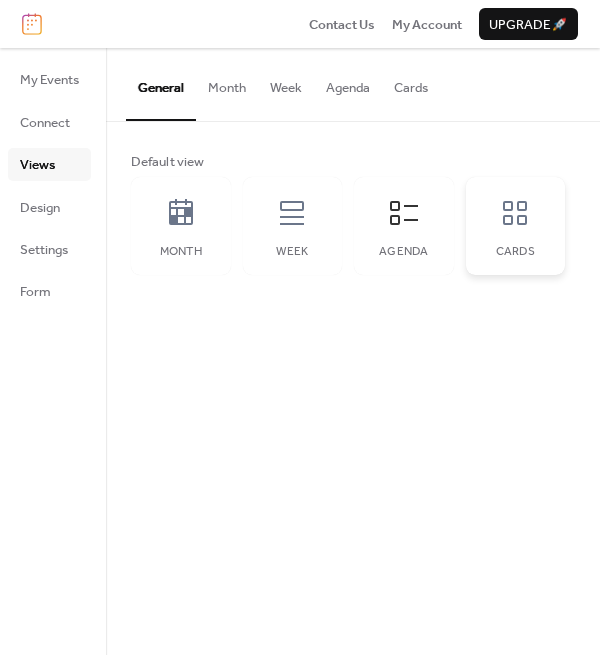 click 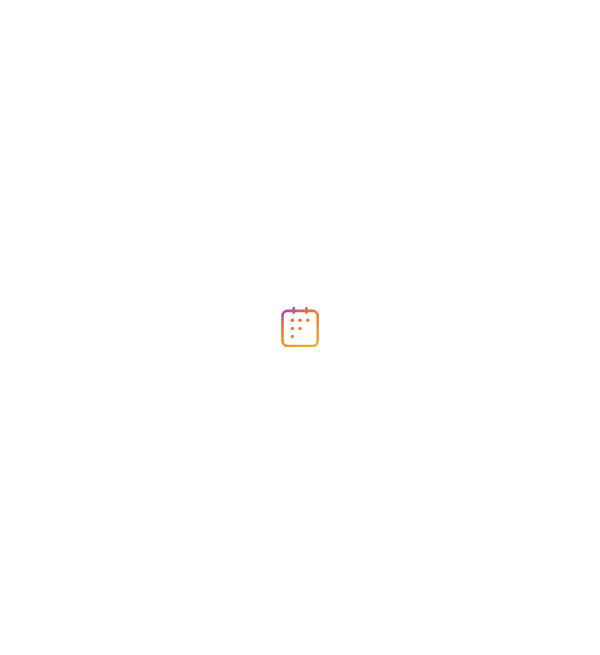 scroll, scrollTop: 0, scrollLeft: 0, axis: both 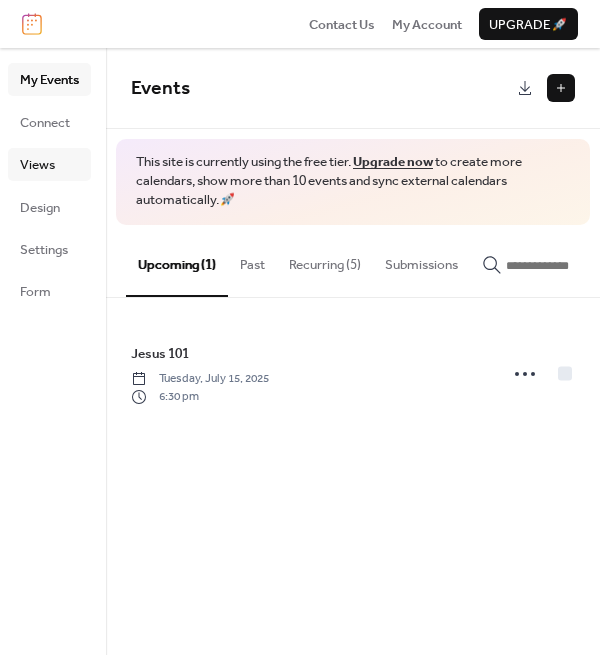 click on "Views" at bounding box center [37, 165] 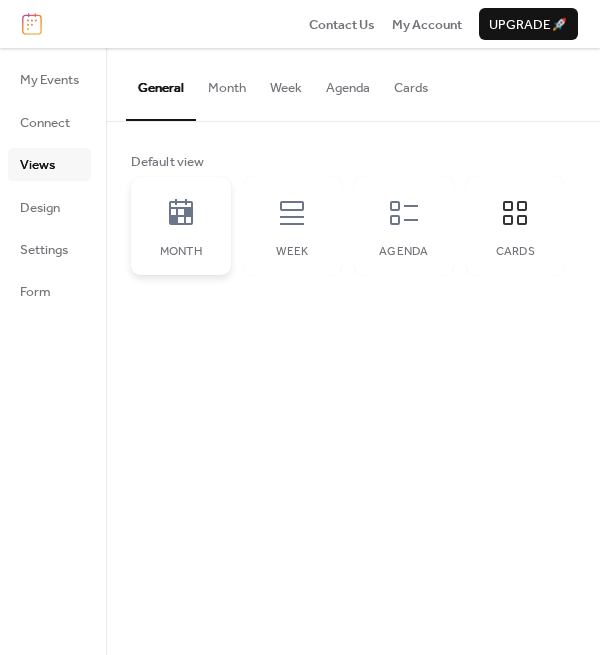 click 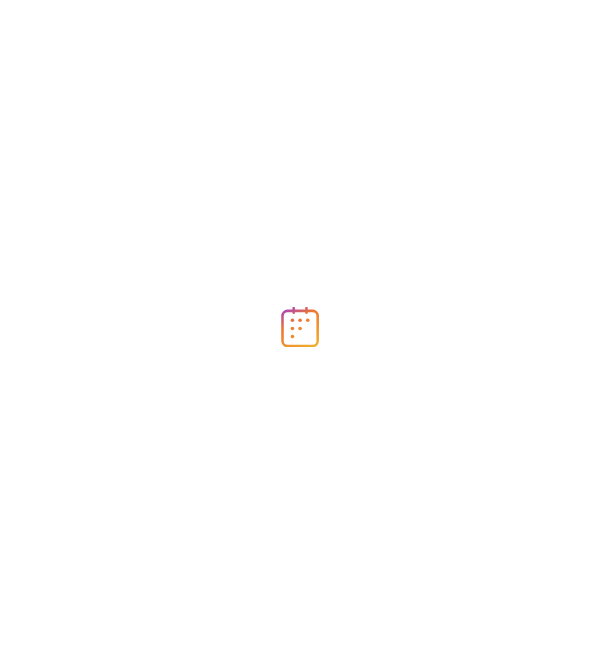 scroll, scrollTop: 0, scrollLeft: 0, axis: both 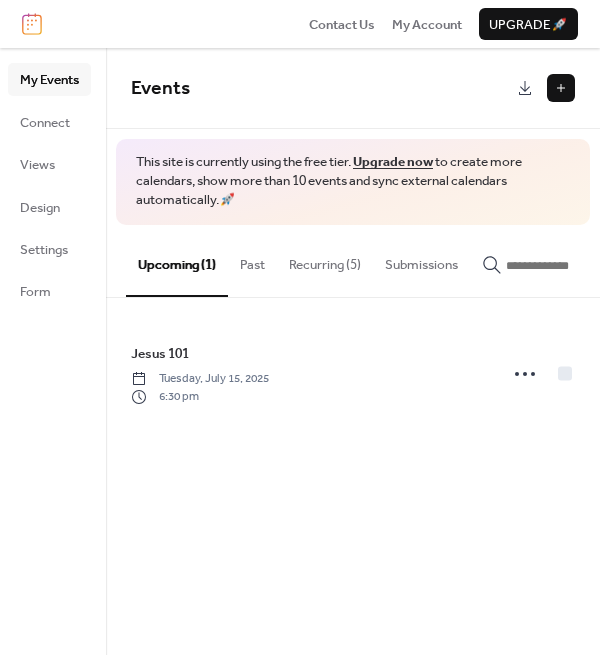 drag, startPoint x: 0, startPoint y: 0, endPoint x: 50, endPoint y: 318, distance: 321.90683 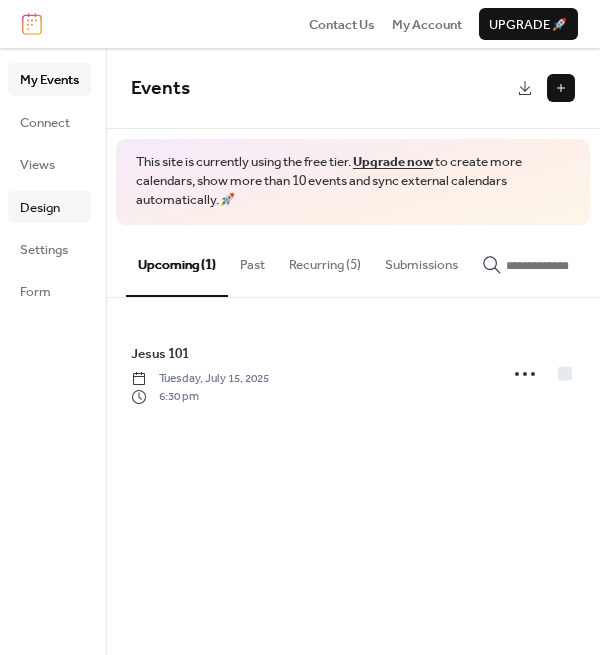 click on "Design" at bounding box center (40, 208) 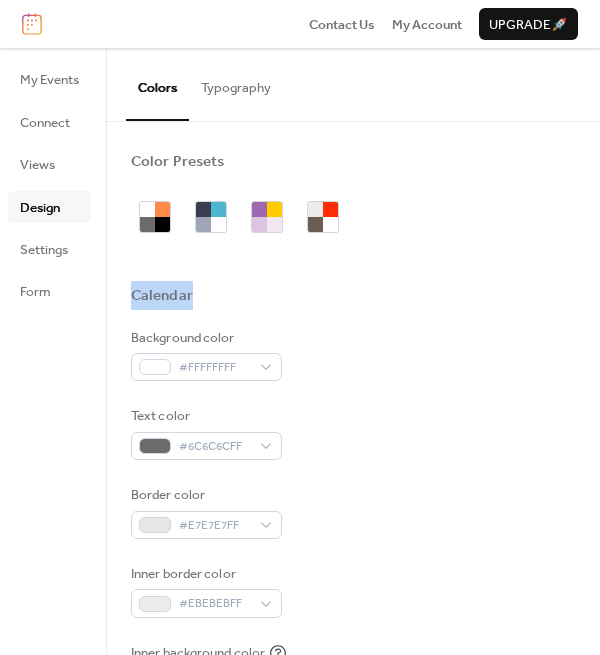 drag, startPoint x: 593, startPoint y: 264, endPoint x: 596, endPoint y: 304, distance: 40.112343 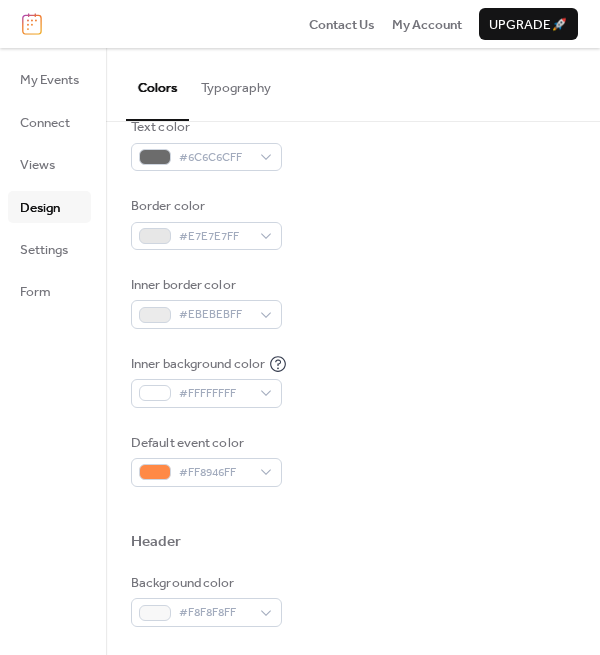 scroll, scrollTop: 338, scrollLeft: 0, axis: vertical 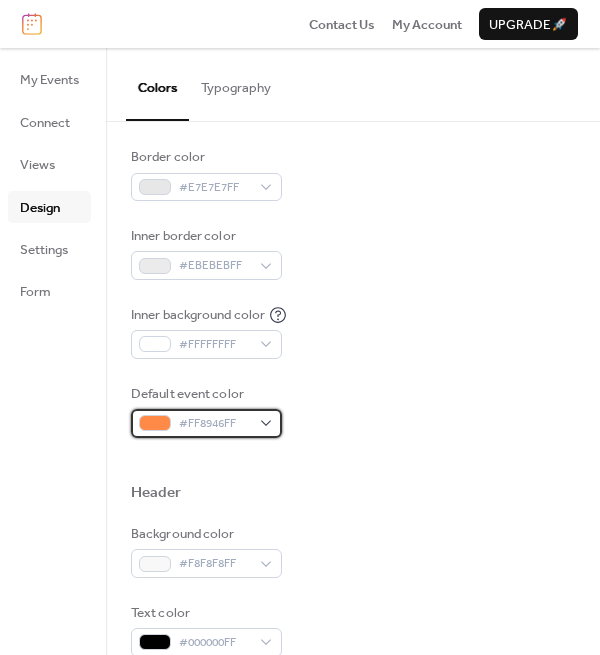 click on "#FF8946FF" at bounding box center (206, 423) 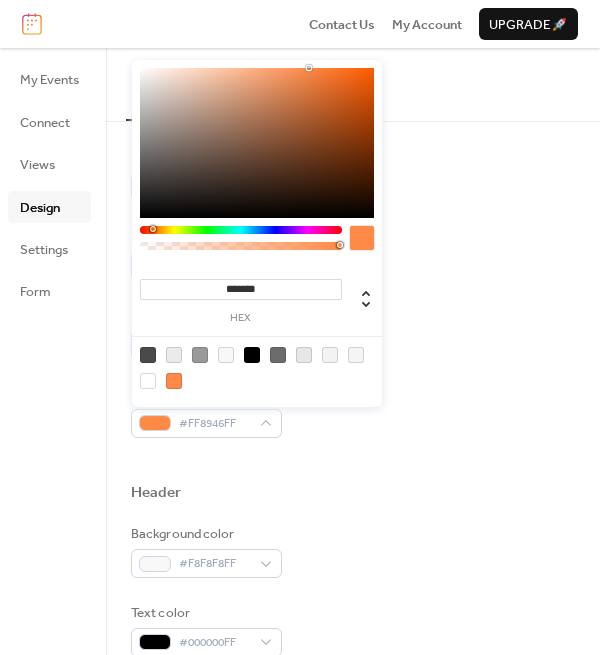 click at bounding box center [148, 381] 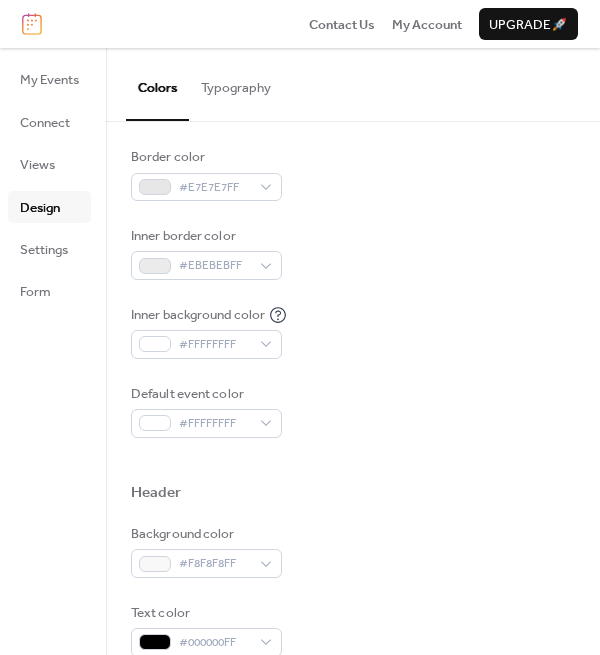 click on "Default event color #FFFFFFFF" at bounding box center [353, 411] 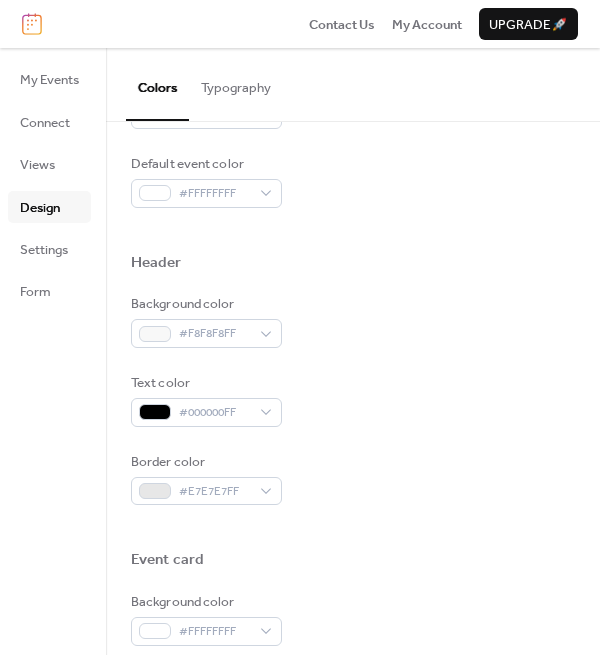 scroll, scrollTop: 579, scrollLeft: 0, axis: vertical 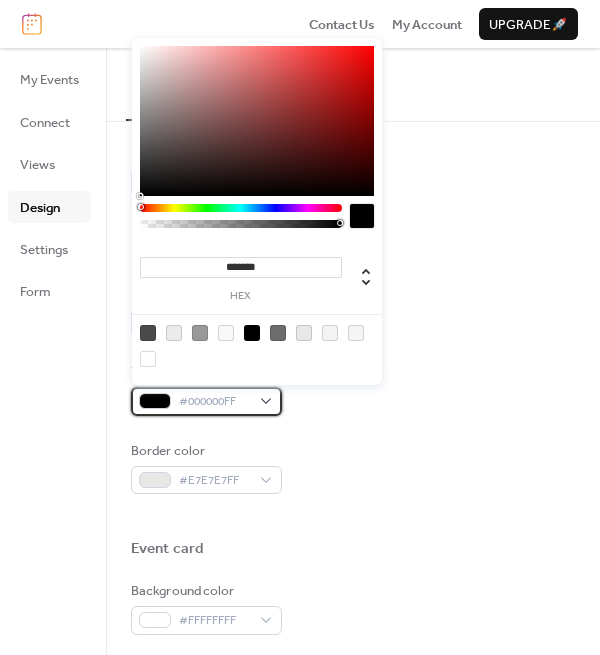 click on "#000000FF" at bounding box center [206, 401] 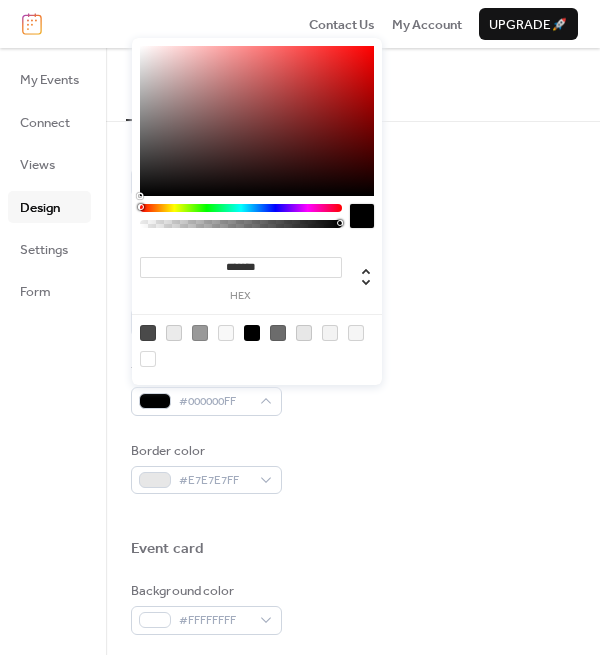 click at bounding box center (148, 359) 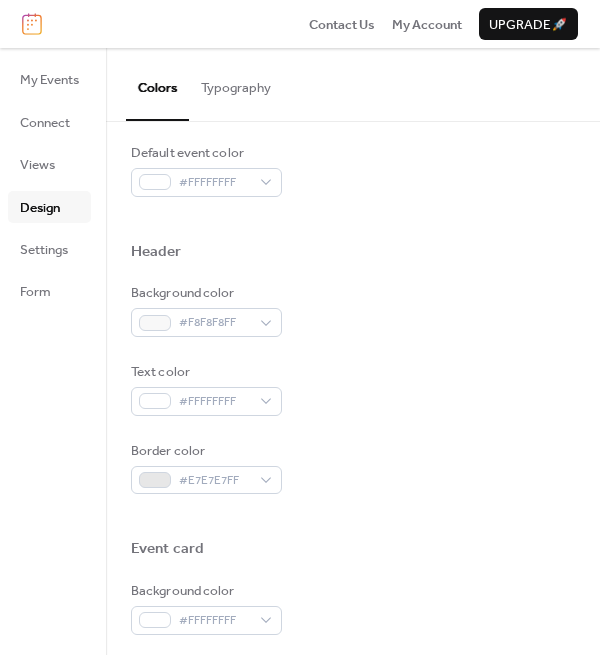 click on "Text color #FFFFFFFF" at bounding box center [353, 389] 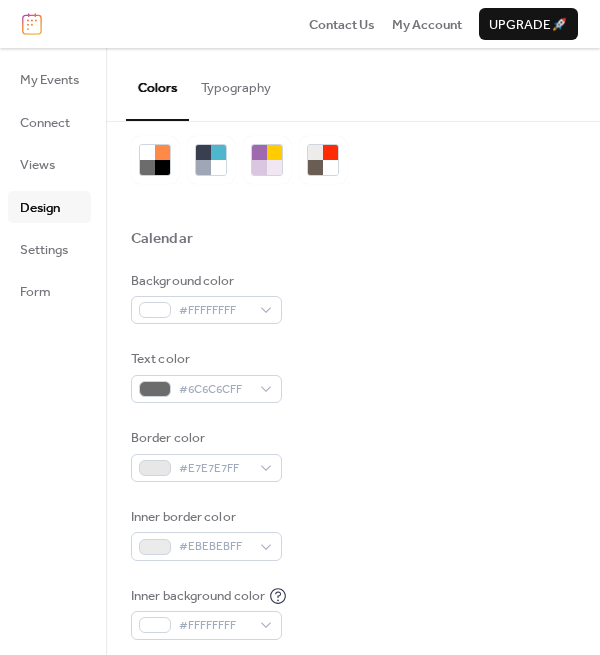 scroll, scrollTop: 55, scrollLeft: 0, axis: vertical 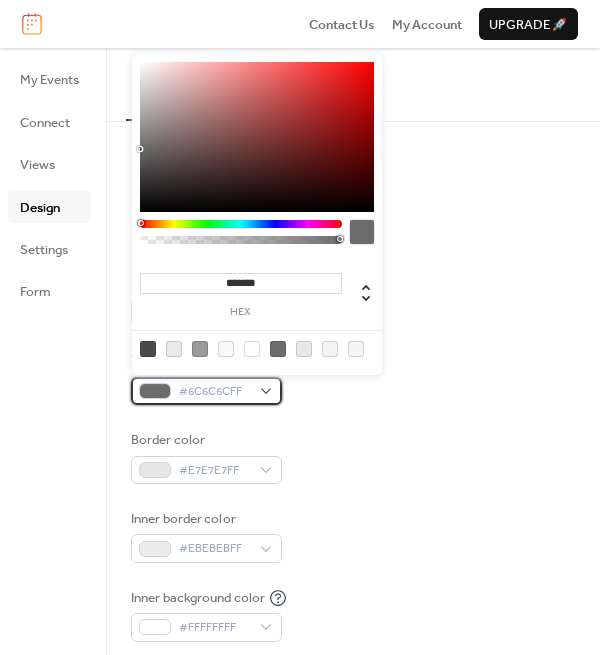 click on "#6C6C6CFF" at bounding box center [206, 391] 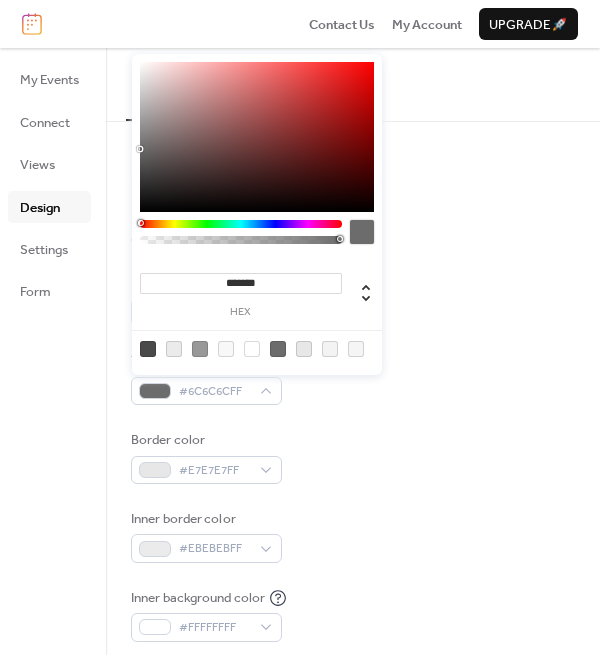 click at bounding box center (252, 349) 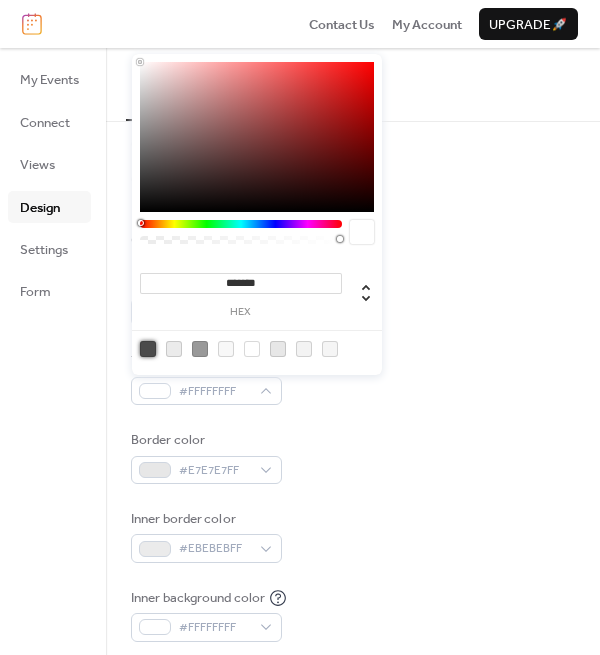 click at bounding box center (148, 349) 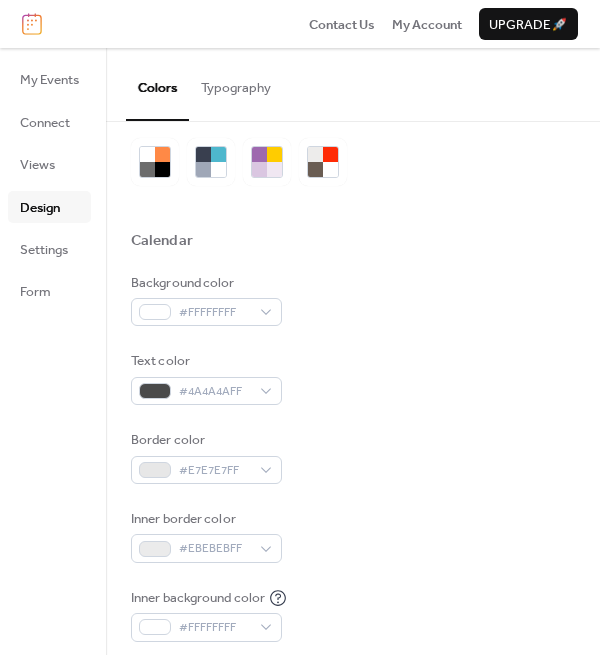 click on "Text color #4A4A4AFF" at bounding box center (353, 378) 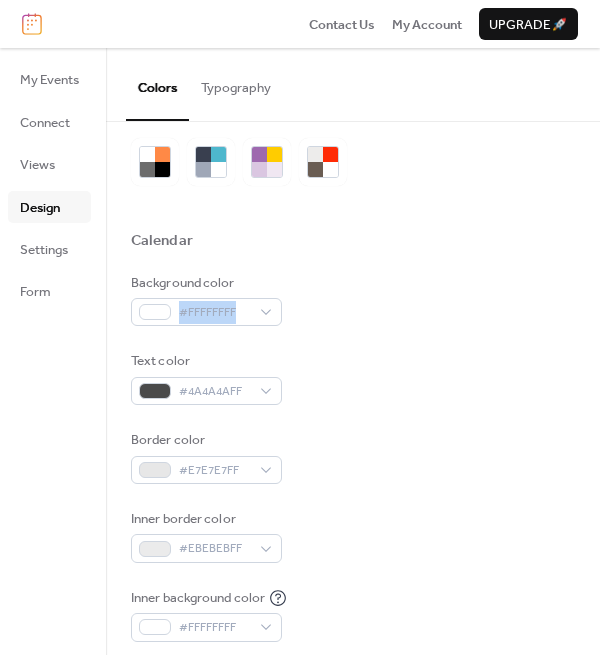 drag, startPoint x: 593, startPoint y: 289, endPoint x: 593, endPoint y: 324, distance: 35 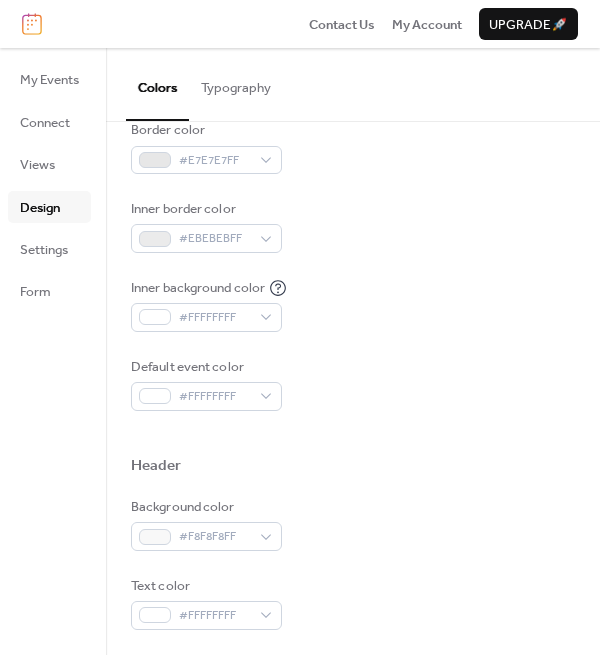scroll, scrollTop: 370, scrollLeft: 0, axis: vertical 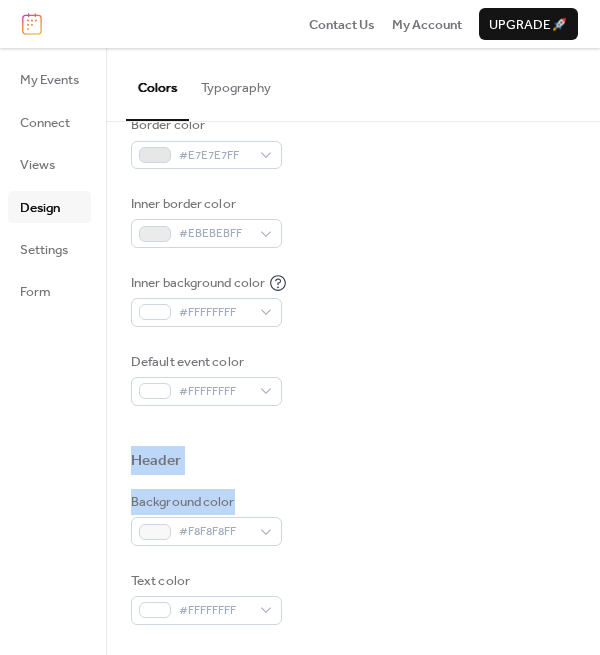 drag, startPoint x: 586, startPoint y: 428, endPoint x: 584, endPoint y: 492, distance: 64.03124 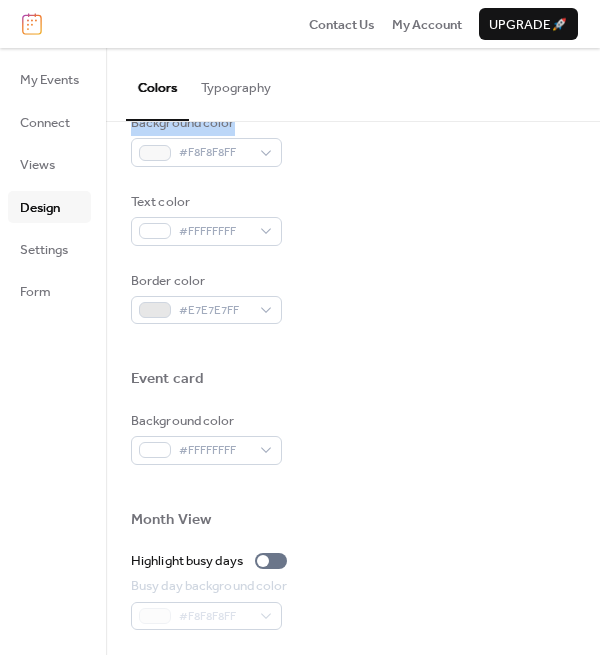 scroll, scrollTop: 768, scrollLeft: 0, axis: vertical 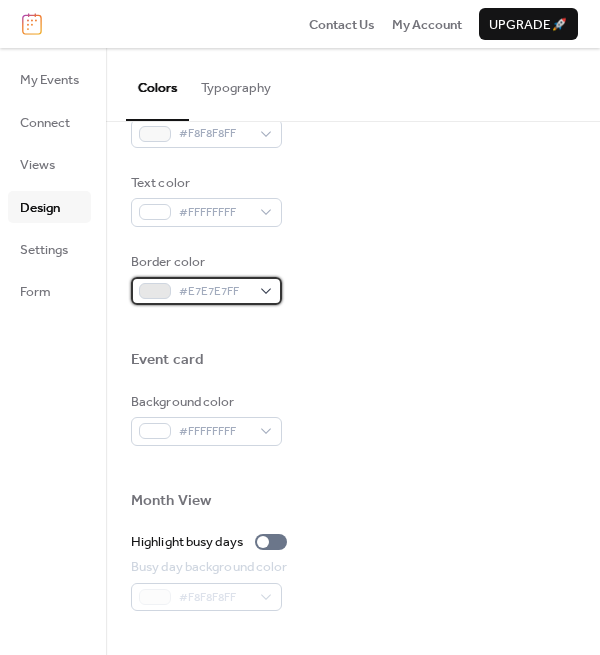 click on "#E7E7E7FF" at bounding box center (206, 291) 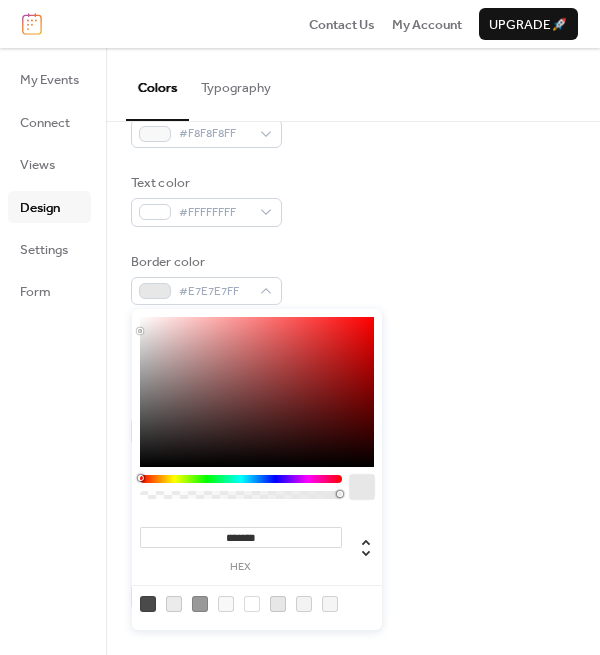 click at bounding box center [226, 604] 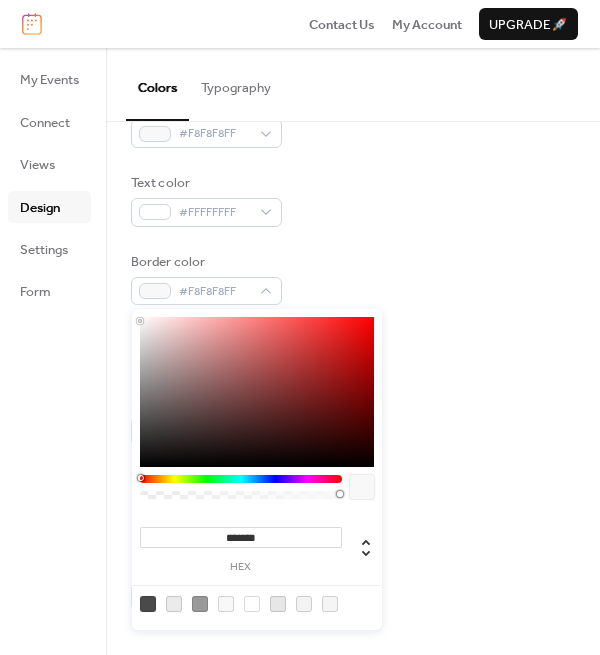 click at bounding box center (226, 604) 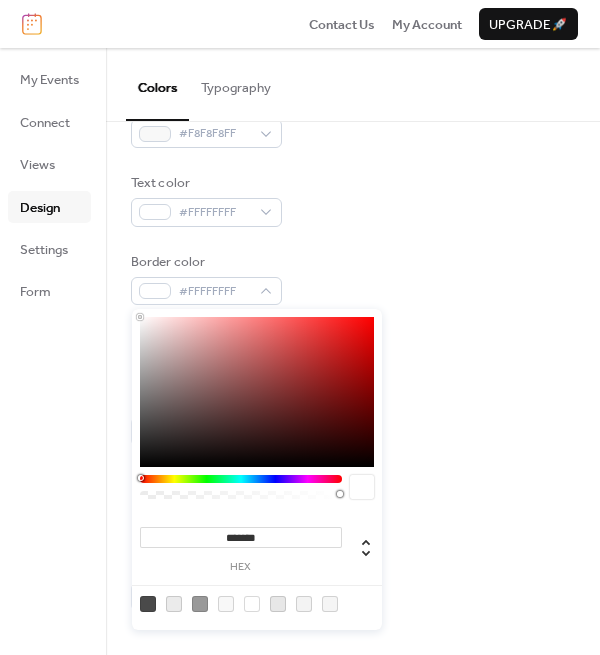 type on "*******" 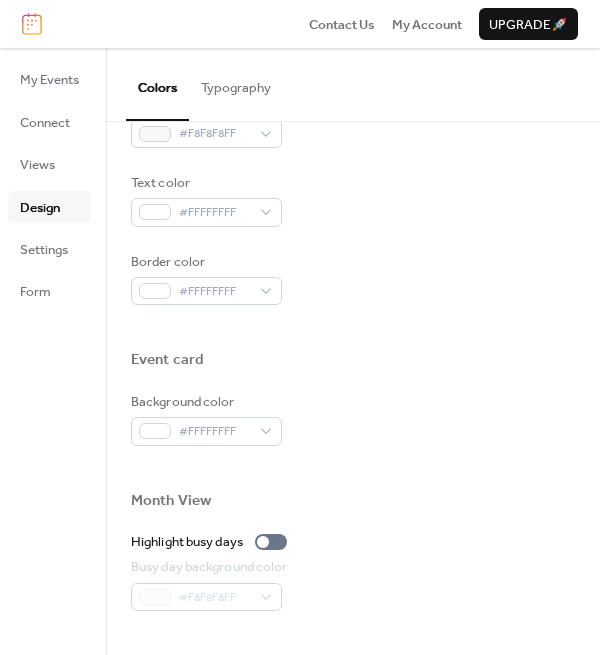 click at bounding box center [353, 468] 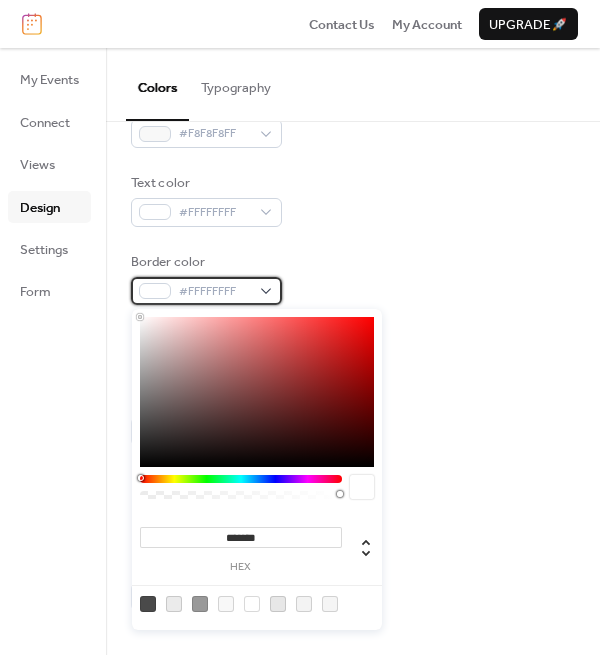 click on "#FFFFFFFF" at bounding box center [206, 291] 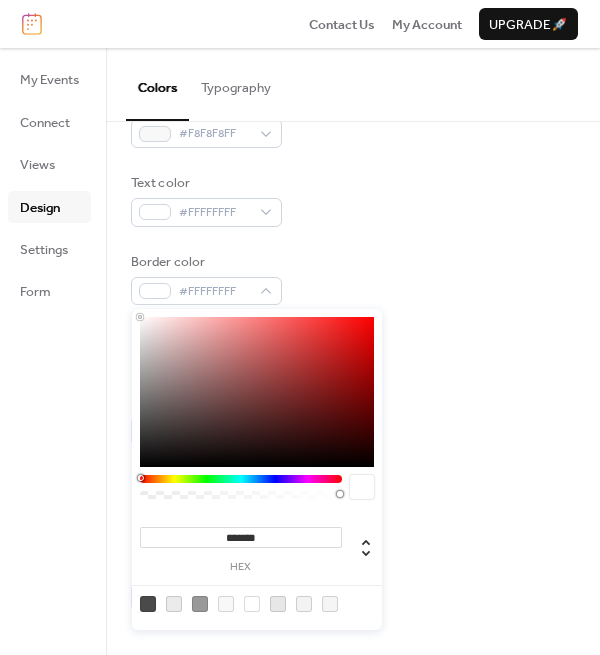 click at bounding box center [252, 604] 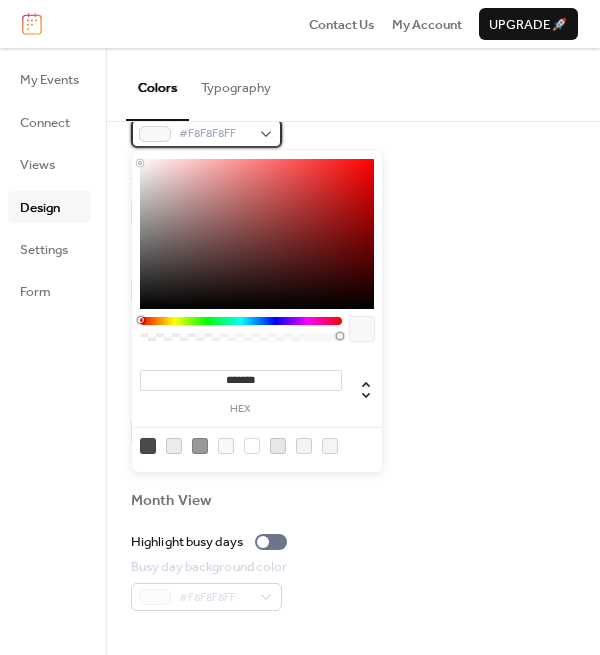 click on "#F8F8F8FF" at bounding box center (206, 133) 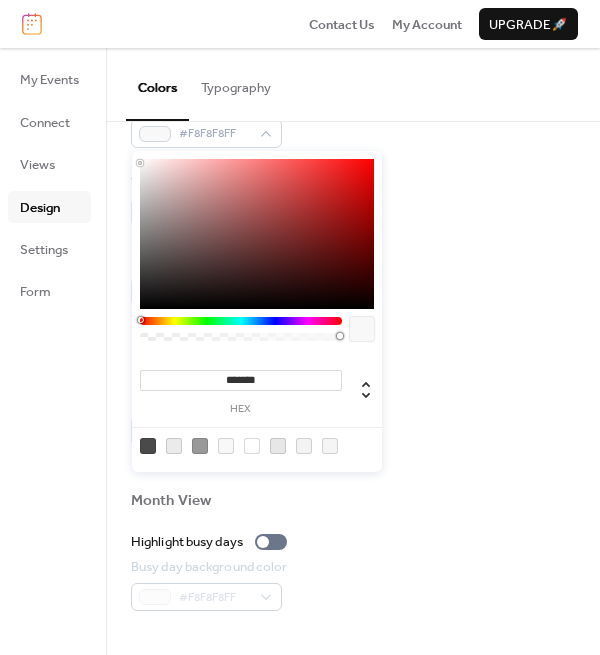 click at bounding box center [252, 446] 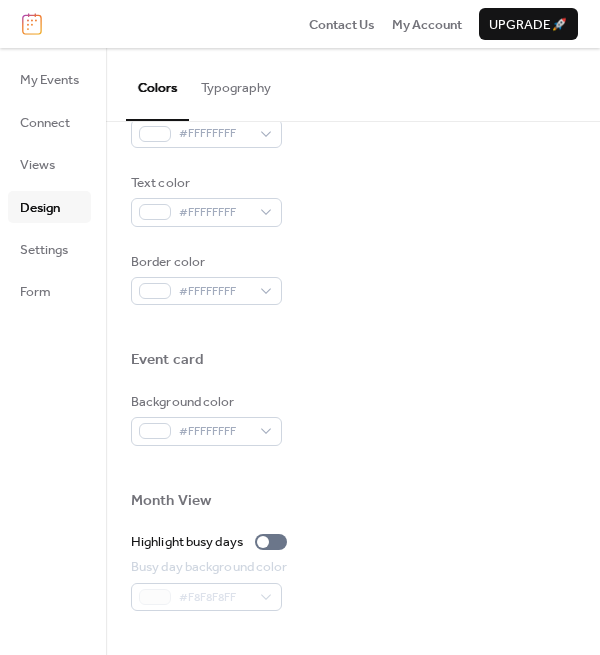 click on "Background color #FFFFFFFF" at bounding box center [353, 419] 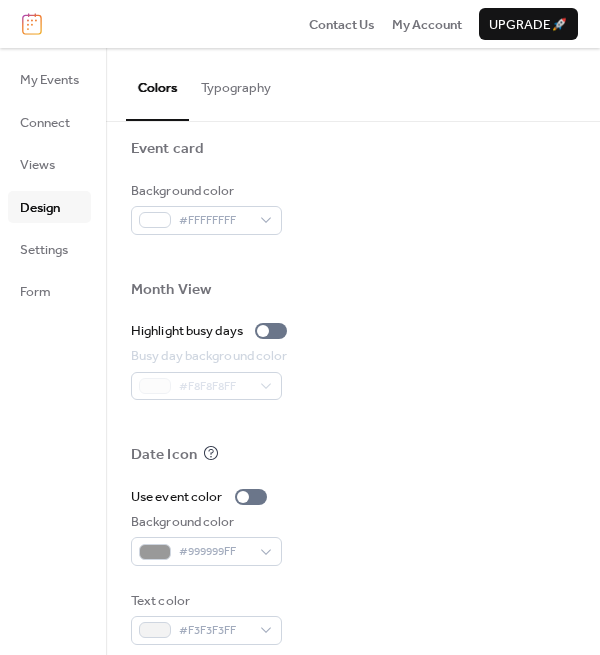 scroll, scrollTop: 997, scrollLeft: 0, axis: vertical 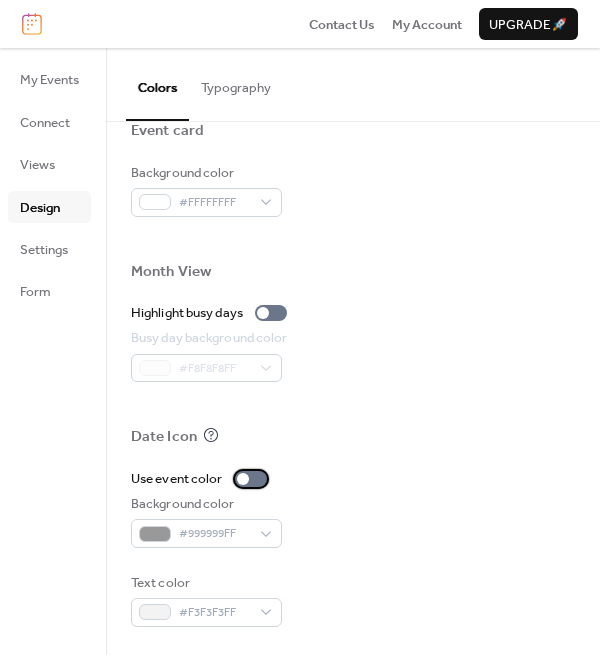 click at bounding box center [251, 479] 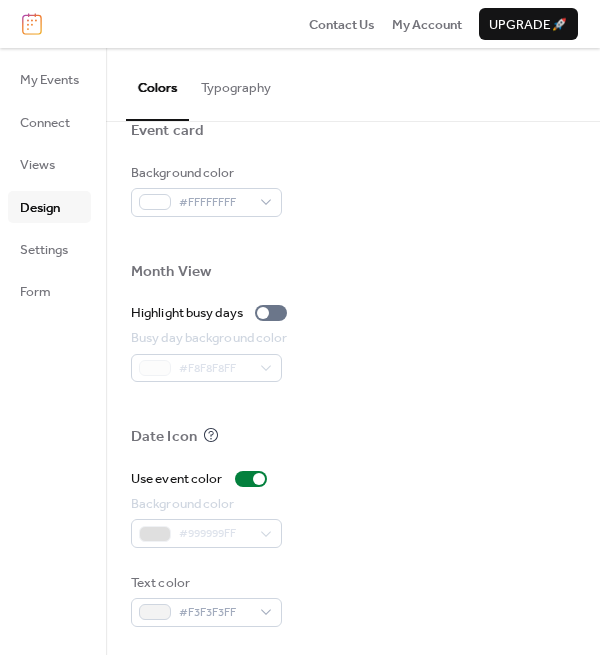 click on "#999999FF" at bounding box center (206, 533) 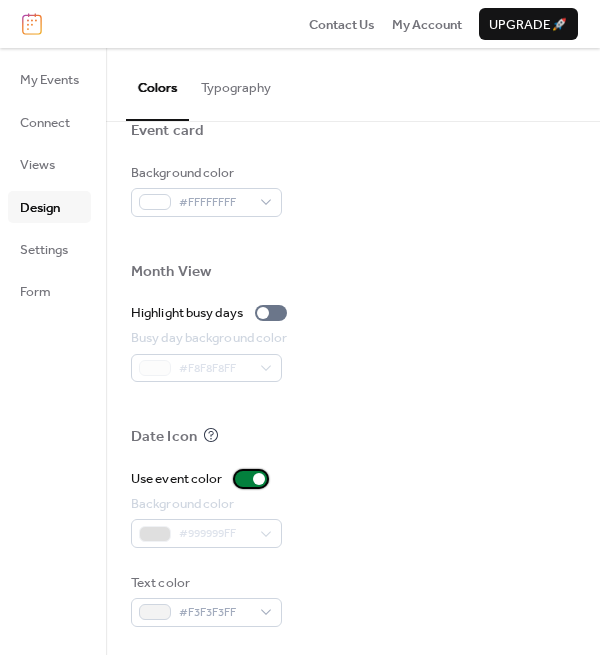click at bounding box center (251, 479) 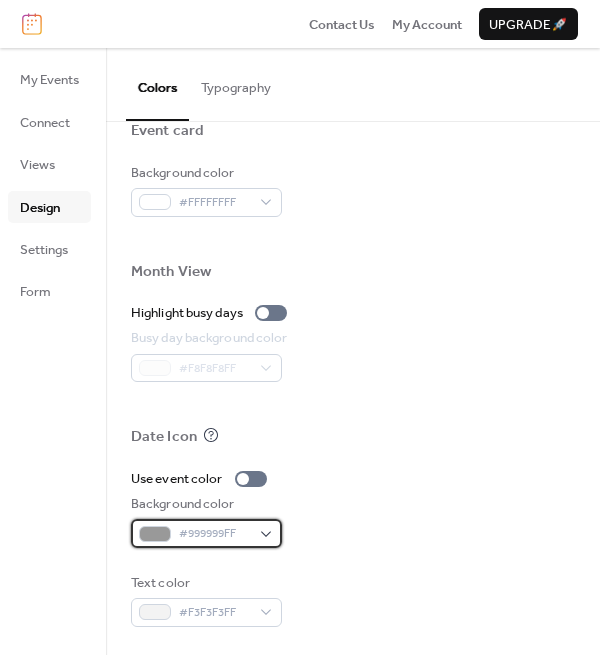 click on "#999999FF" at bounding box center (206, 533) 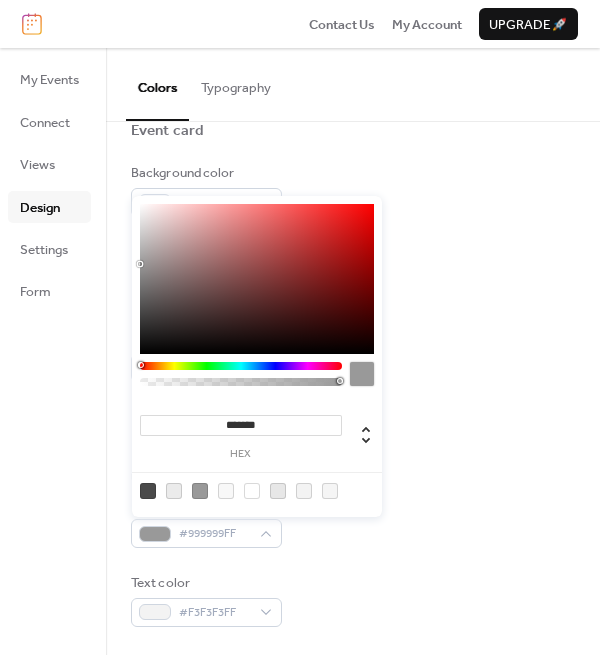 click at bounding box center [252, 491] 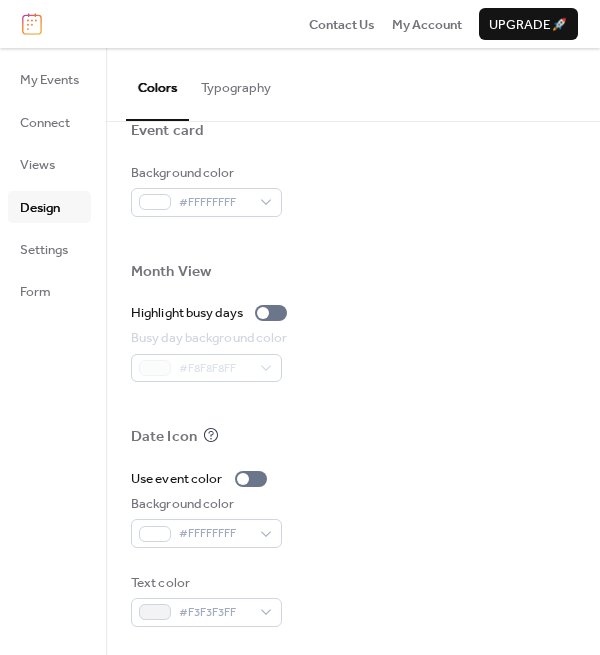 click on "Use event color" at bounding box center (353, 479) 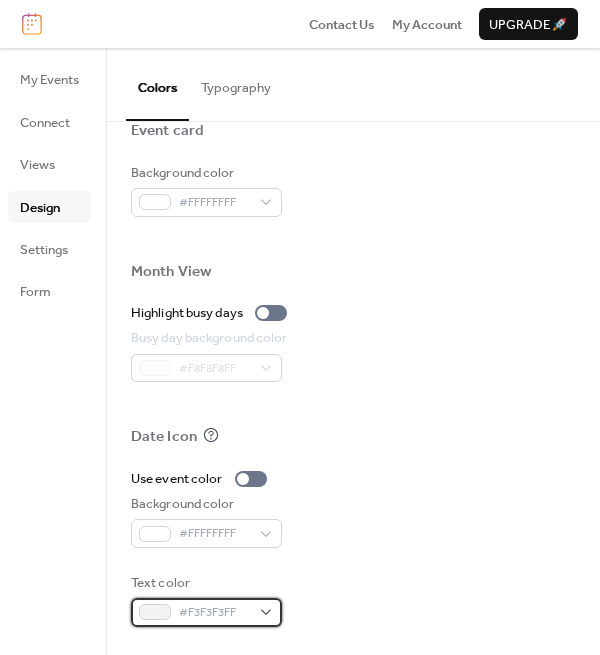 click on "#F3F3F3FF" at bounding box center [206, 612] 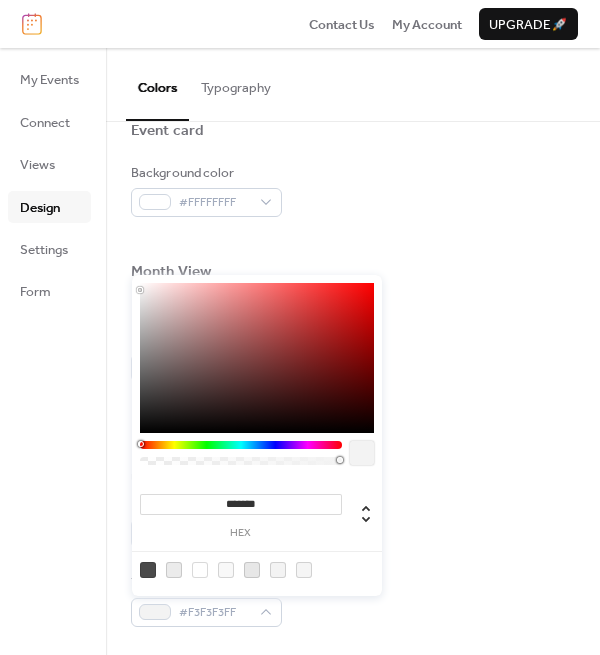 click at bounding box center [200, 570] 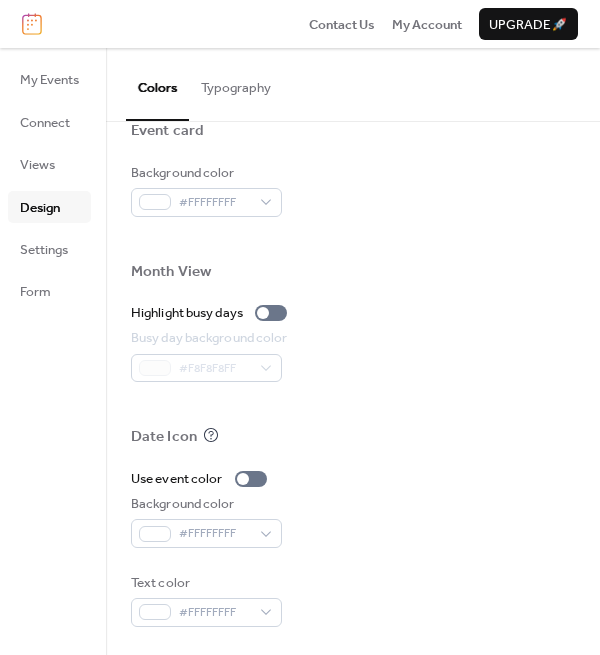 click on "Use event color" at bounding box center (353, 479) 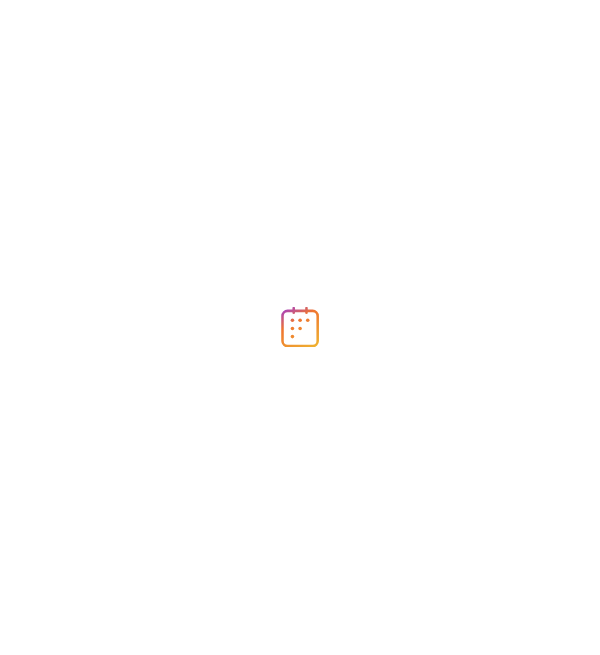 scroll, scrollTop: 0, scrollLeft: 0, axis: both 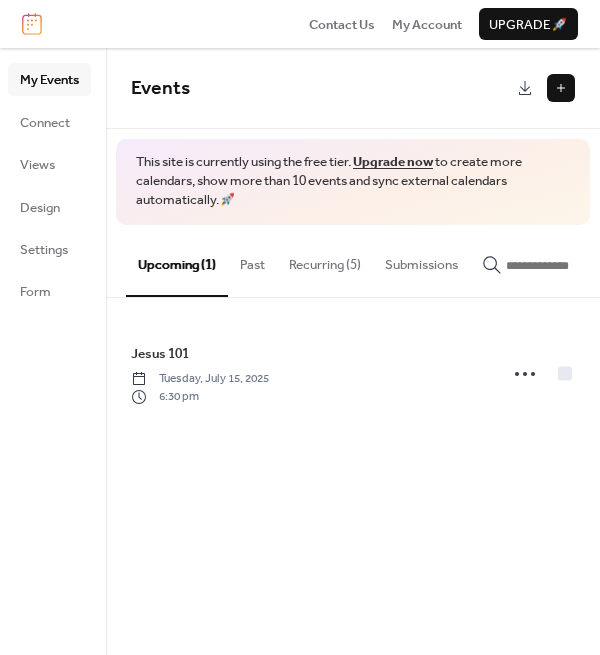 click on "Recurring (5)" at bounding box center [325, 260] 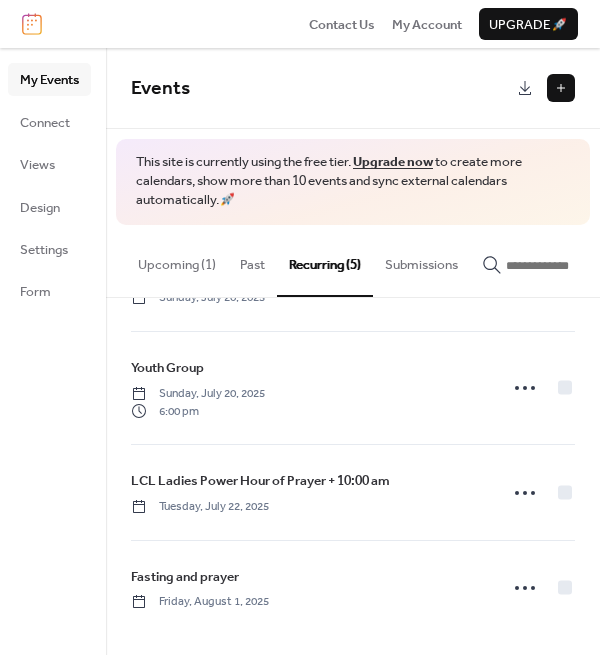 scroll, scrollTop: 199, scrollLeft: 0, axis: vertical 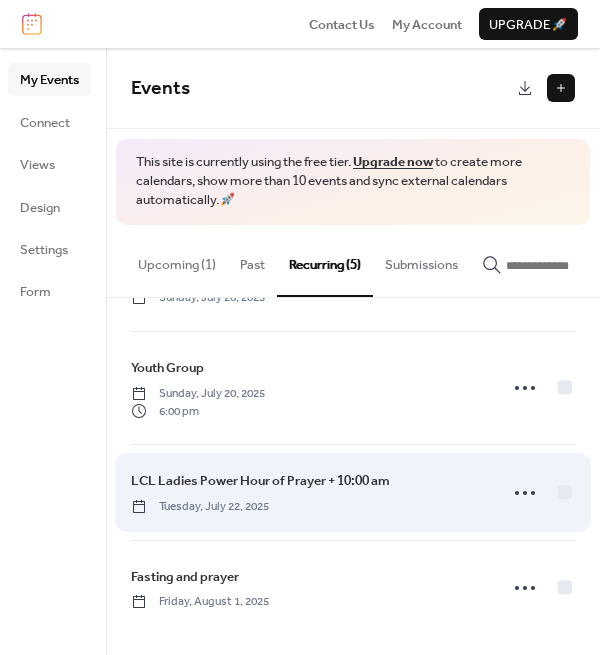 click on "LCL Ladies Power Hour of Prayer + 10:00 am" at bounding box center [260, 481] 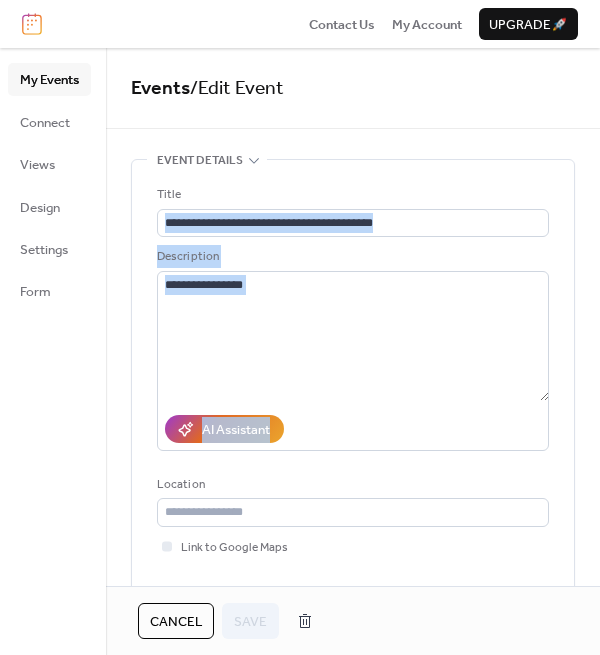 drag, startPoint x: 593, startPoint y: 205, endPoint x: 604, endPoint y: 283, distance: 78.77182 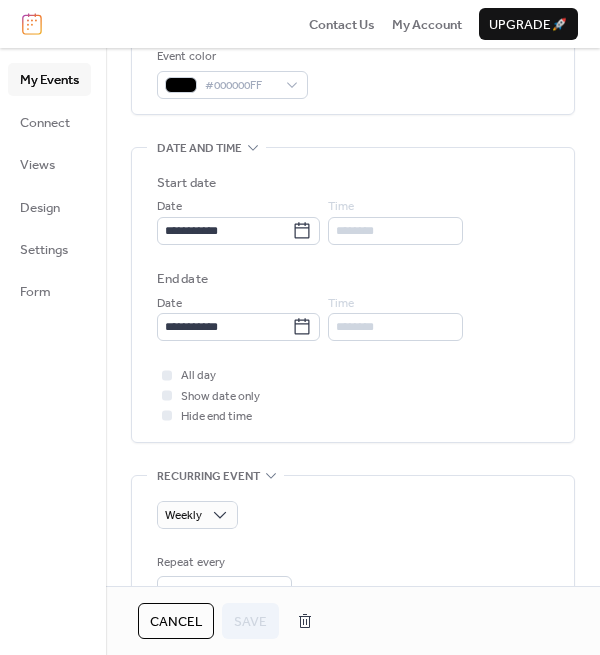 scroll, scrollTop: 528, scrollLeft: 0, axis: vertical 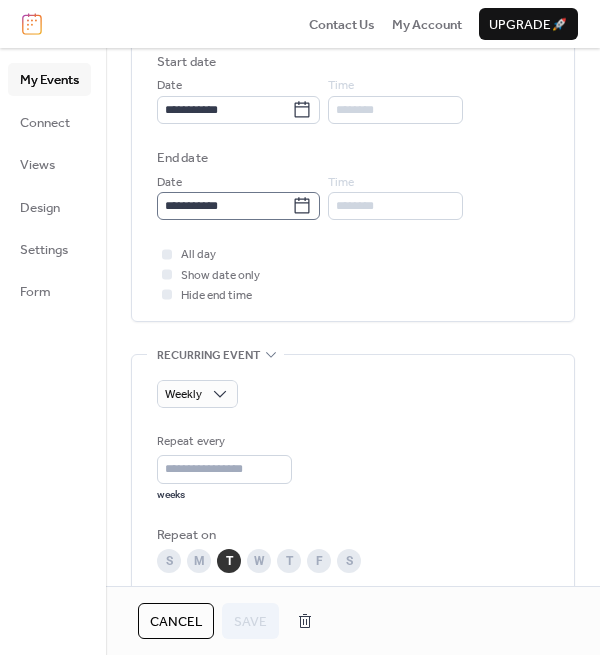 click 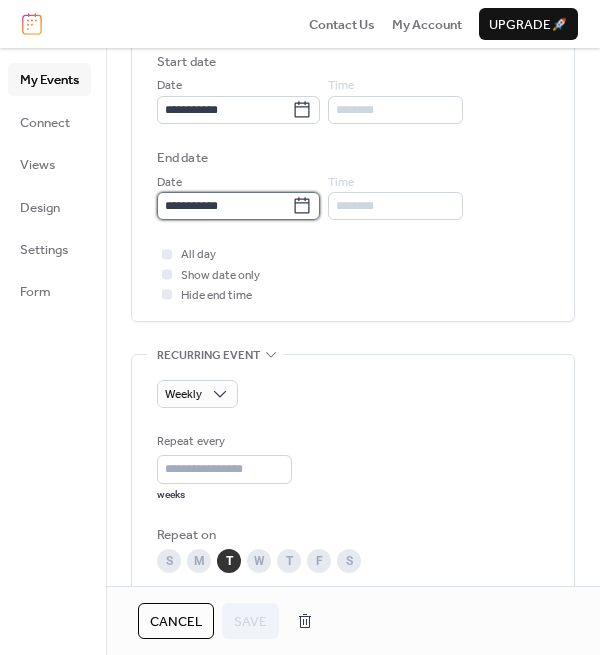 click on "**********" at bounding box center [224, 206] 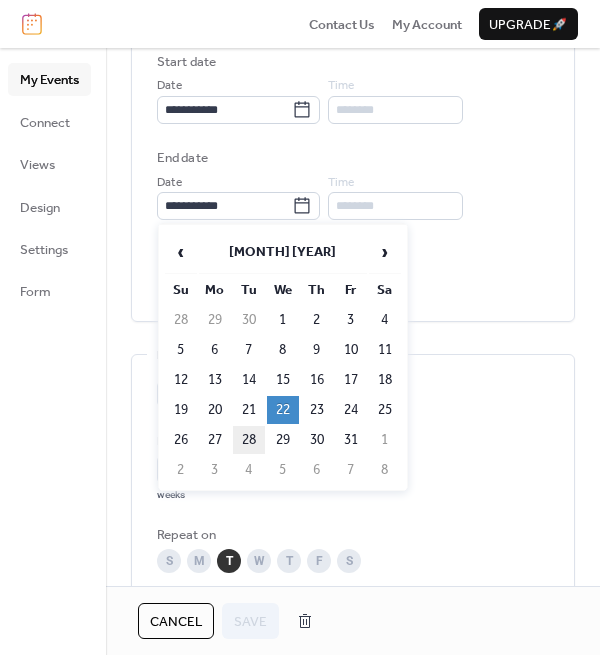 click on "28" at bounding box center (249, 440) 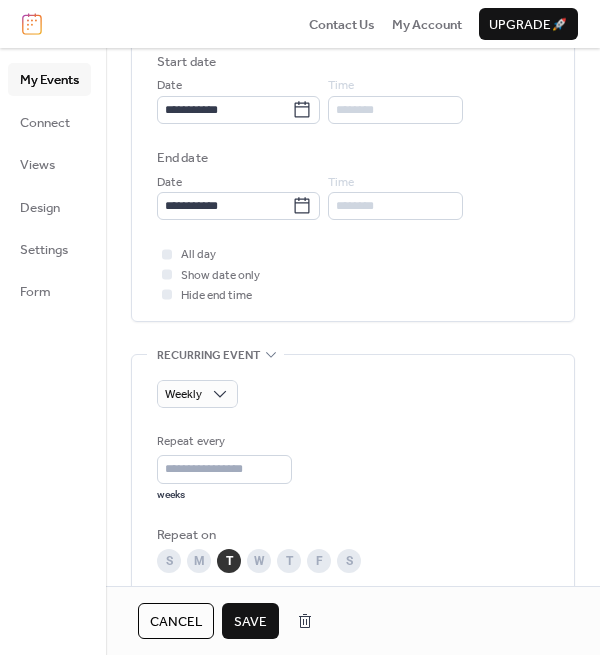 click on "Weekly Repeat every * weeks Repeat on S M T W T F S Ends ​ Never ​ Date Excluded dates   Pick date to exclude" at bounding box center (353, 561) 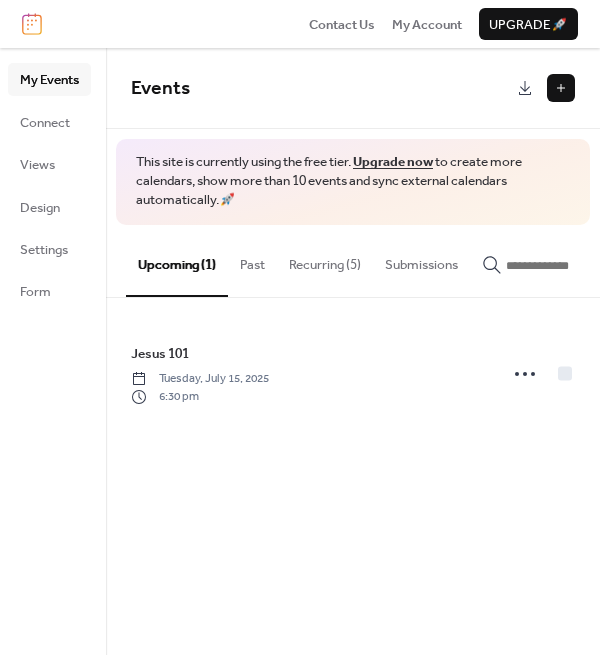 click on "Recurring (5)" at bounding box center [325, 260] 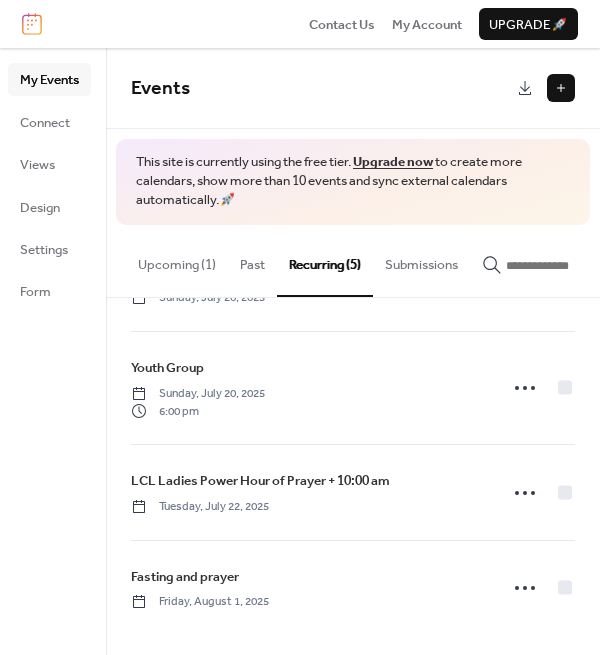 scroll, scrollTop: 199, scrollLeft: 0, axis: vertical 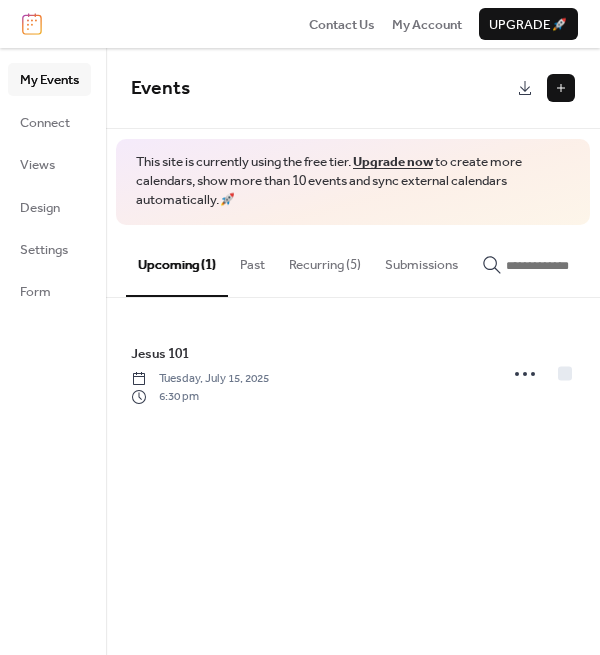 click on "Recurring (5)" at bounding box center [325, 260] 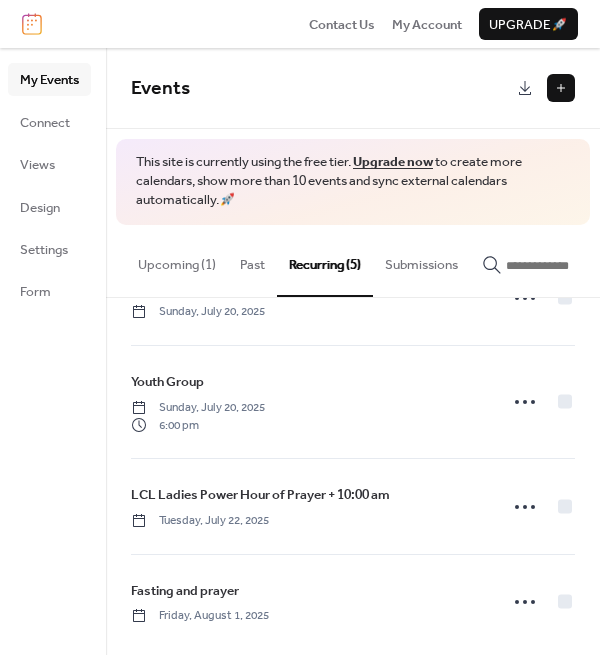 scroll, scrollTop: 199, scrollLeft: 0, axis: vertical 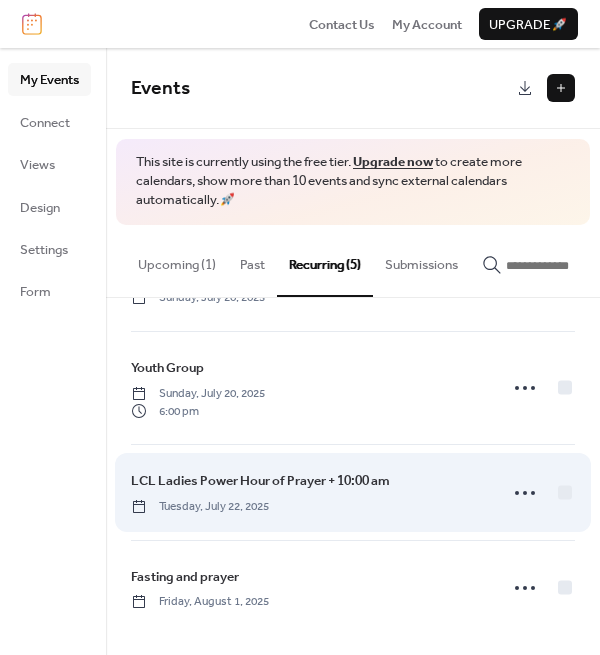 click on "LCL Ladies Power Hour of Prayer + 10:00 am" at bounding box center [260, 481] 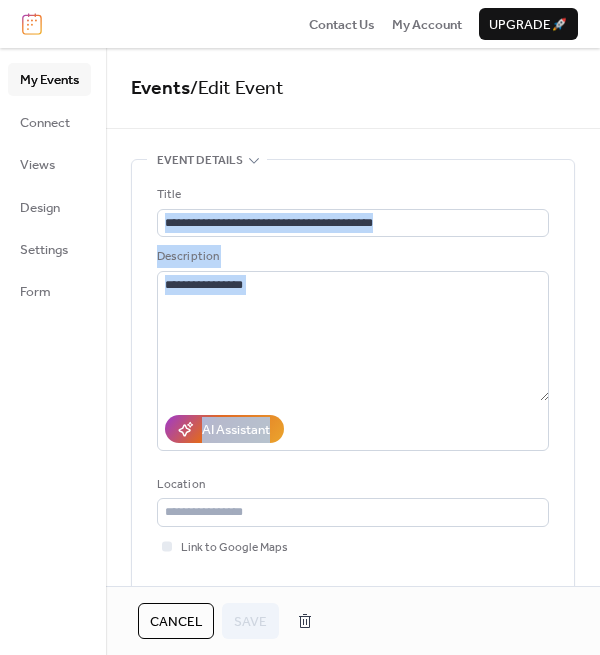 drag, startPoint x: 592, startPoint y: 196, endPoint x: 596, endPoint y: 316, distance: 120.06665 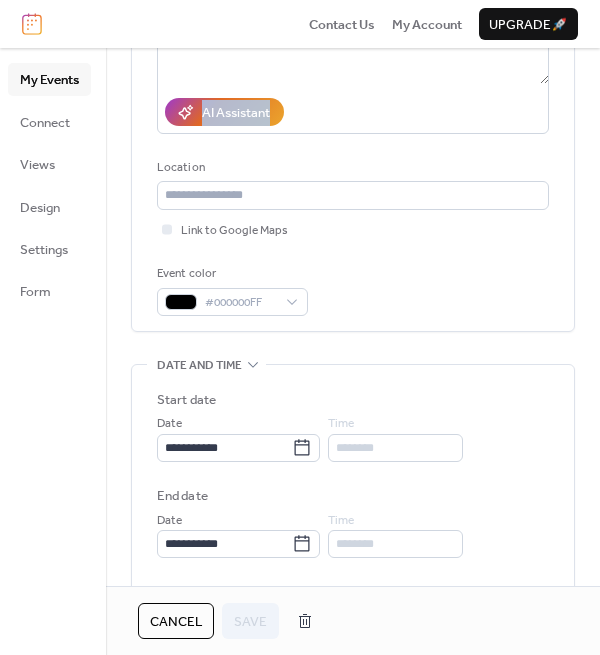 scroll, scrollTop: 330, scrollLeft: 0, axis: vertical 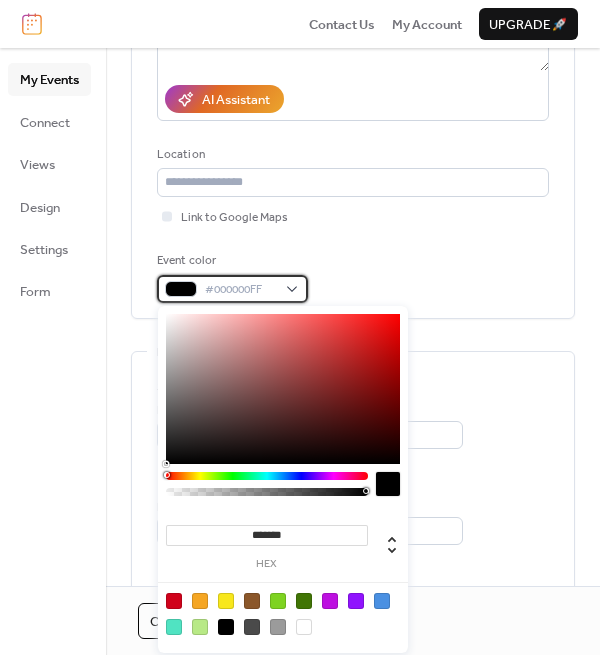 click on "#000000FF" at bounding box center [232, 289] 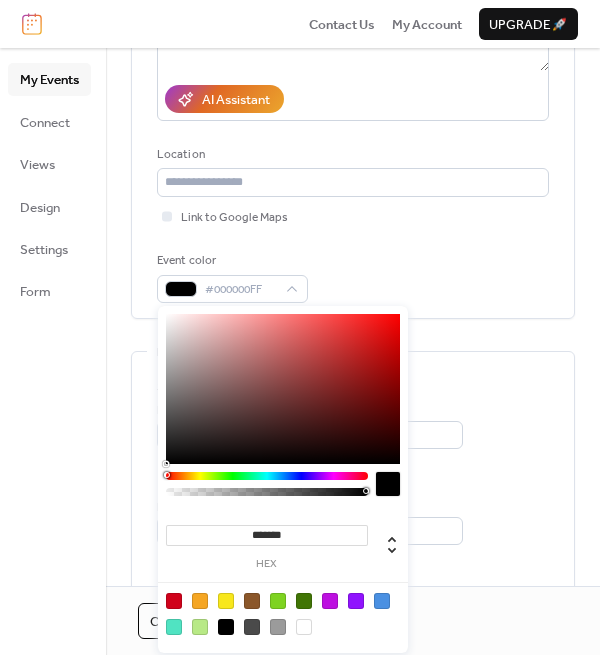 click at bounding box center (304, 627) 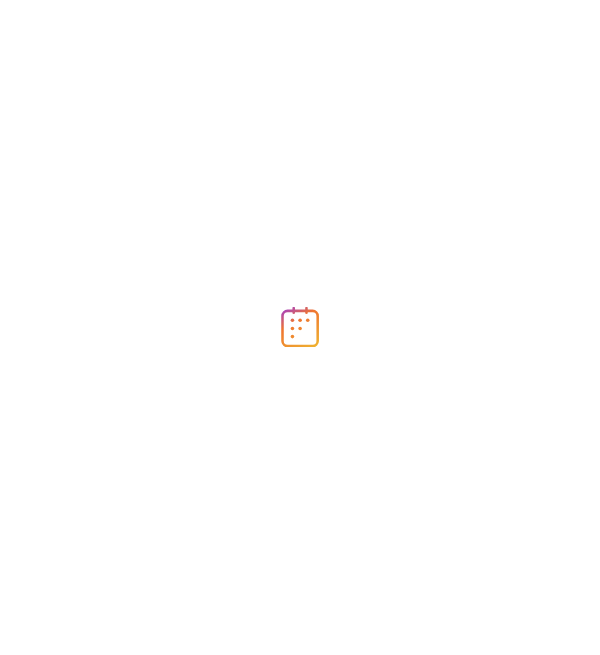 scroll, scrollTop: 0, scrollLeft: 0, axis: both 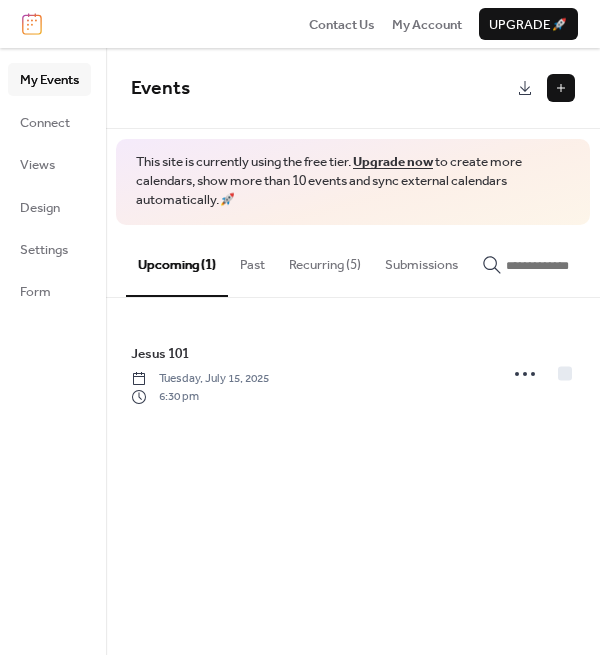 click on "Recurring (5)" at bounding box center [325, 260] 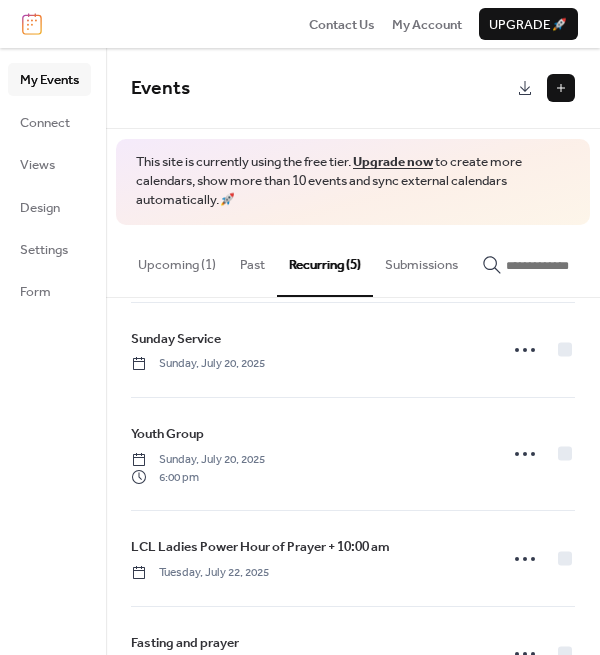 scroll, scrollTop: 199, scrollLeft: 0, axis: vertical 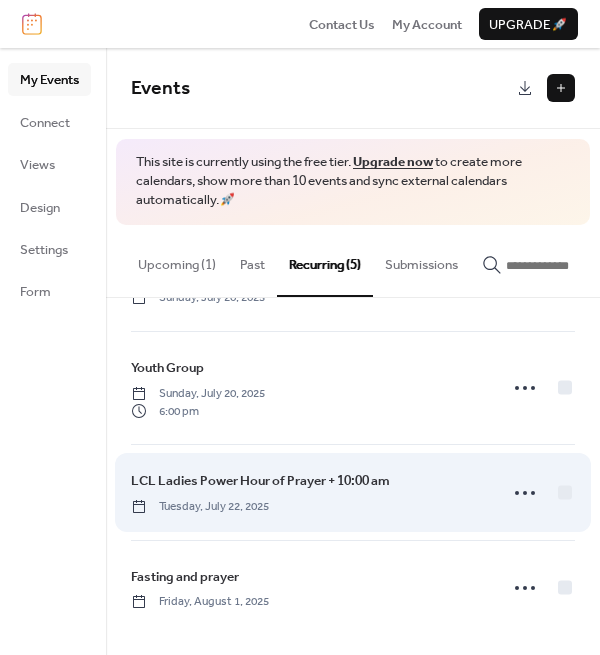 click on "LCL Ladies Power Hour of Prayer + 10:00 am" at bounding box center [260, 481] 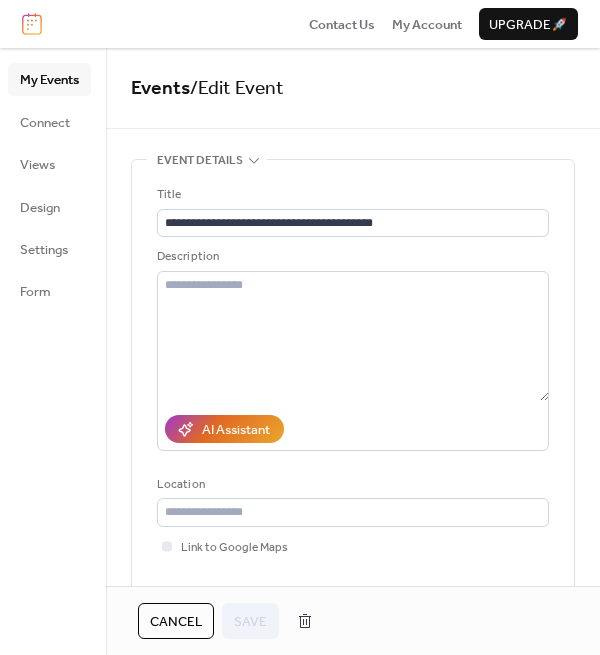 drag, startPoint x: 592, startPoint y: 196, endPoint x: 594, endPoint y: 238, distance: 42.047592 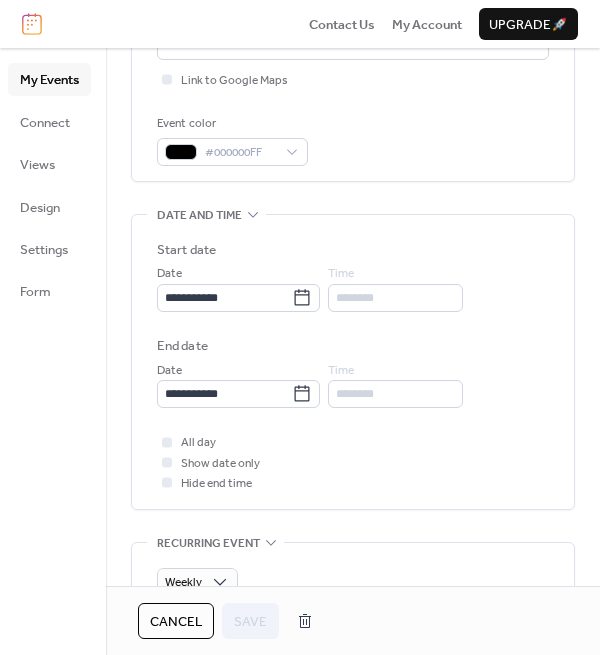 scroll, scrollTop: 472, scrollLeft: 0, axis: vertical 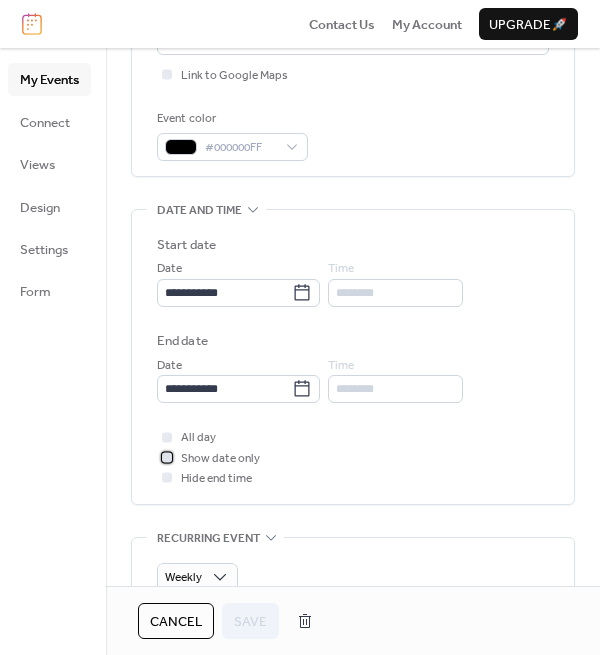 click on "Show date only" at bounding box center [220, 459] 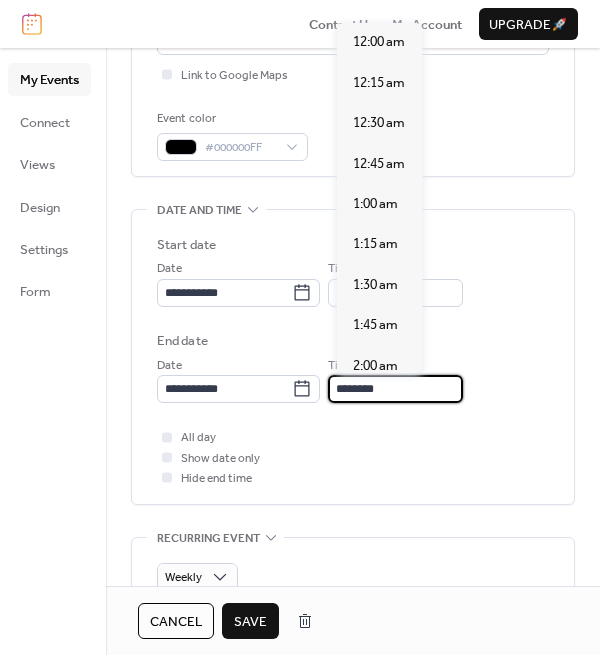 click on "********" at bounding box center (395, 389) 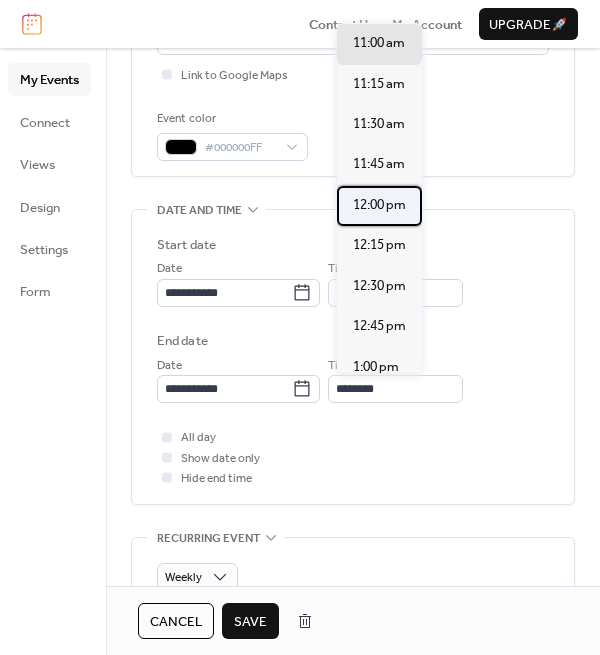 click on "12:00 pm" at bounding box center [379, 205] 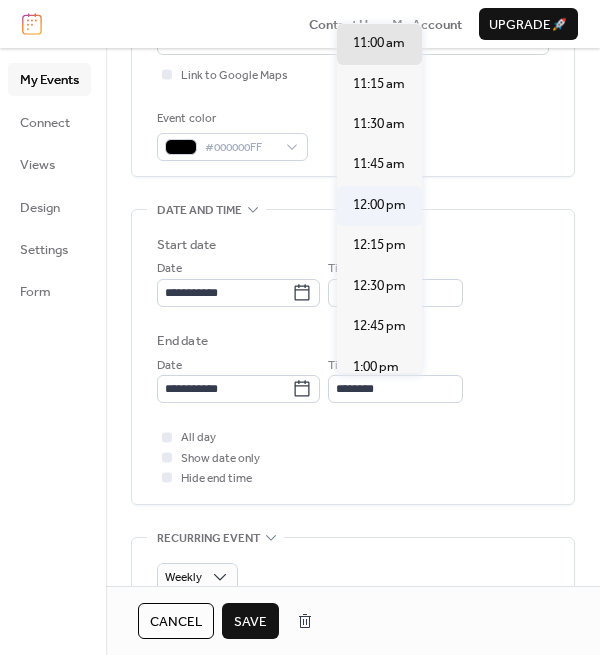 type on "********" 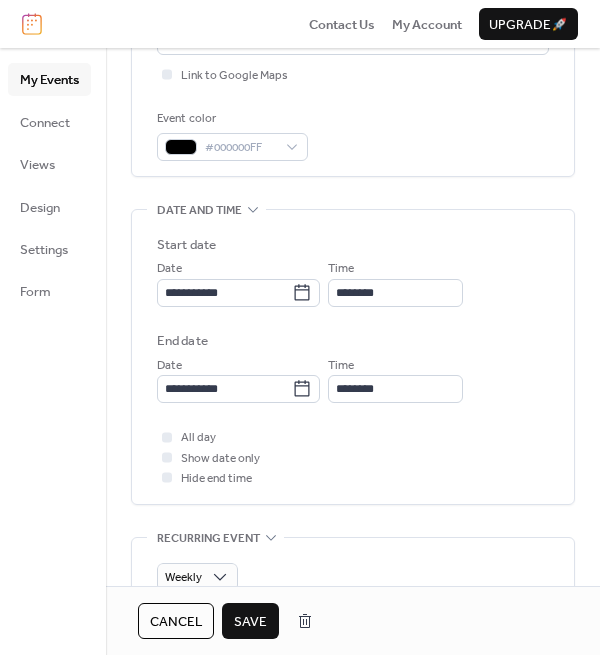click on "All day Show date only Hide end time" at bounding box center (353, 457) 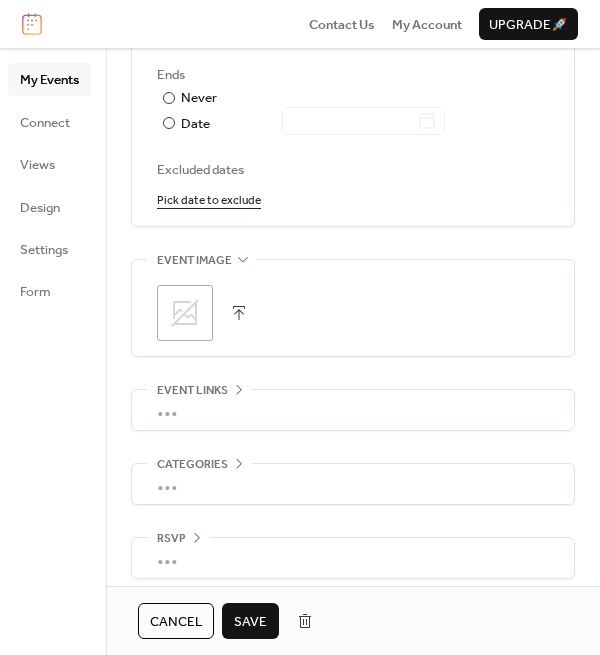 scroll, scrollTop: 1196, scrollLeft: 0, axis: vertical 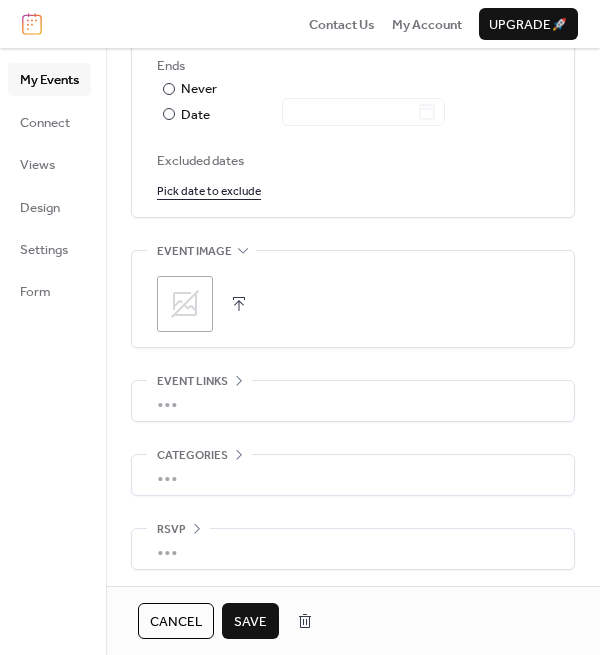 click on "Save" at bounding box center [250, 622] 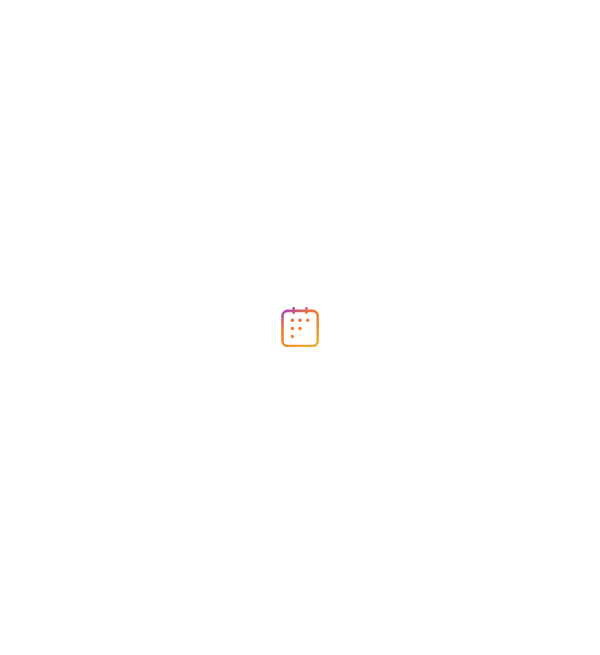 scroll, scrollTop: 0, scrollLeft: 0, axis: both 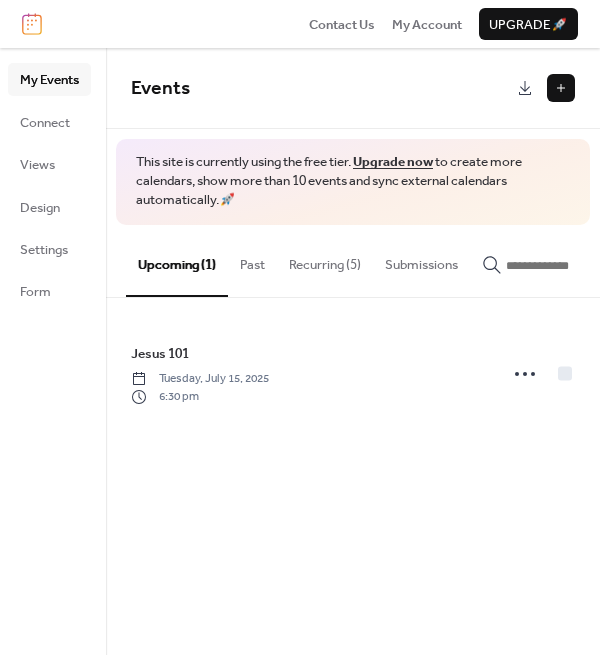 click on "Recurring (5)" at bounding box center [325, 260] 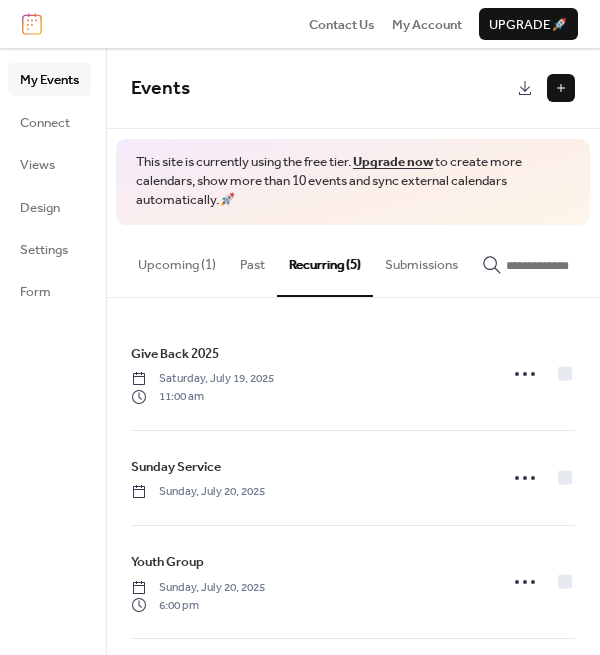 click on "Recurring (5)" at bounding box center [325, 261] 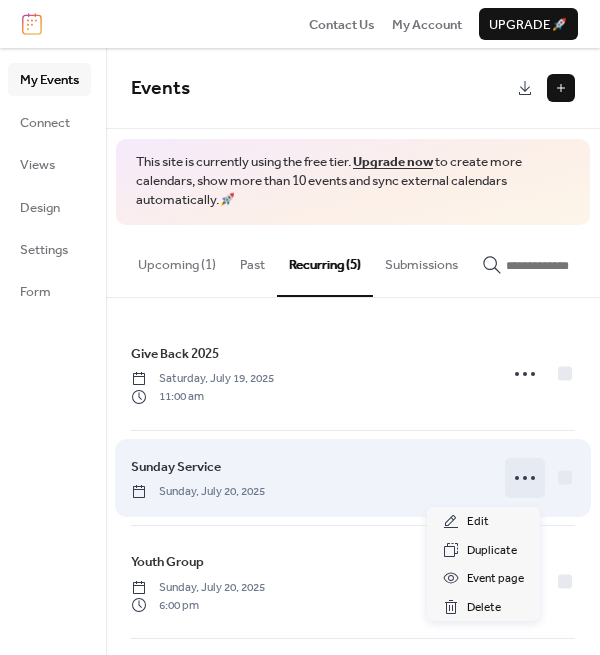 click 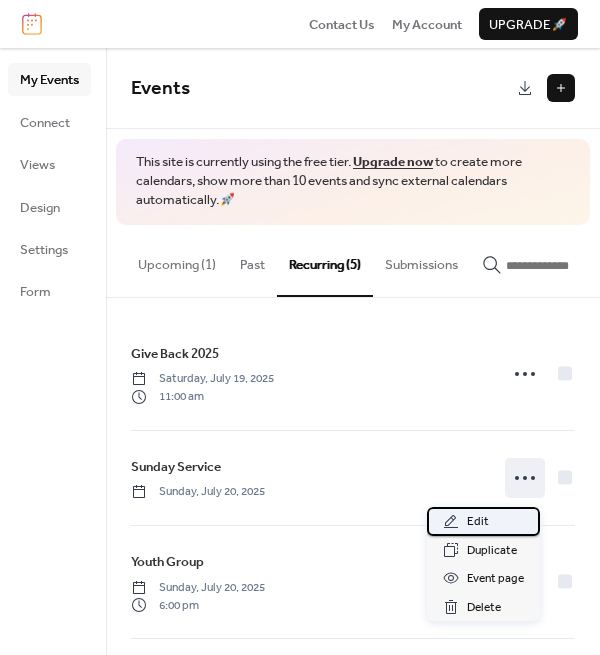 click on "Edit" at bounding box center [478, 522] 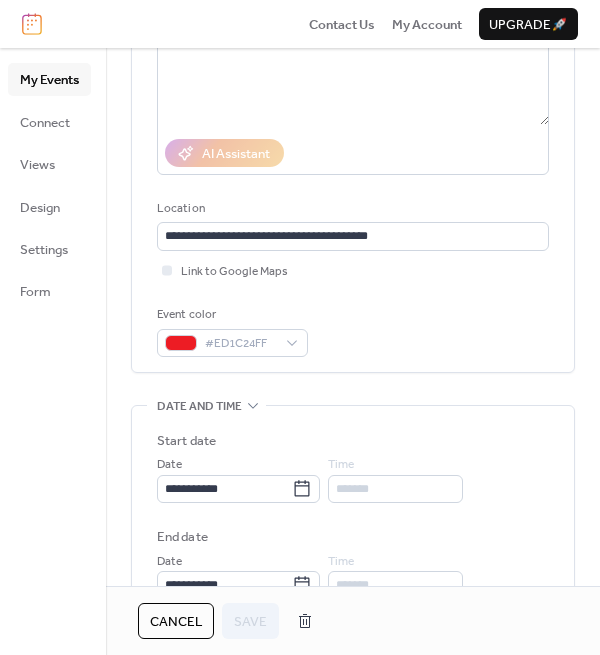 scroll, scrollTop: 278, scrollLeft: 0, axis: vertical 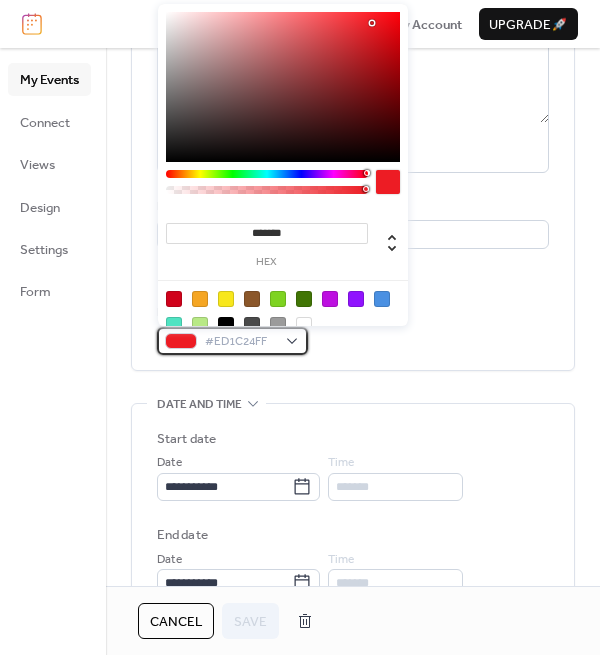 click on "#ED1C24FF" at bounding box center (232, 341) 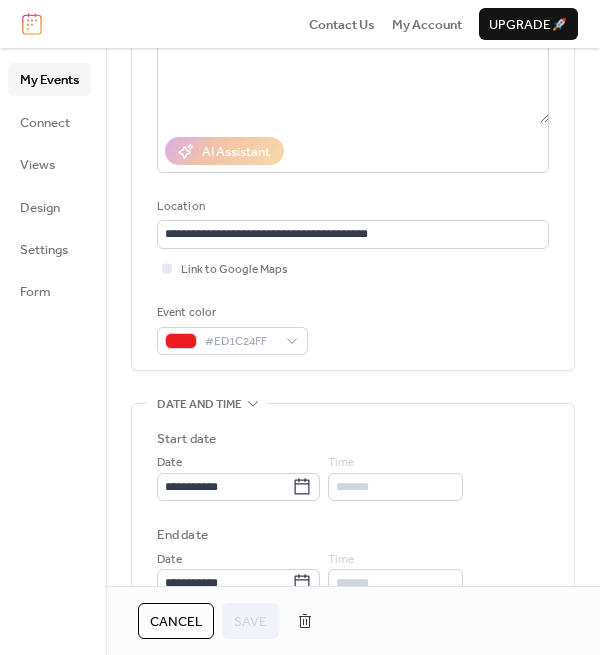 click on "Event color #ED1C24FF" at bounding box center (353, 329) 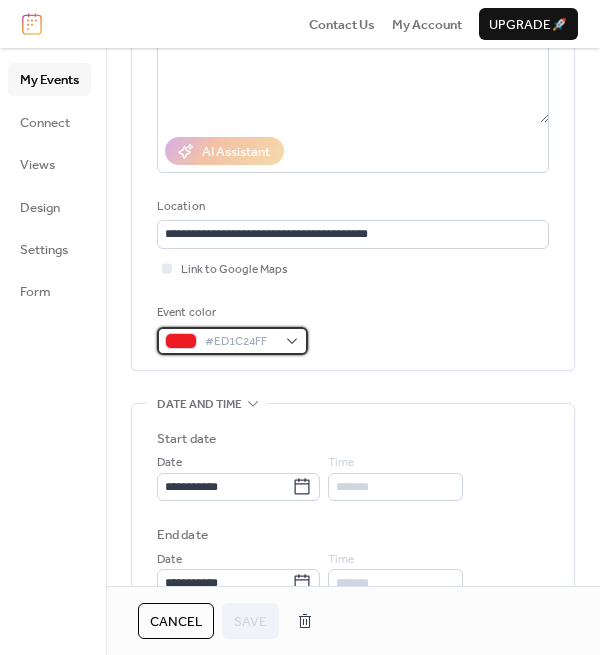 click on "#ED1C24FF" at bounding box center (232, 341) 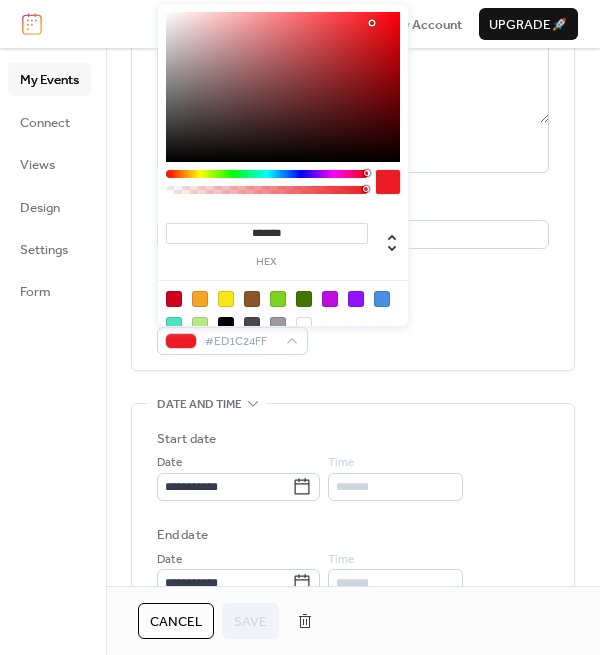 click at bounding box center [304, 325] 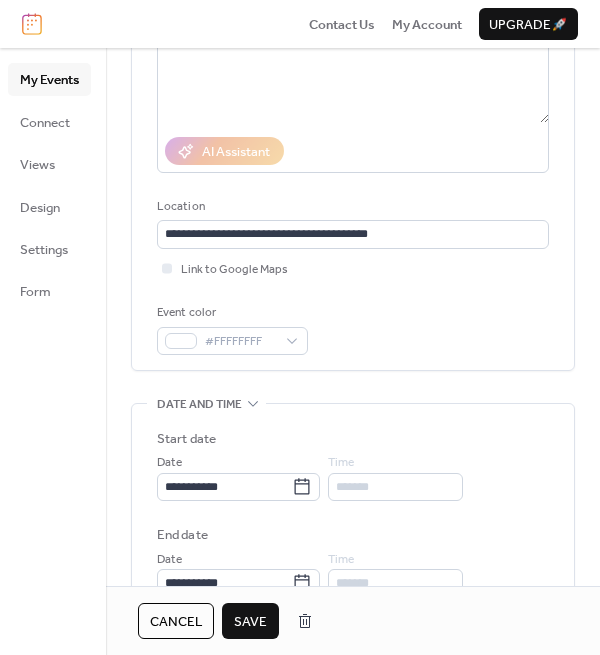 click on "Event color #FFFFFFFF" at bounding box center [353, 329] 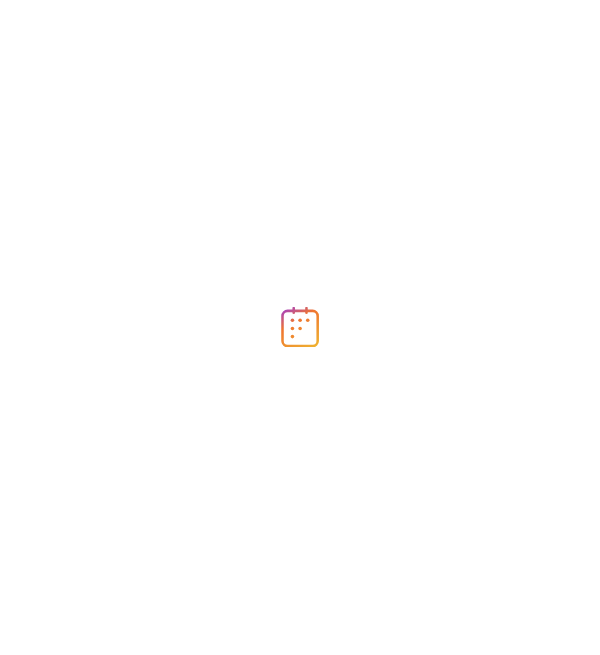 scroll, scrollTop: 0, scrollLeft: 0, axis: both 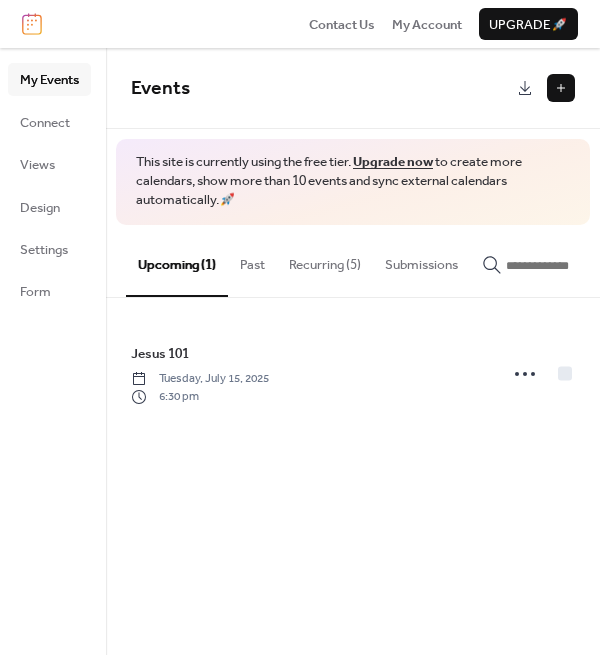 click on "Recurring (5)" at bounding box center (325, 260) 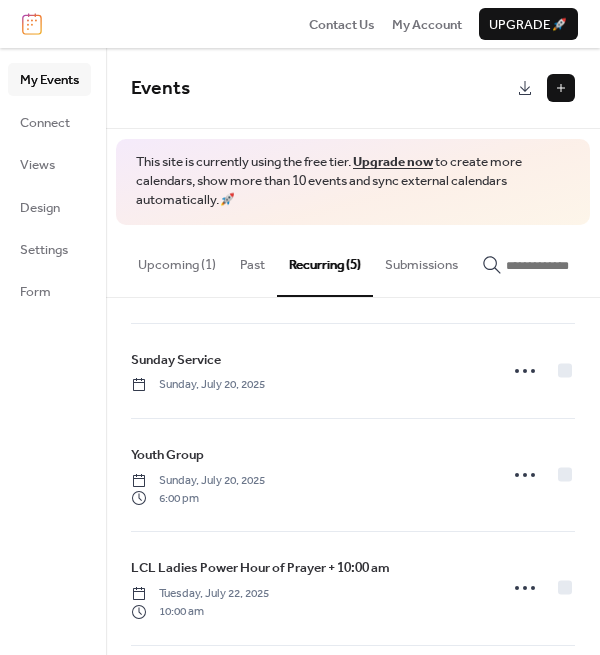 scroll, scrollTop: 111, scrollLeft: 0, axis: vertical 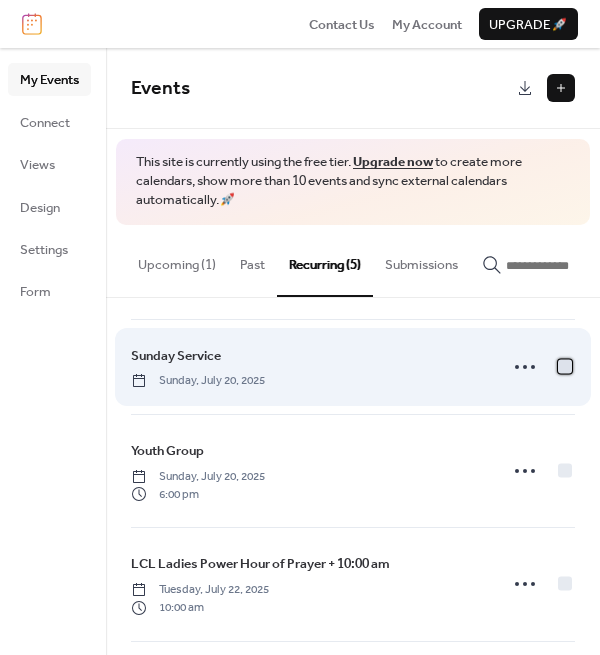 click at bounding box center (565, 367) 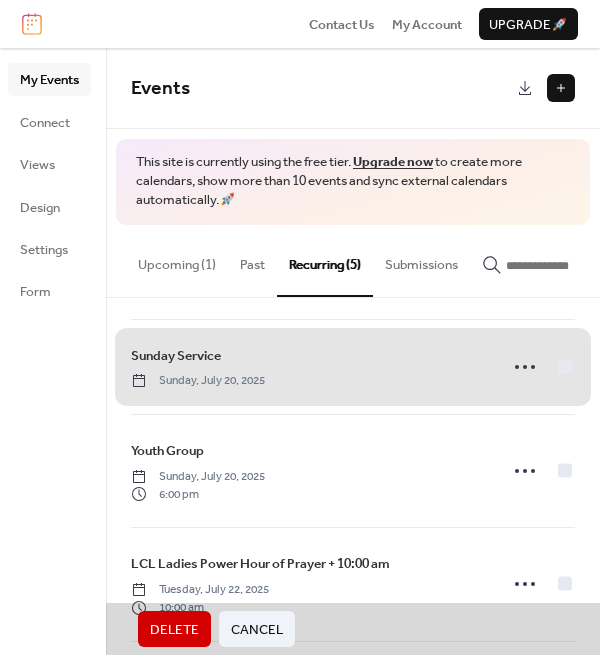 click on "Delete" at bounding box center [174, 630] 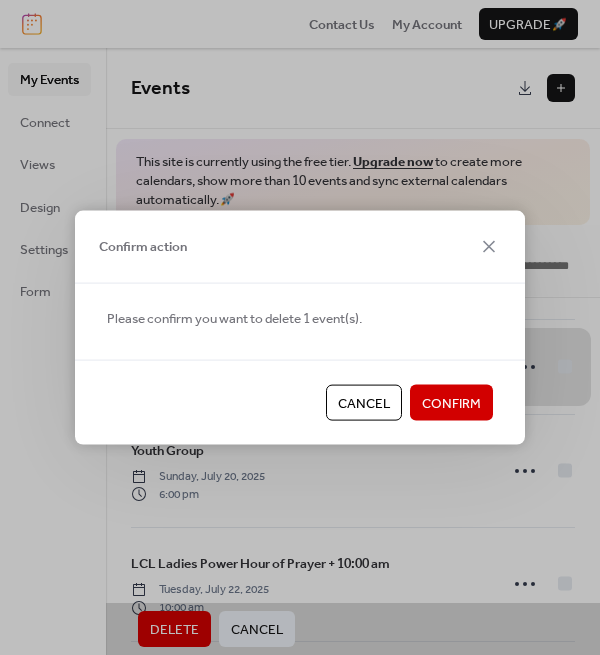 click on "Confirm" at bounding box center (451, 404) 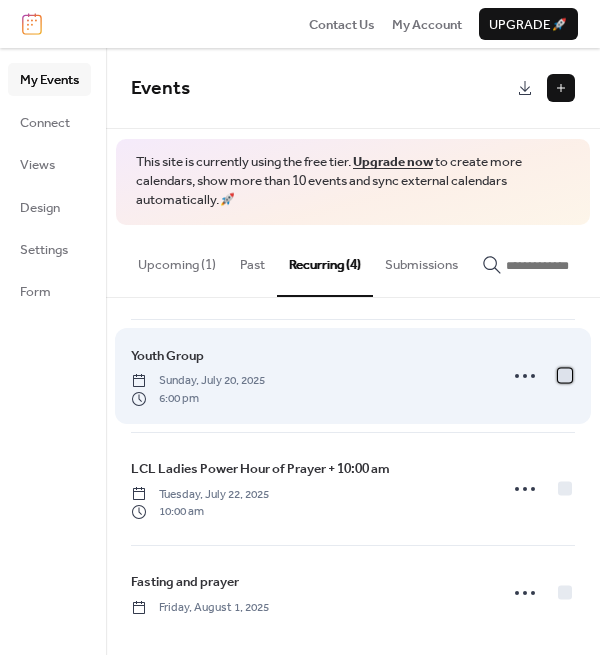 click at bounding box center [565, 375] 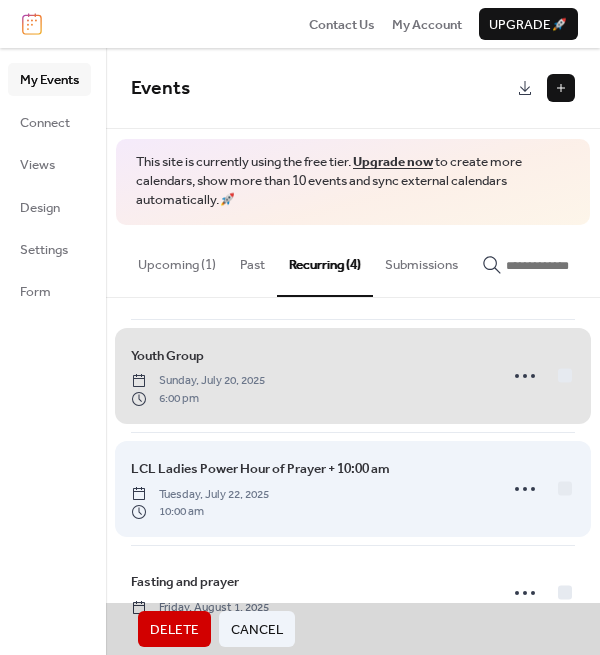 click on "LCL Ladies Power Hour of Prayer + 10:00 am Tuesday, July 22, 2025 10:00 am" at bounding box center [353, 488] 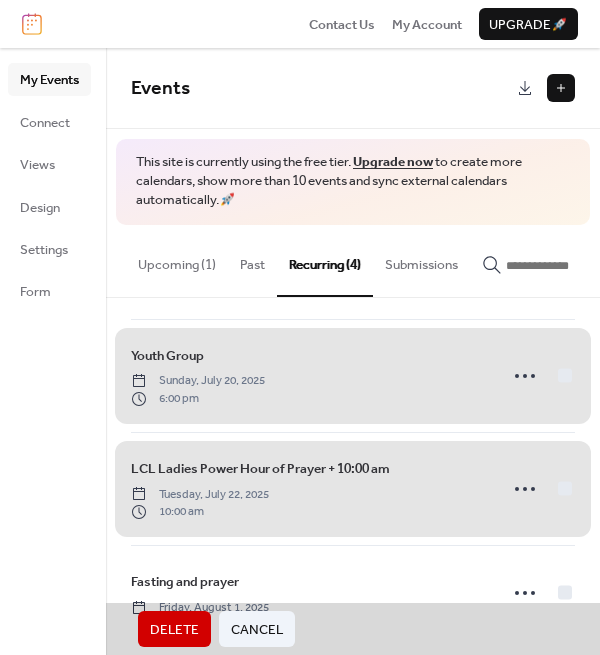 scroll, scrollTop: 121, scrollLeft: 0, axis: vertical 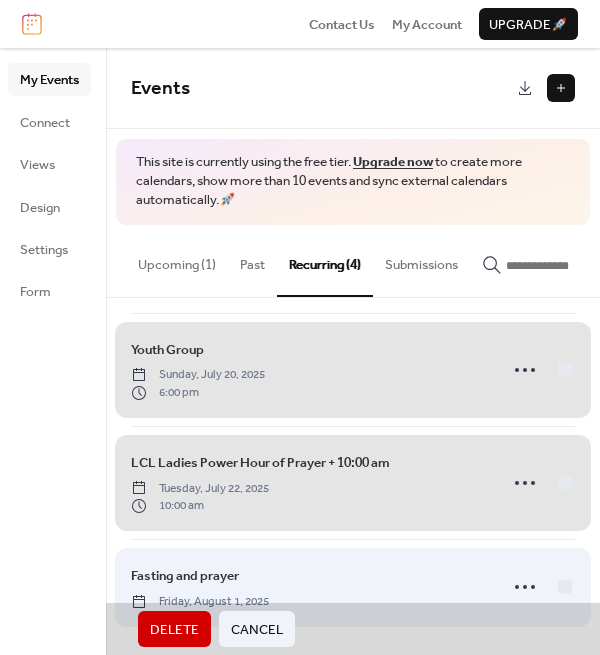 click on "Fasting and prayer Friday, August 1, 2025" at bounding box center [353, 586] 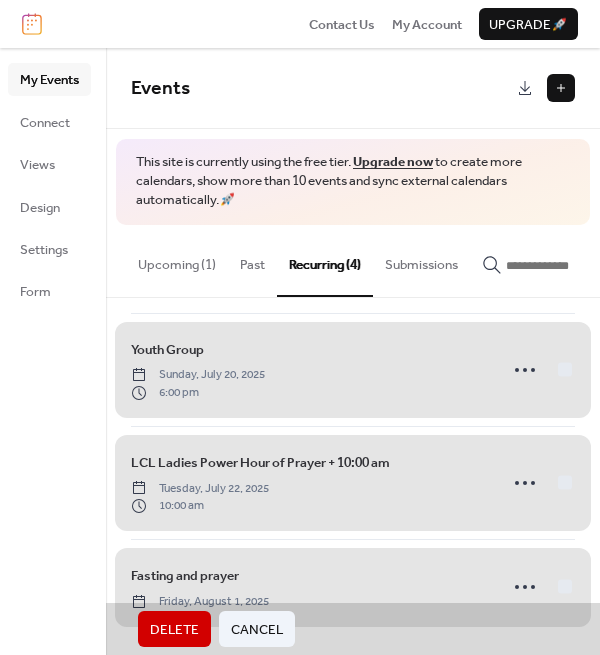 click on "Delete" at bounding box center (174, 630) 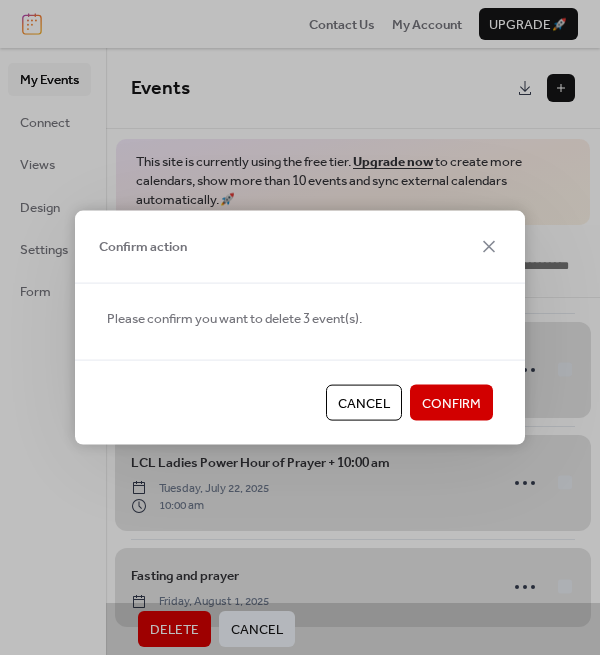 click on "Confirm" at bounding box center [451, 404] 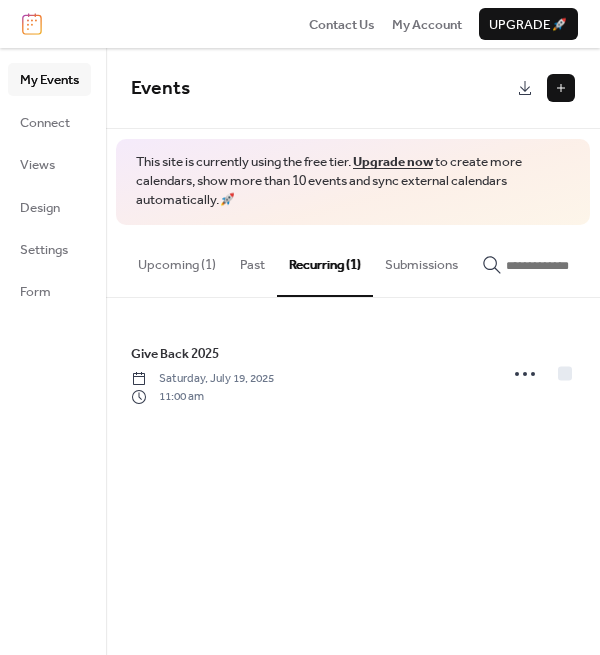 scroll, scrollTop: 0, scrollLeft: 0, axis: both 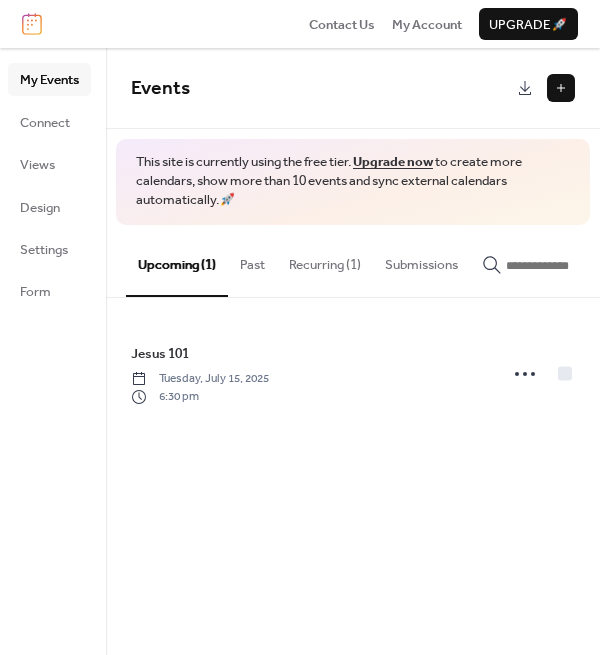 drag, startPoint x: 0, startPoint y: 0, endPoint x: 392, endPoint y: 68, distance: 397.85425 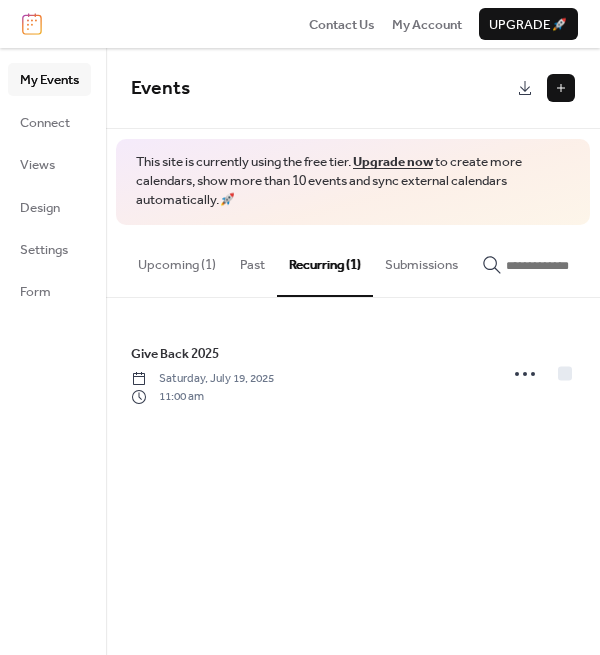 click on "Submissions" at bounding box center (421, 260) 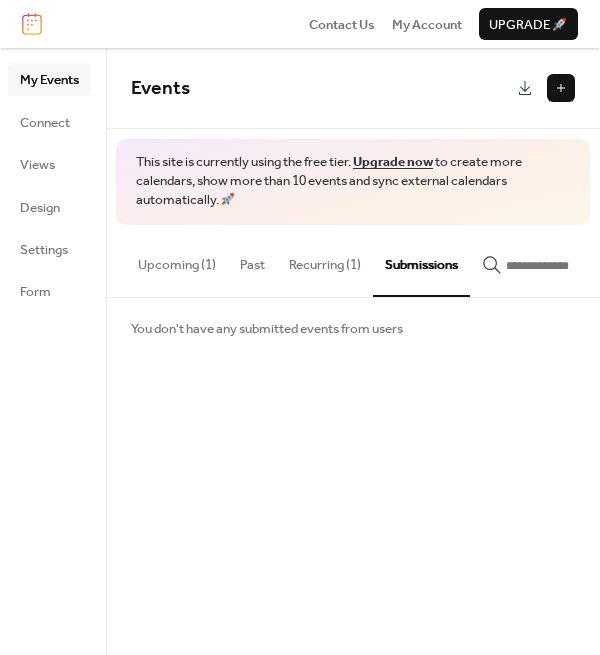 click on "Past" at bounding box center [252, 260] 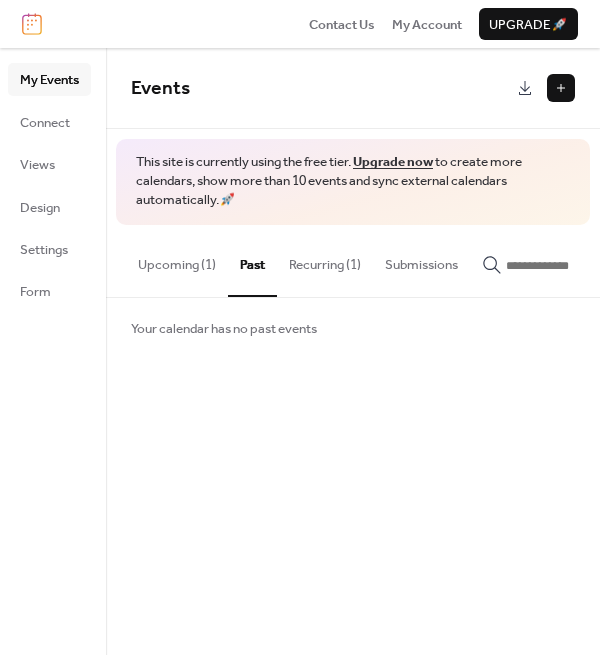 click on "Upcoming (1)" at bounding box center [177, 260] 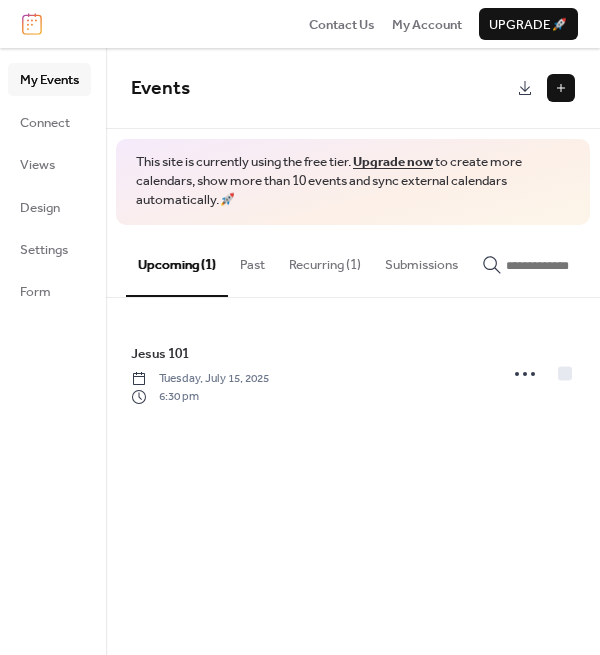 click at bounding box center [561, 88] 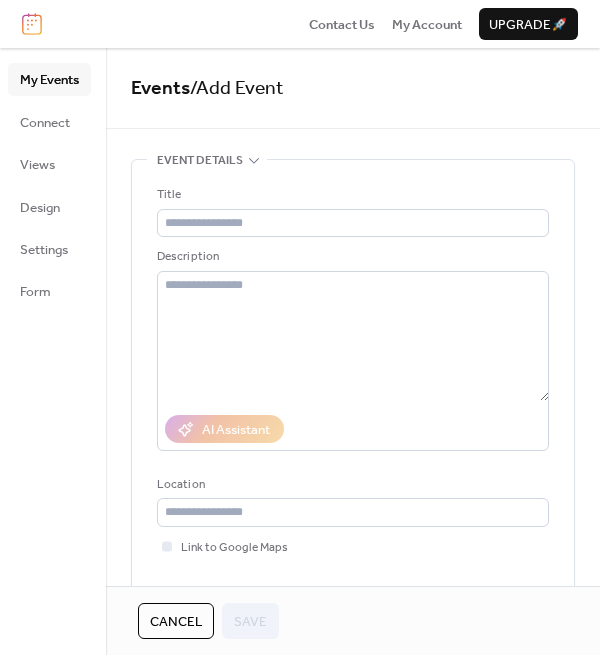 click on "Description" at bounding box center (351, 257) 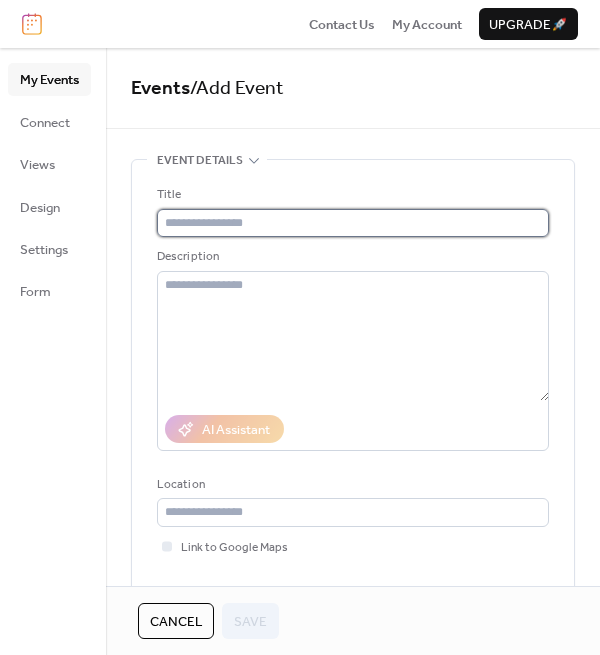 click at bounding box center [353, 223] 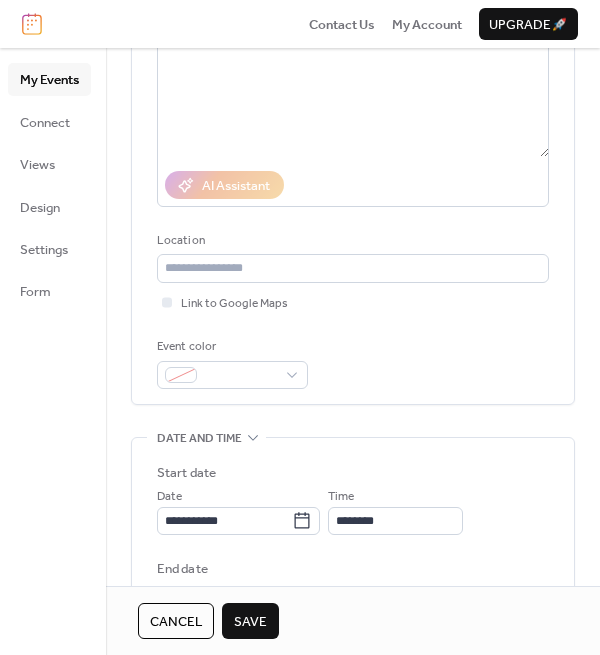 scroll, scrollTop: 248, scrollLeft: 0, axis: vertical 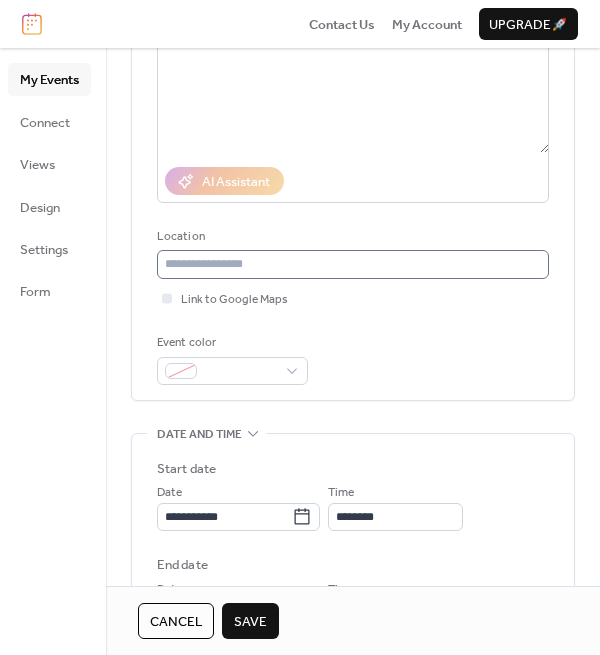 type on "**********" 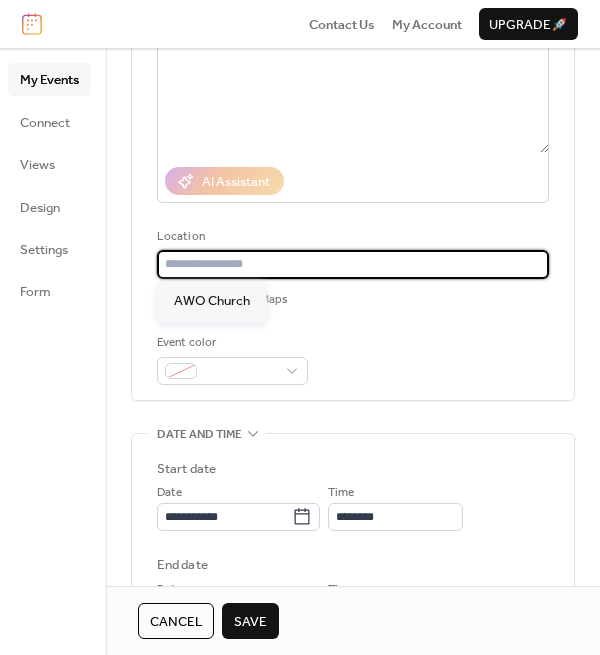click at bounding box center (353, 264) 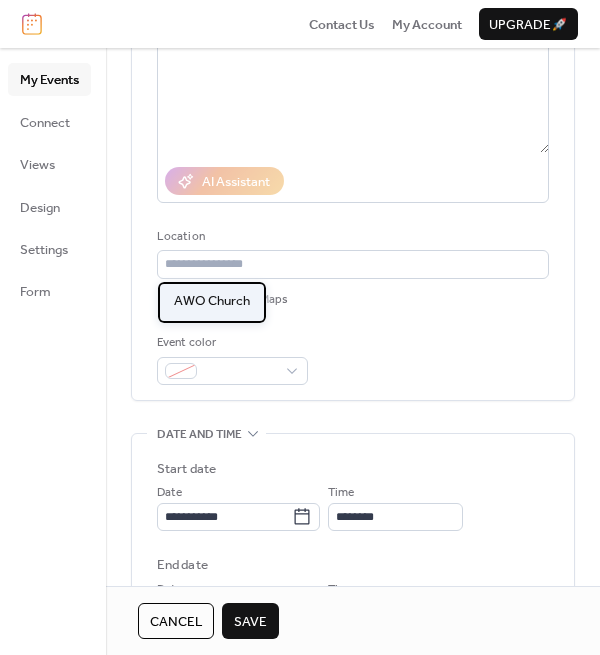 click on "AWO Church" at bounding box center [212, 301] 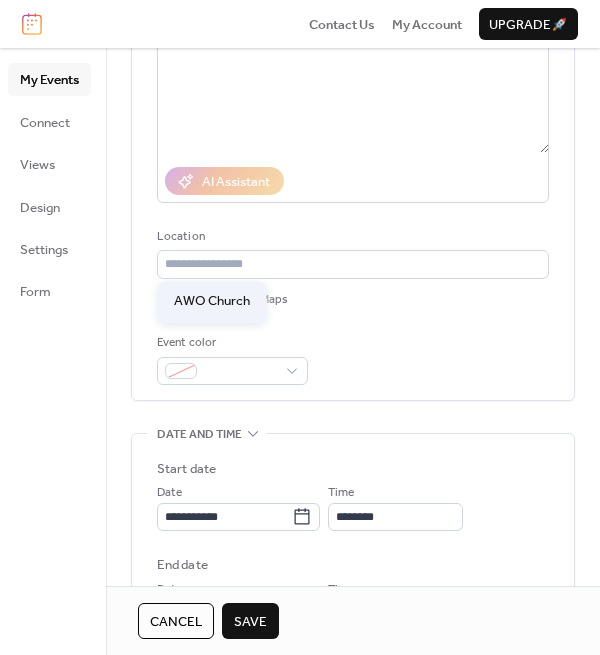 type on "**********" 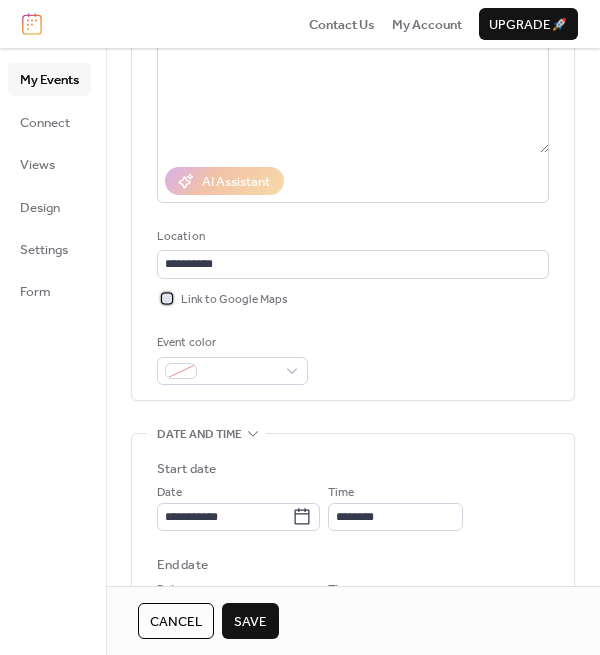 click at bounding box center (167, 298) 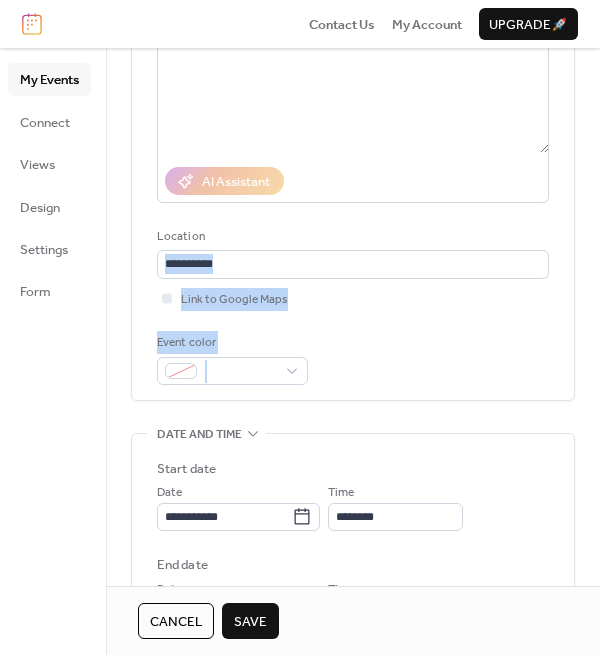 drag, startPoint x: 593, startPoint y: 280, endPoint x: 597, endPoint y: 362, distance: 82.0975 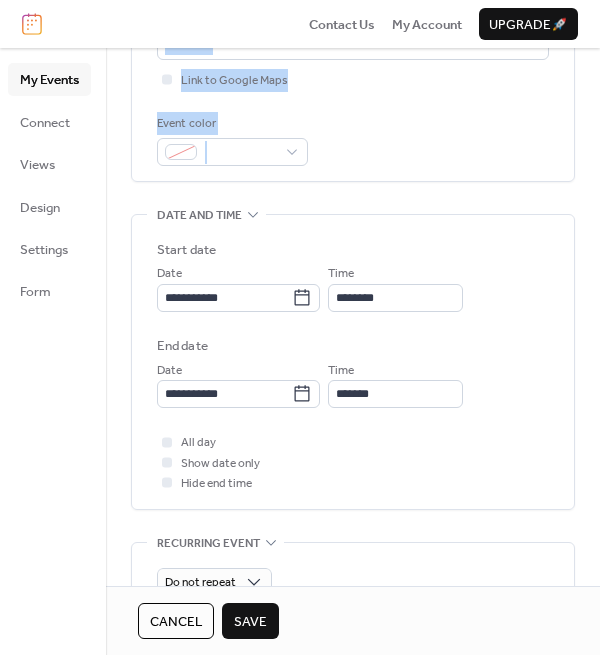scroll, scrollTop: 468, scrollLeft: 0, axis: vertical 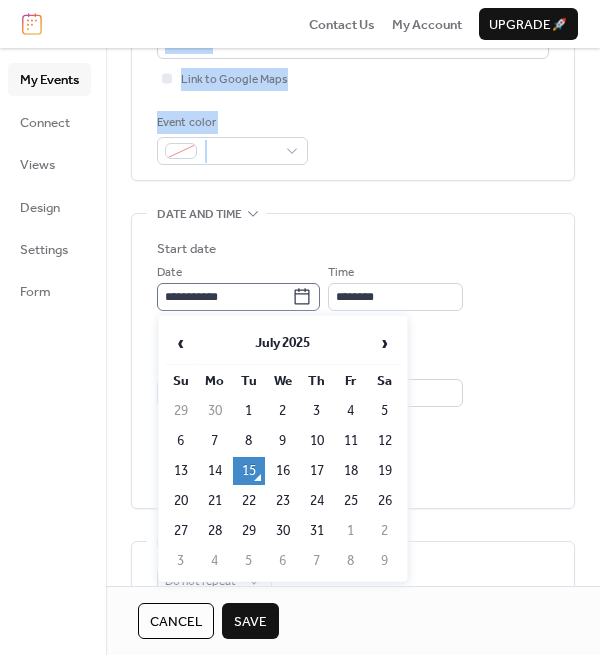 click 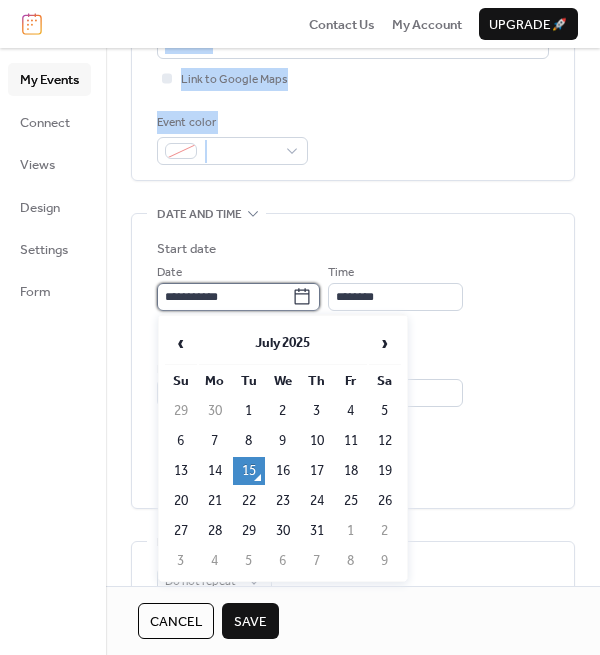 click on "**********" at bounding box center [224, 297] 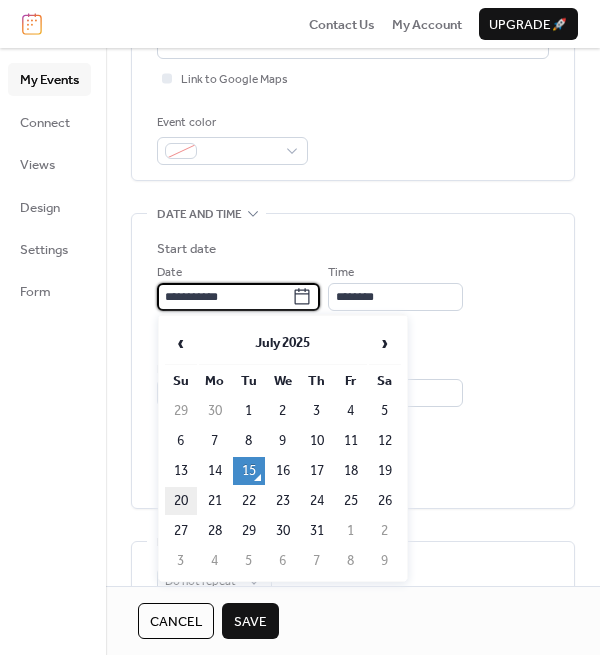 click on "20" at bounding box center [181, 501] 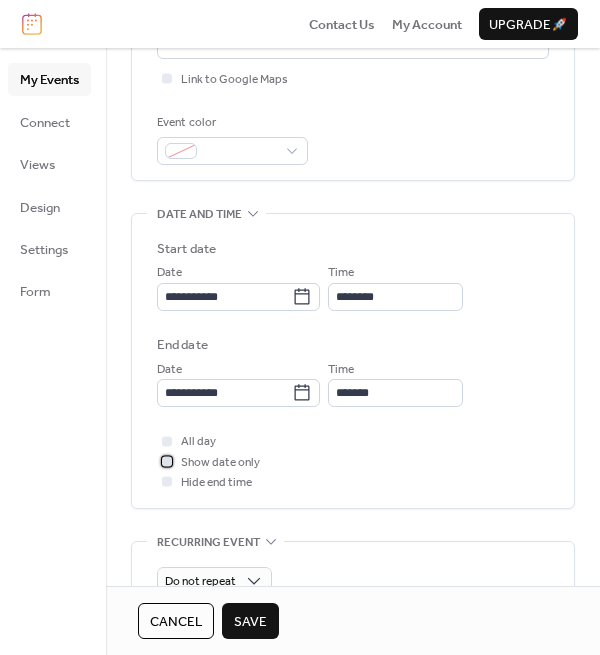 click at bounding box center (167, 461) 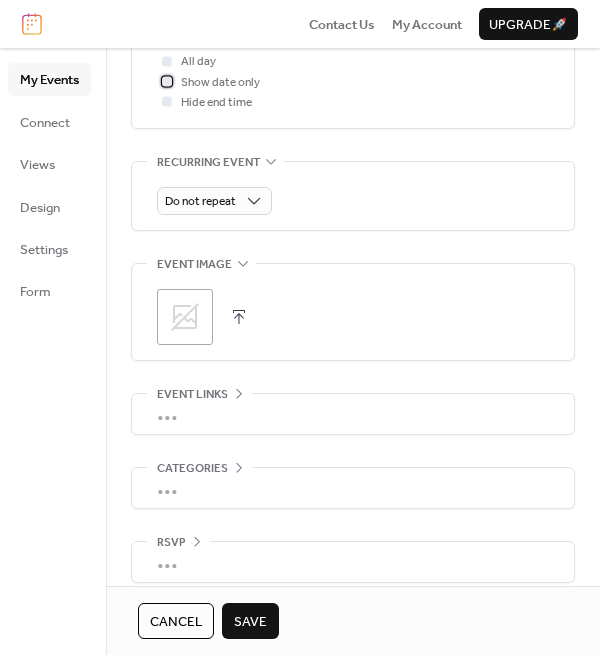 scroll, scrollTop: 862, scrollLeft: 0, axis: vertical 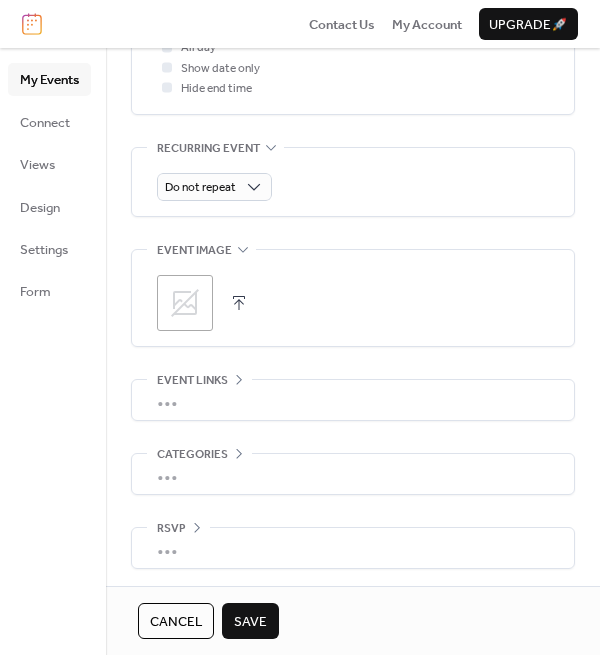 click on "Save" at bounding box center (250, 622) 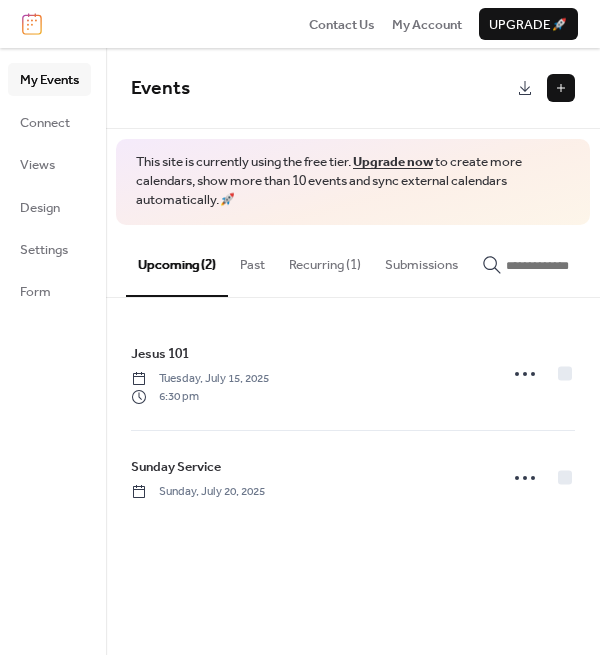 click at bounding box center [561, 88] 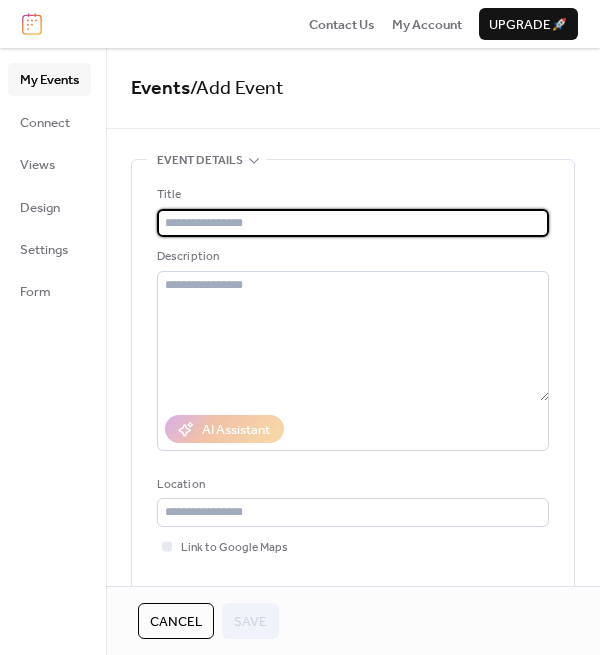 click at bounding box center [353, 223] 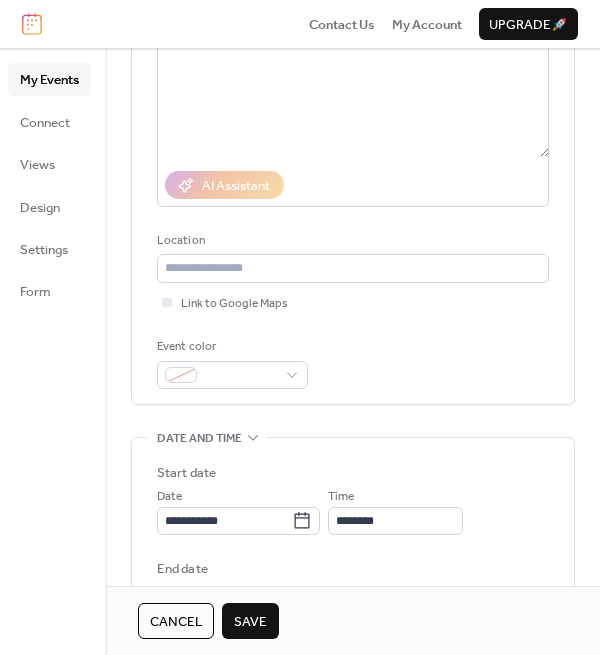 scroll, scrollTop: 252, scrollLeft: 0, axis: vertical 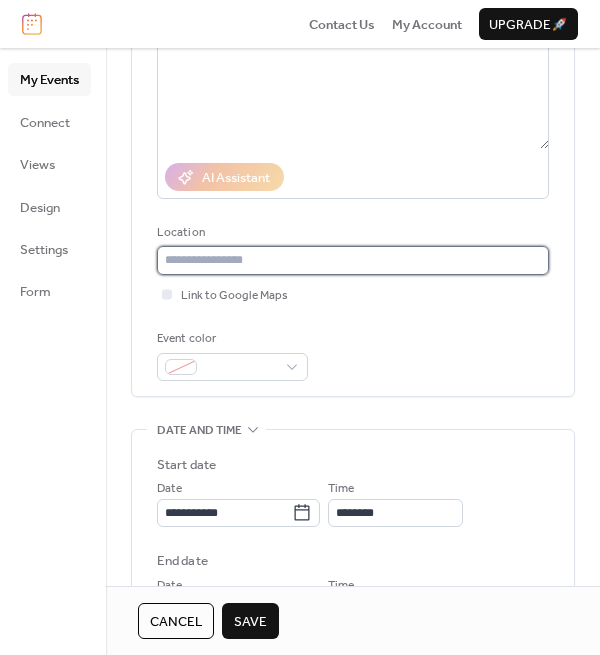 click at bounding box center [353, 260] 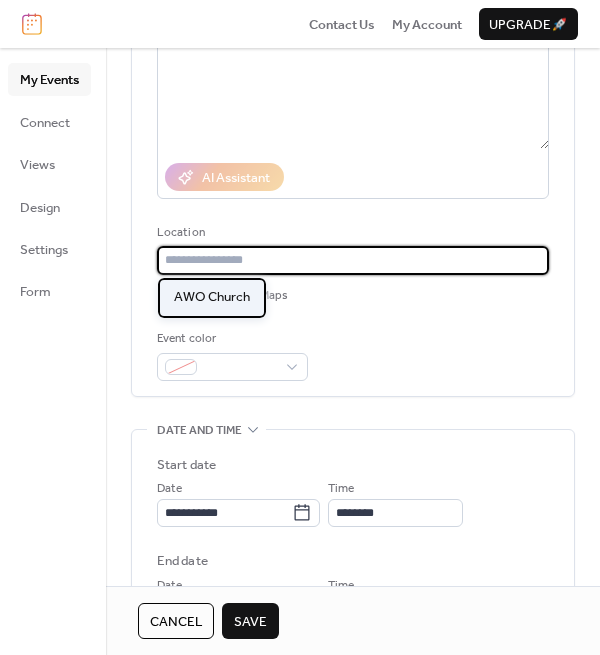 click on "AWO Church" at bounding box center [212, 297] 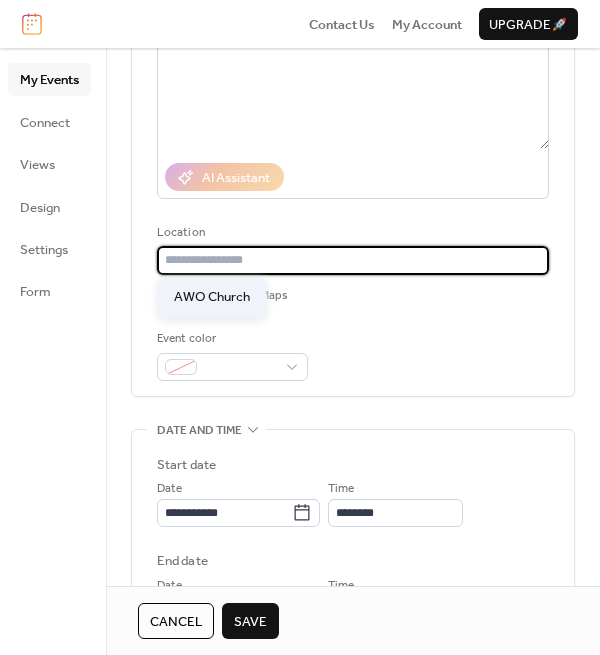 type on "**********" 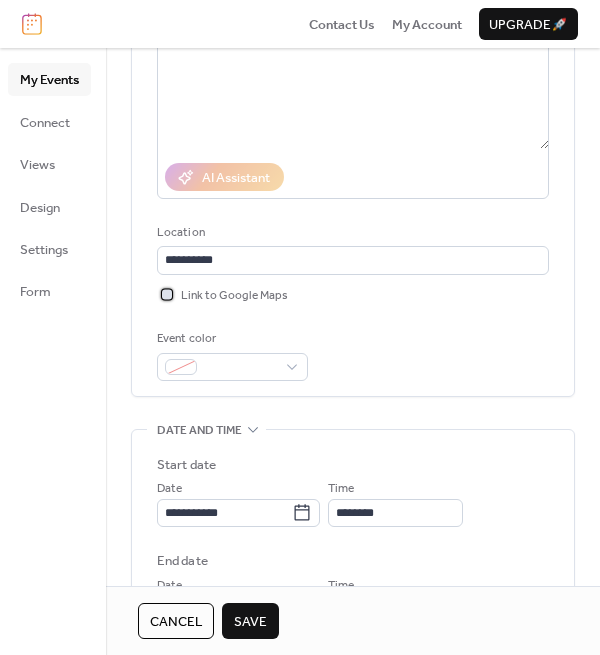 click at bounding box center [167, 294] 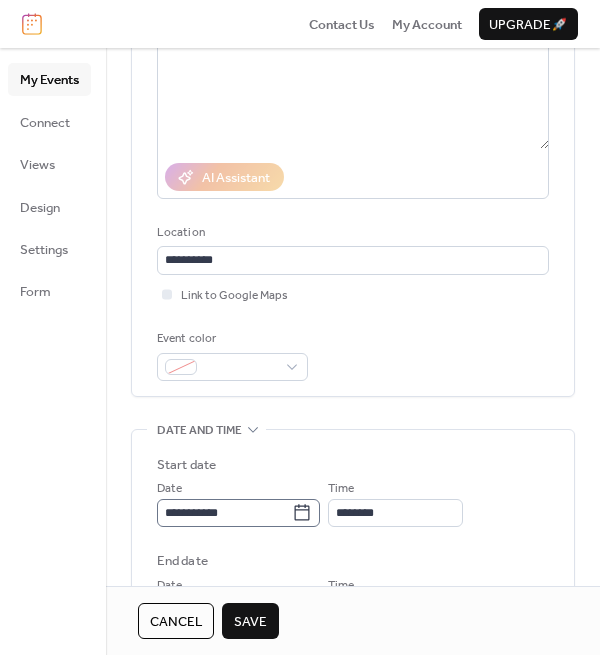 click 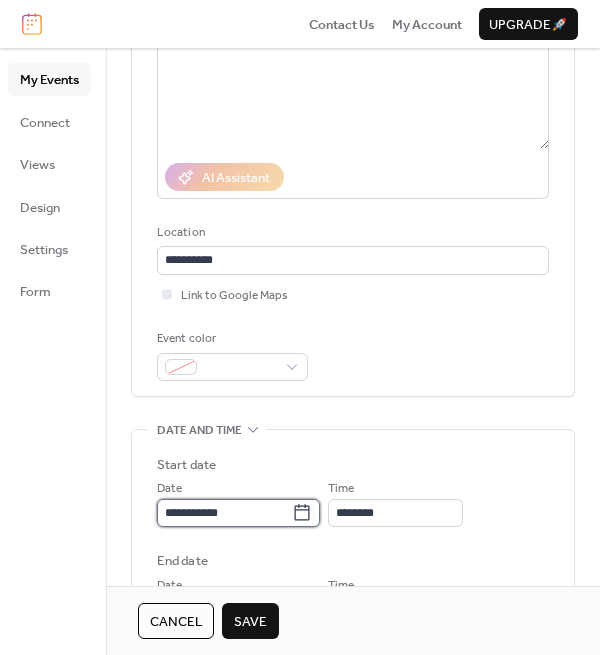 click on "**********" at bounding box center [224, 513] 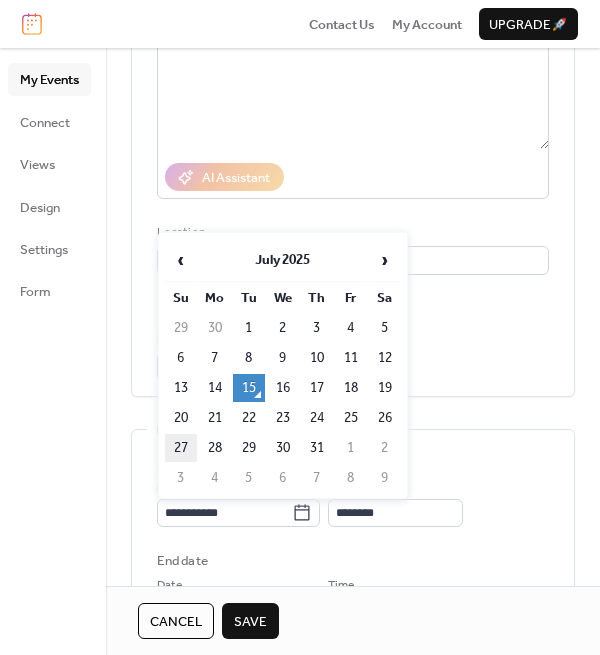 click on "27" at bounding box center (181, 448) 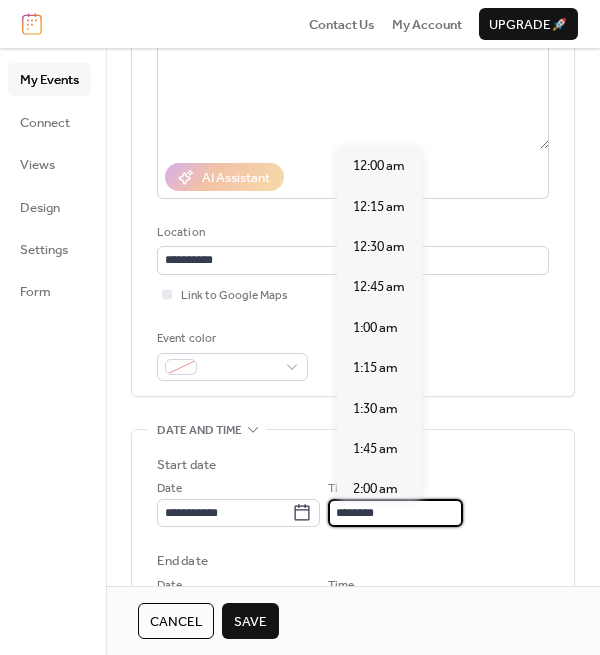 click on "********" at bounding box center [395, 513] 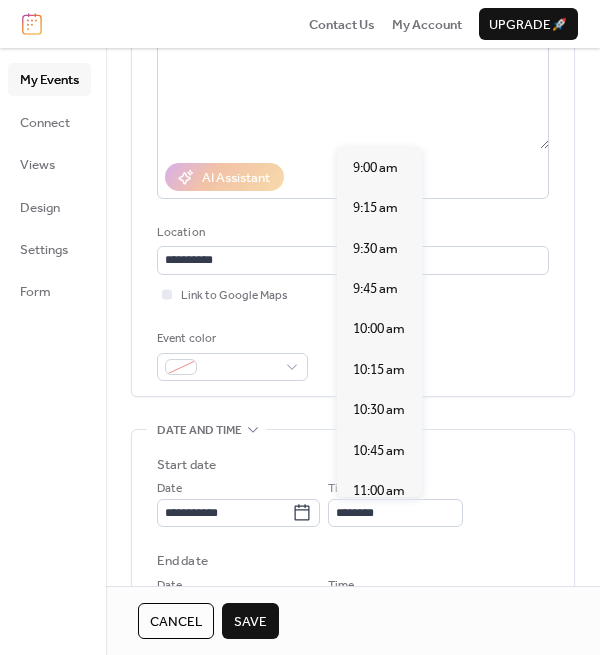 scroll, scrollTop: 1436, scrollLeft: 0, axis: vertical 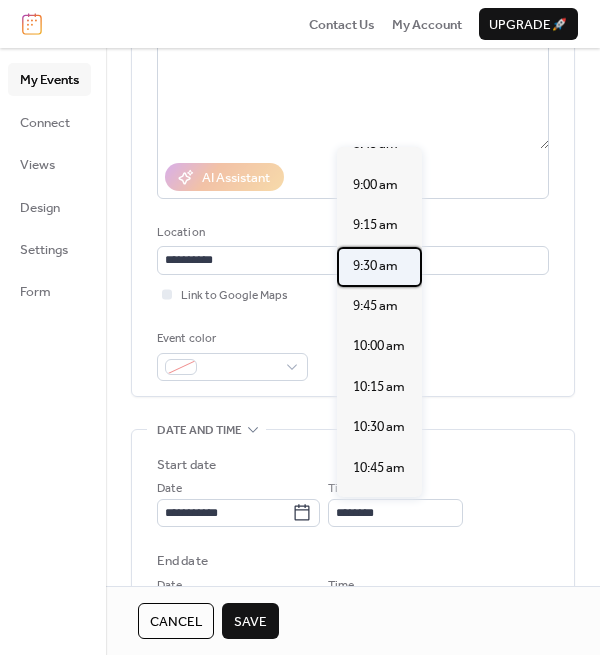 click on "9:30 am" at bounding box center (375, 266) 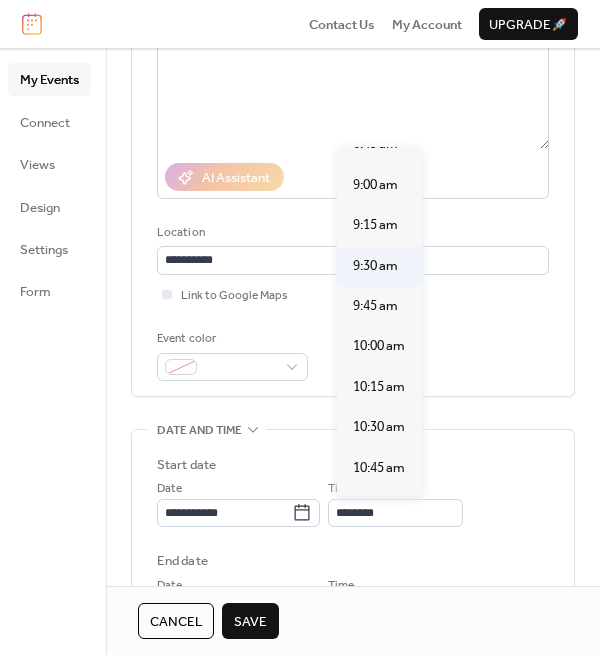 type on "*******" 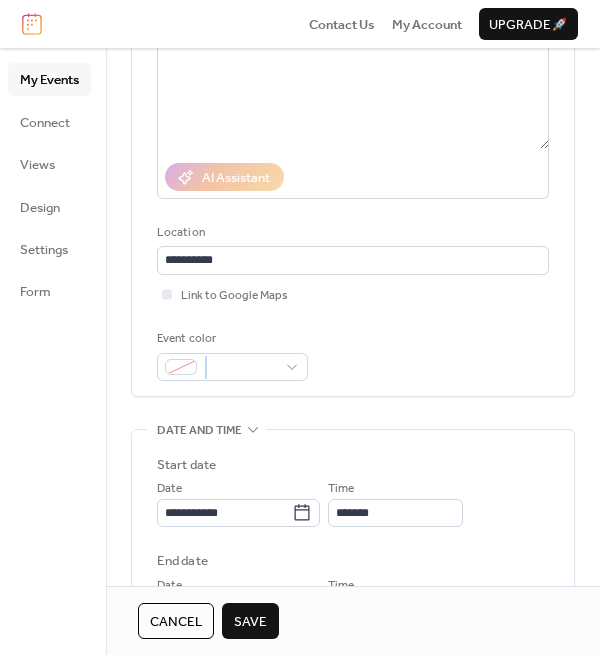 drag, startPoint x: 593, startPoint y: 335, endPoint x: 595, endPoint y: 411, distance: 76.02631 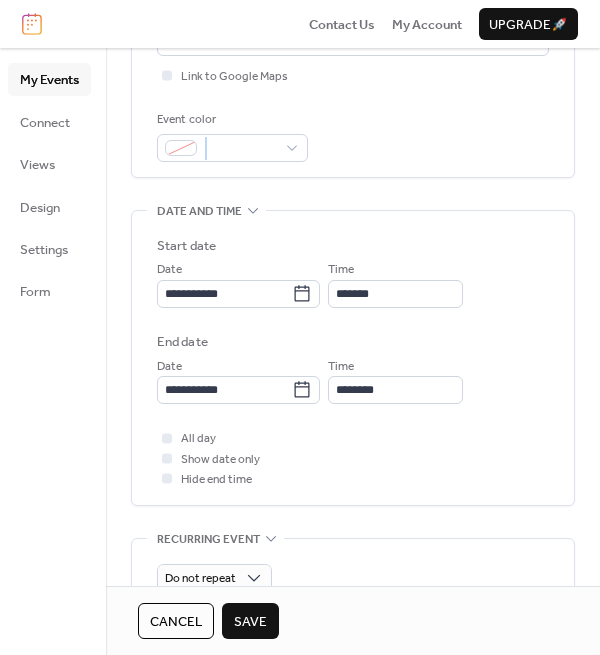 scroll, scrollTop: 485, scrollLeft: 0, axis: vertical 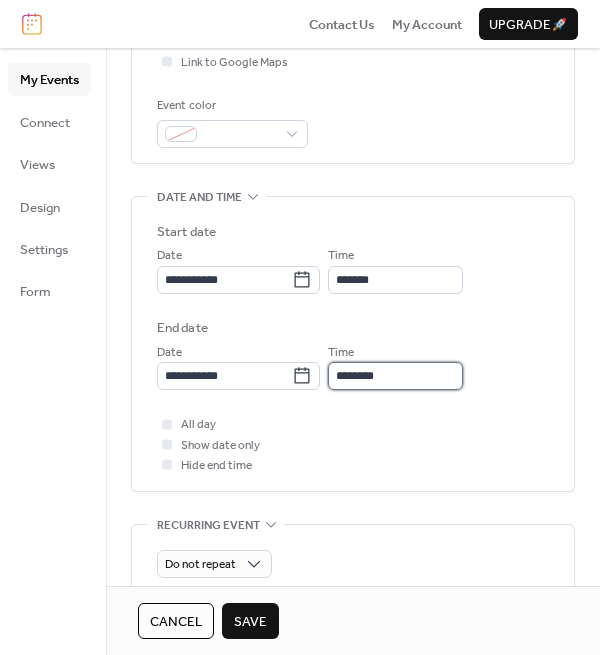click on "********" at bounding box center [395, 376] 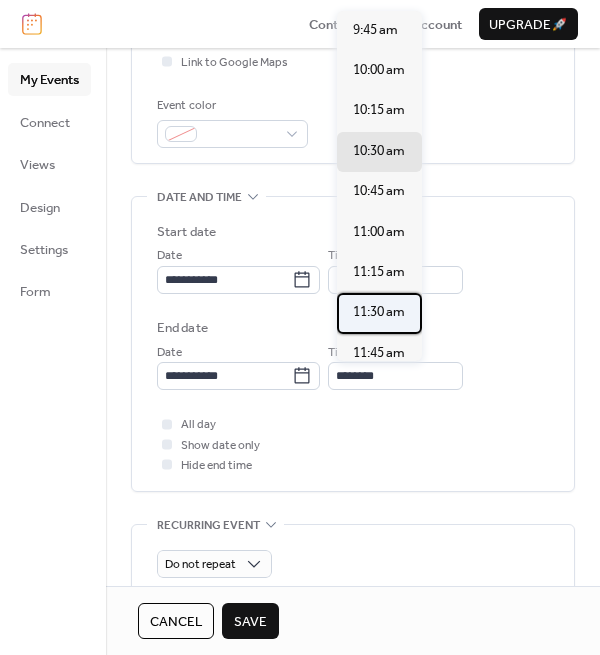 click on "11:30 am" at bounding box center (379, 312) 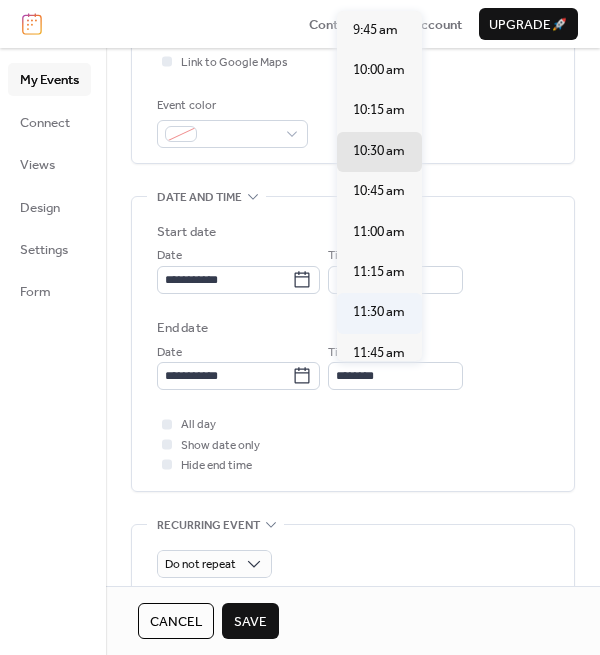 type on "********" 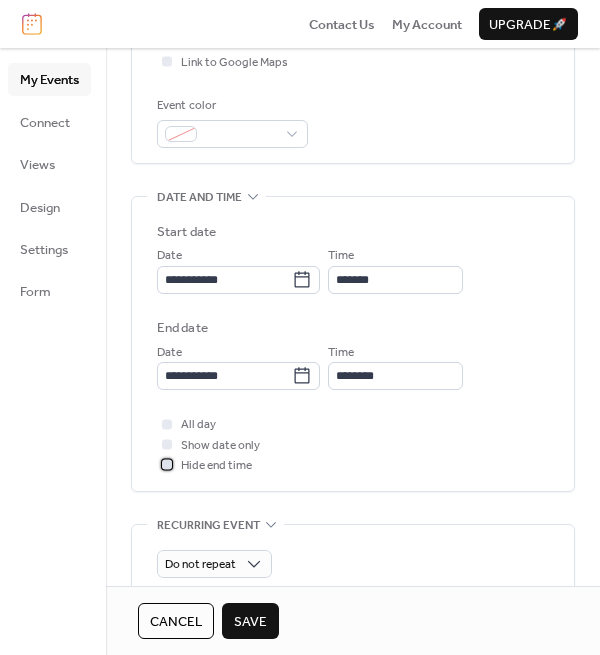 click at bounding box center [167, 465] 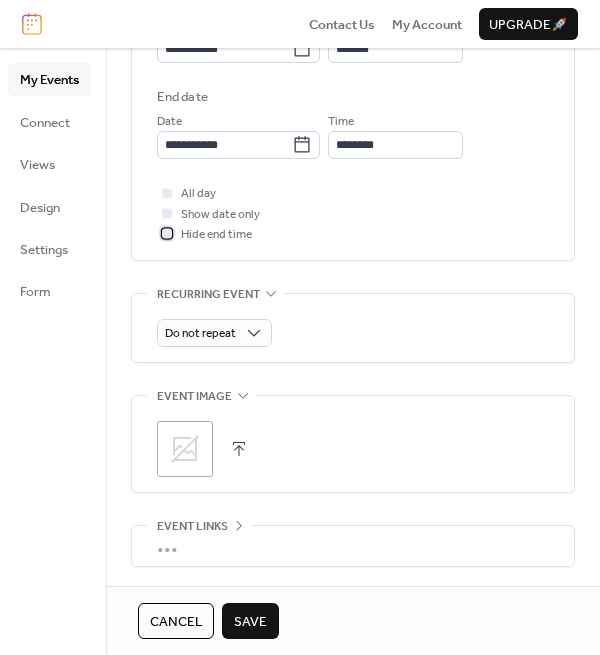 scroll, scrollTop: 733, scrollLeft: 0, axis: vertical 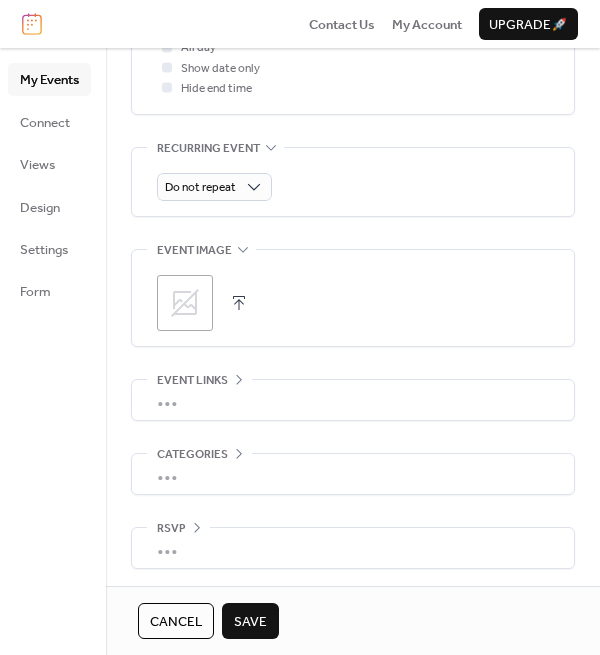 click on "Save" at bounding box center [250, 622] 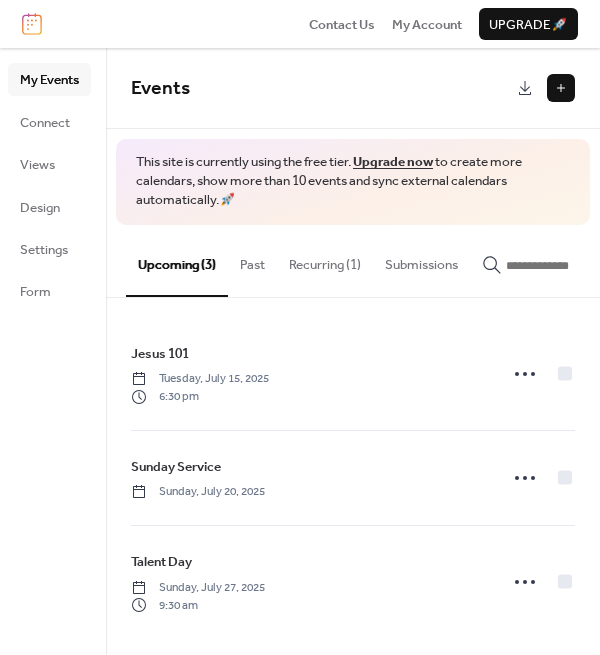 click on "9:30 am" at bounding box center [198, 606] 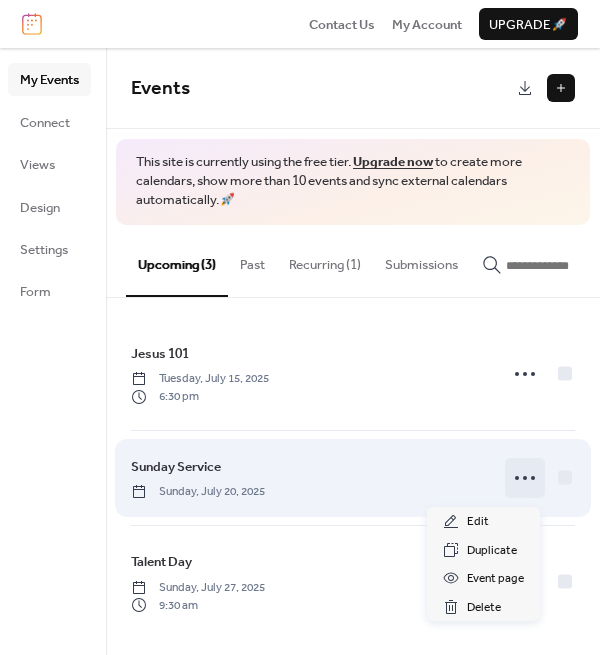 click 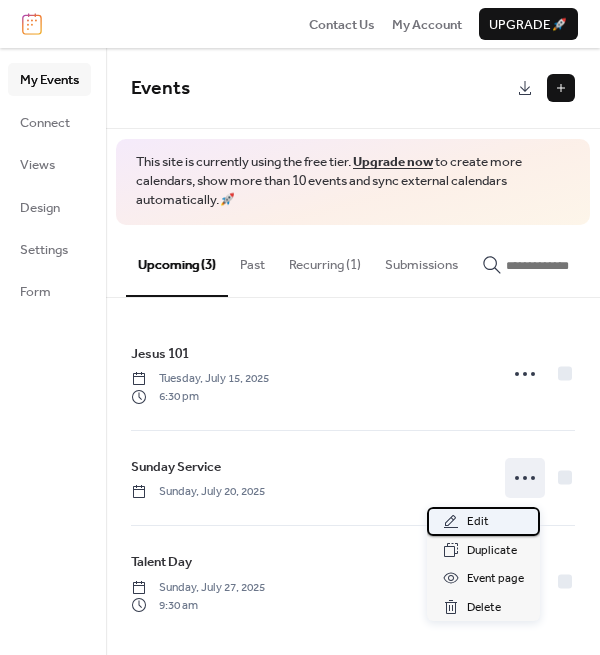 click on "Edit" at bounding box center (478, 522) 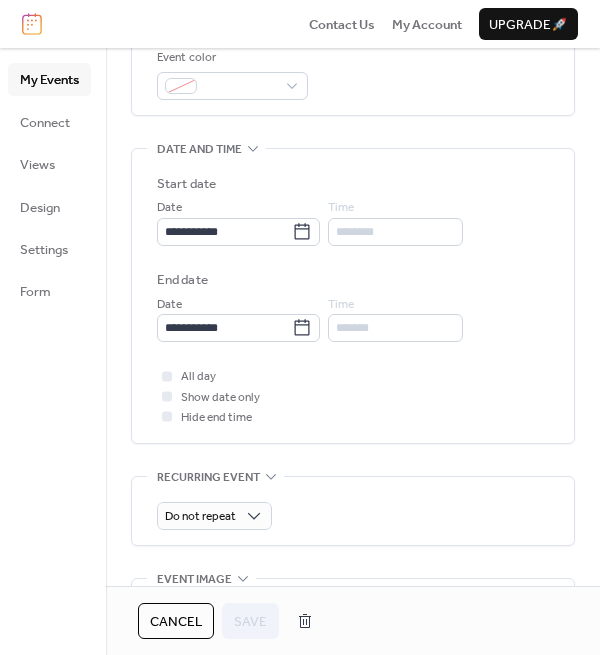 scroll, scrollTop: 502, scrollLeft: 0, axis: vertical 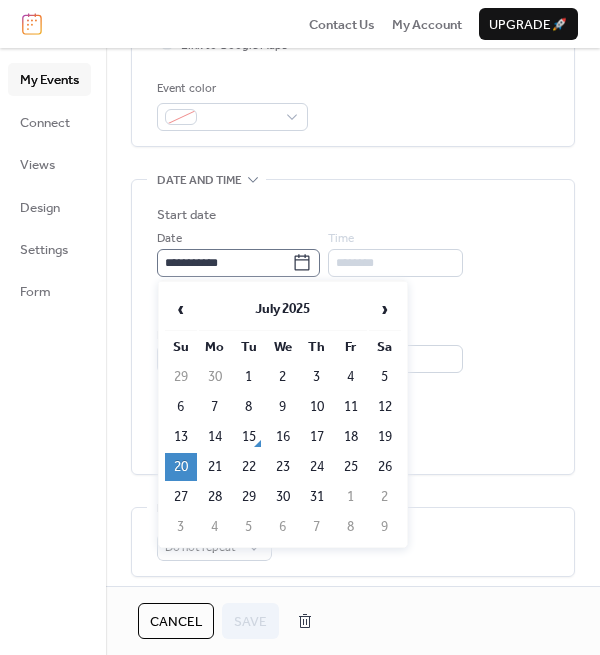 click 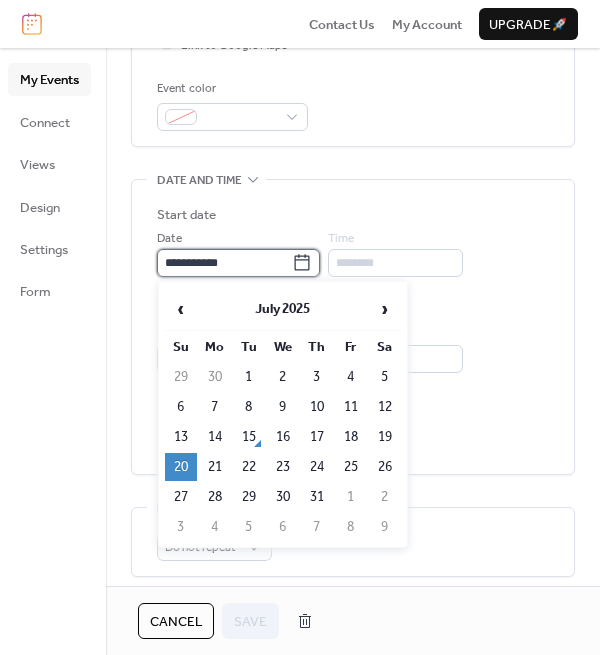 click on "**********" at bounding box center (224, 263) 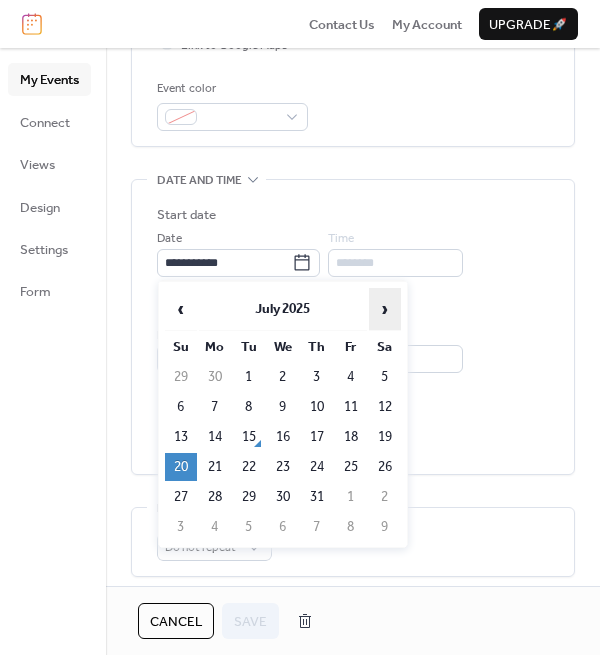 click on "›" at bounding box center (385, 309) 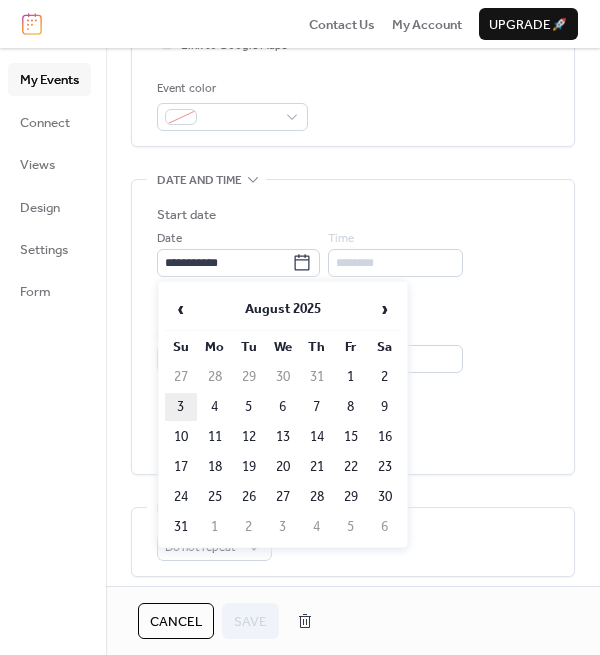 click on "3" at bounding box center [181, 407] 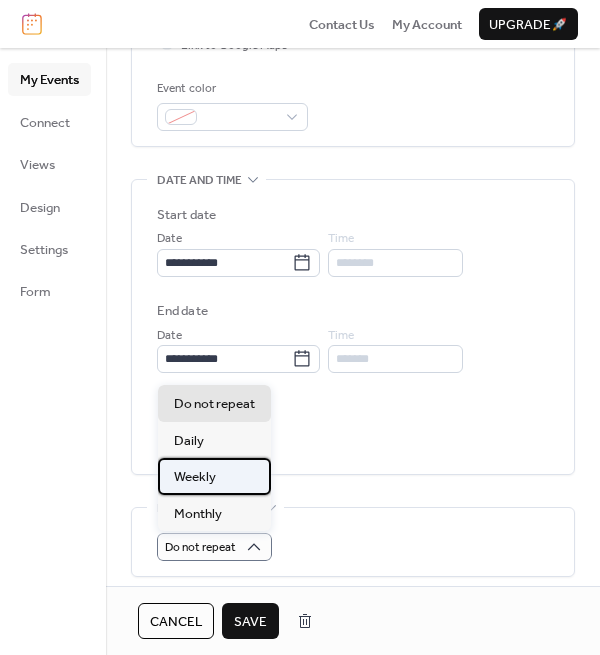 click on "Weekly" at bounding box center [195, 477] 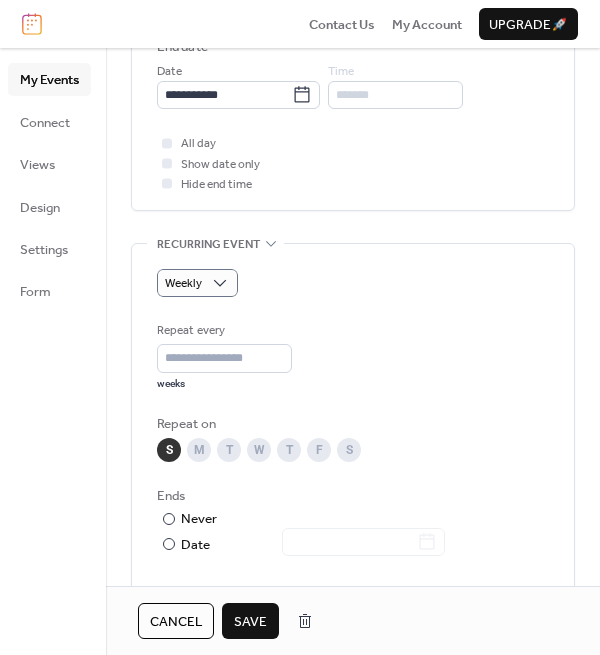 scroll, scrollTop: 769, scrollLeft: 0, axis: vertical 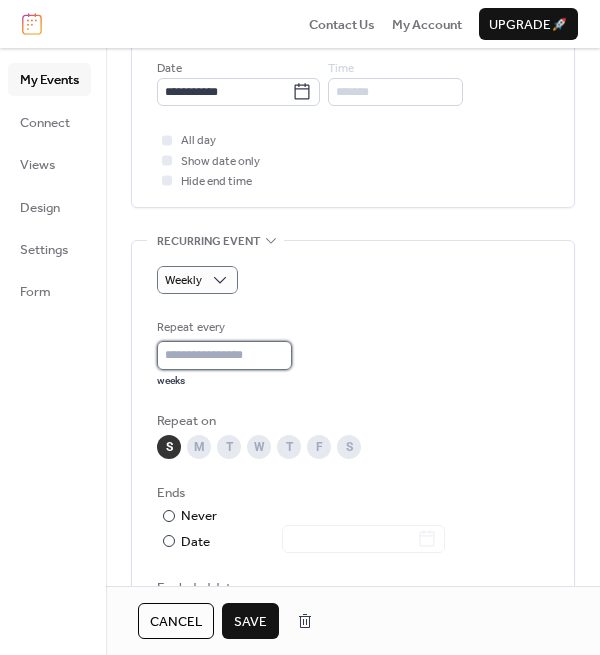 click on "*" at bounding box center [224, 355] 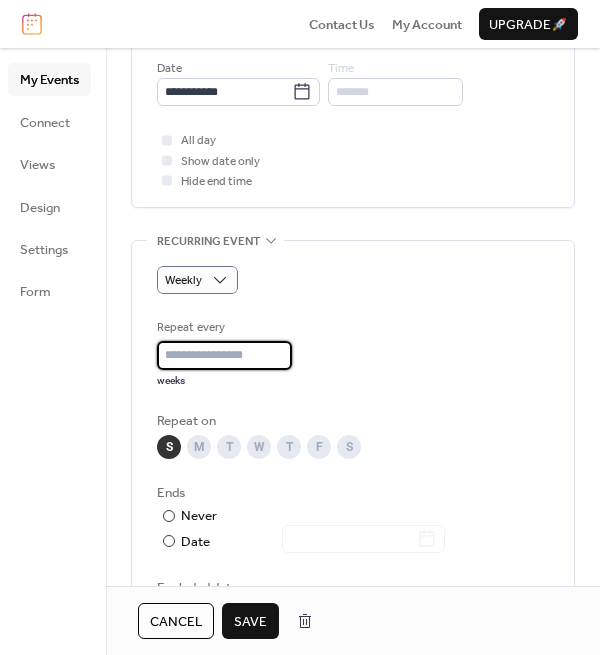 click on "*" at bounding box center (224, 355) 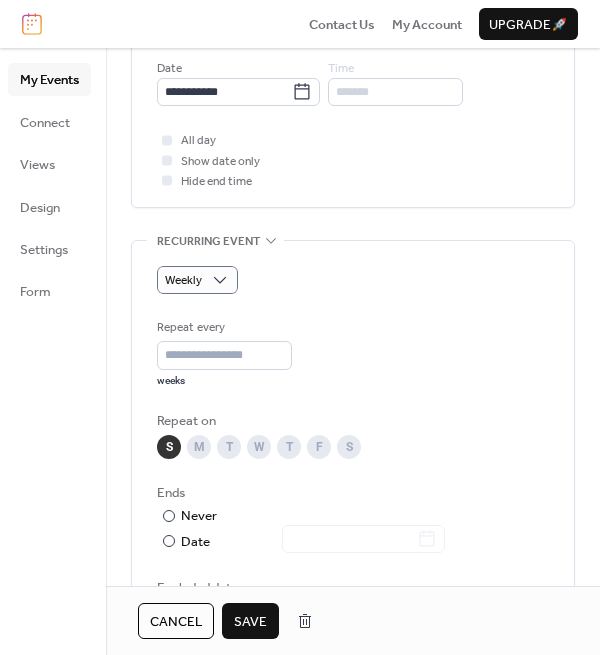 click on "Save" at bounding box center [250, 622] 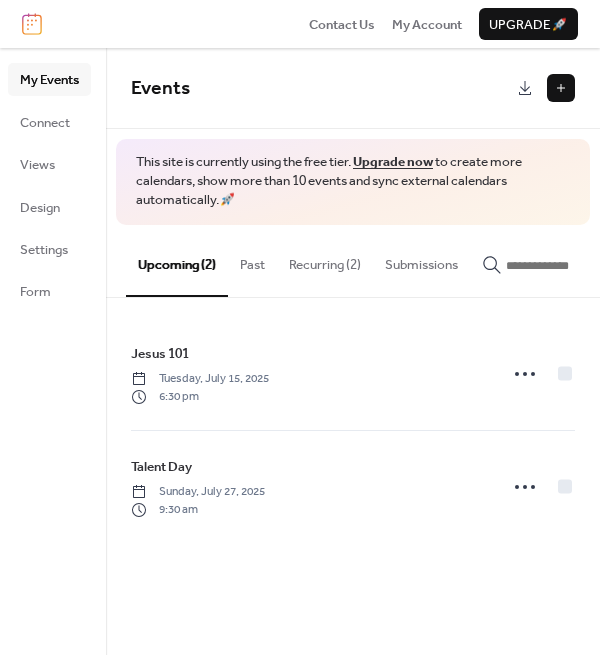 click at bounding box center [561, 88] 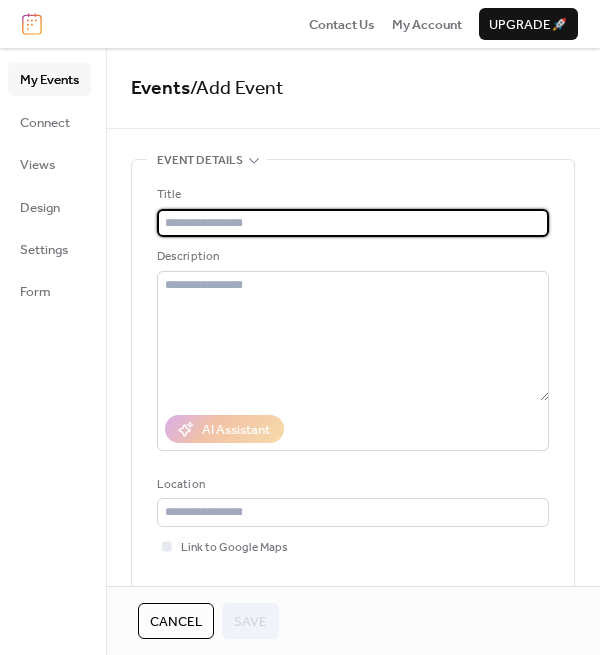 click at bounding box center (353, 223) 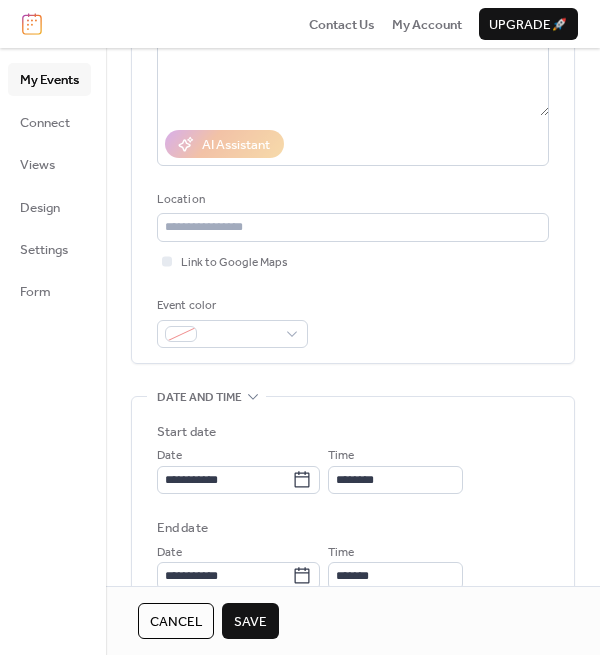 scroll, scrollTop: 288, scrollLeft: 0, axis: vertical 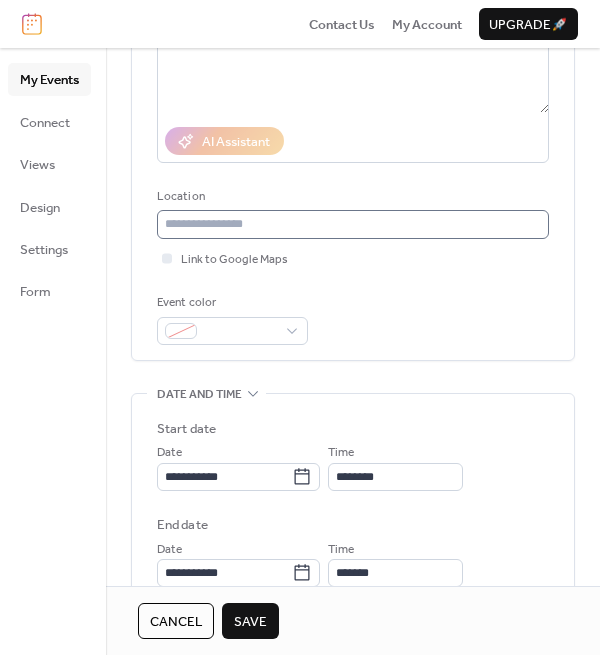 type on "**********" 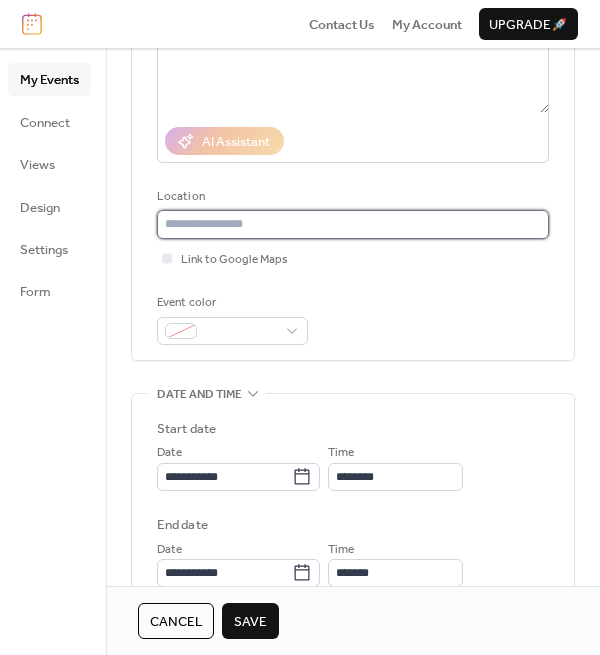 click at bounding box center [353, 224] 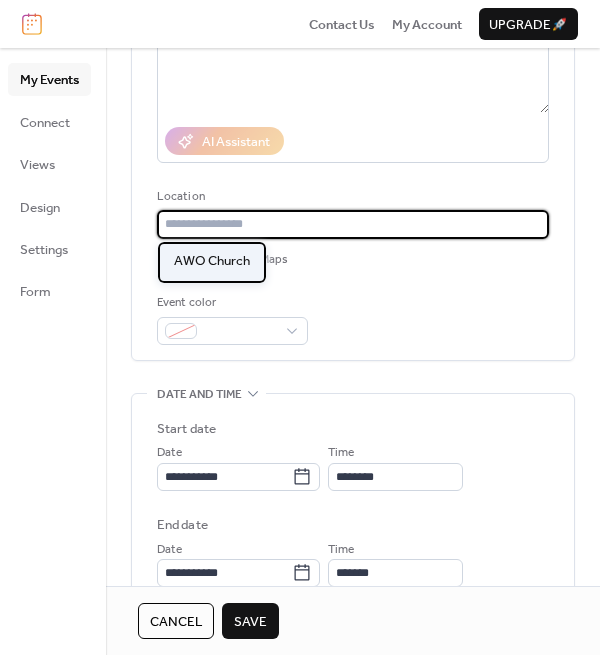 click on "AWO Church" at bounding box center (212, 261) 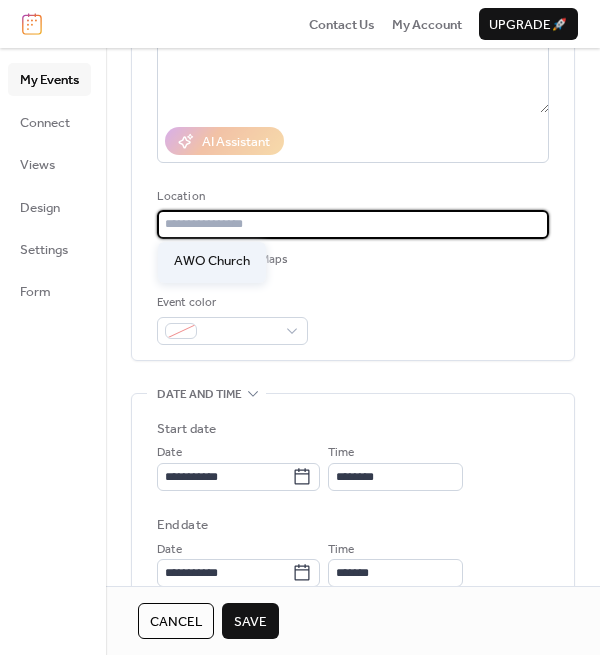 type on "**********" 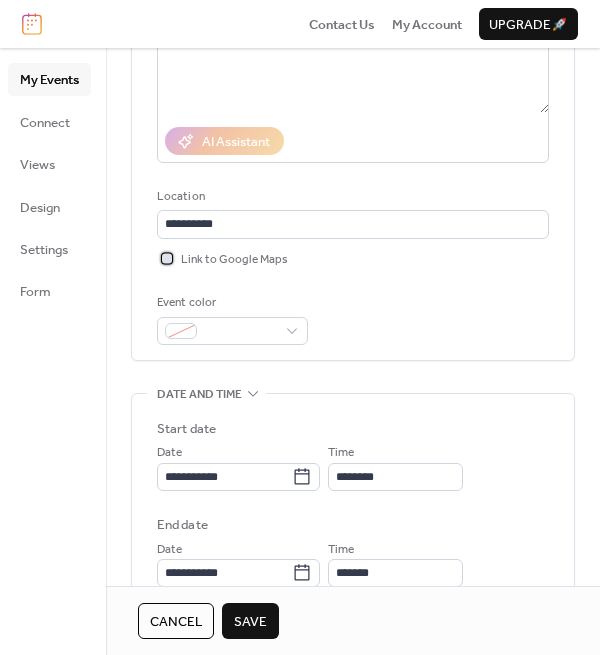 click at bounding box center [167, 258] 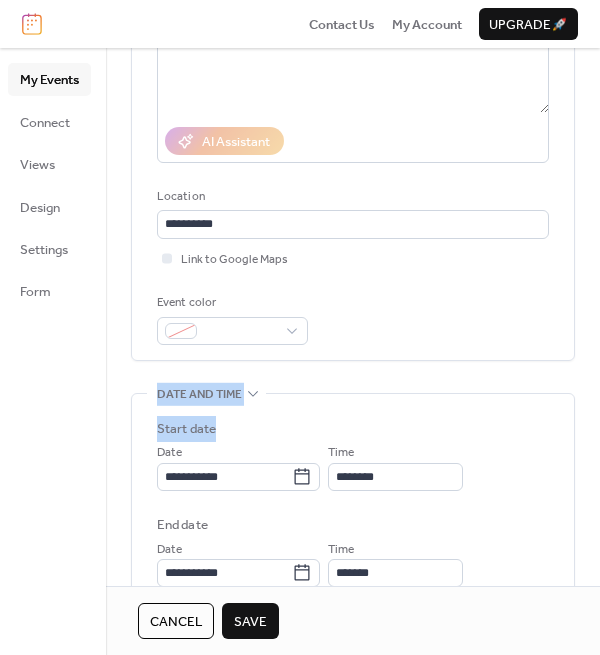 drag, startPoint x: 593, startPoint y: 340, endPoint x: 597, endPoint y: 388, distance: 48.166378 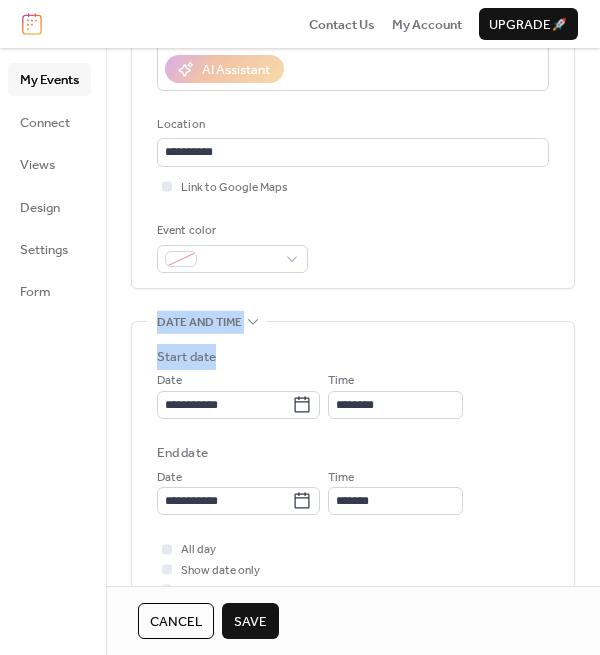 scroll, scrollTop: 384, scrollLeft: 0, axis: vertical 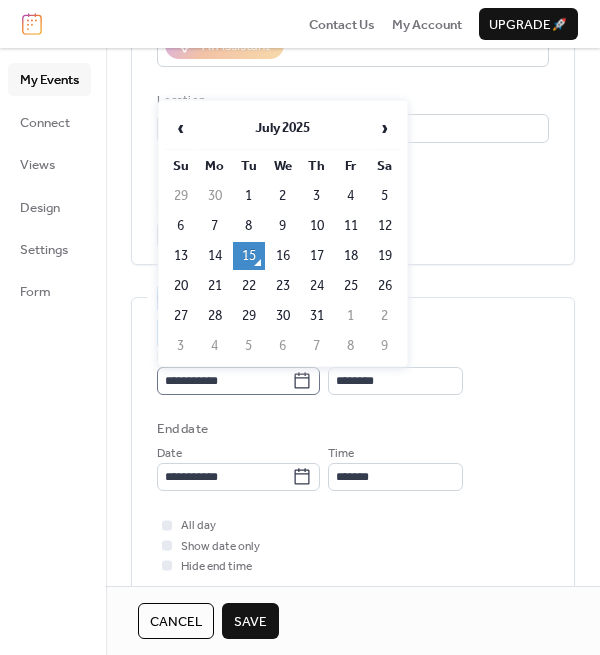 click 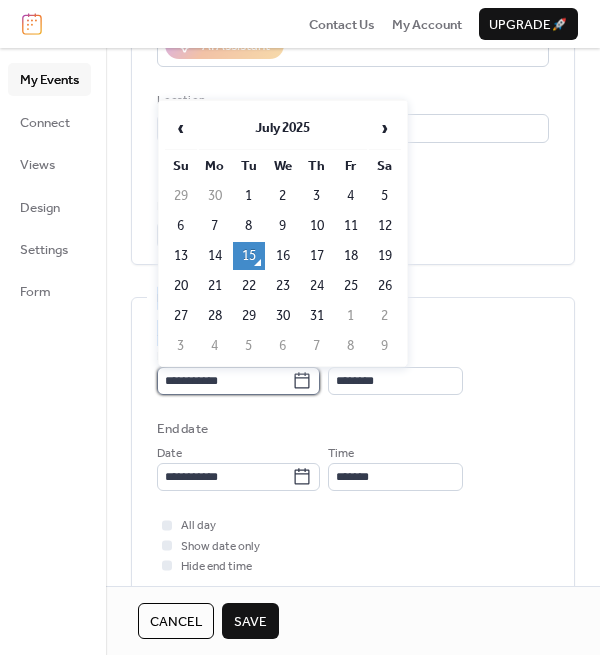click on "**********" at bounding box center [224, 381] 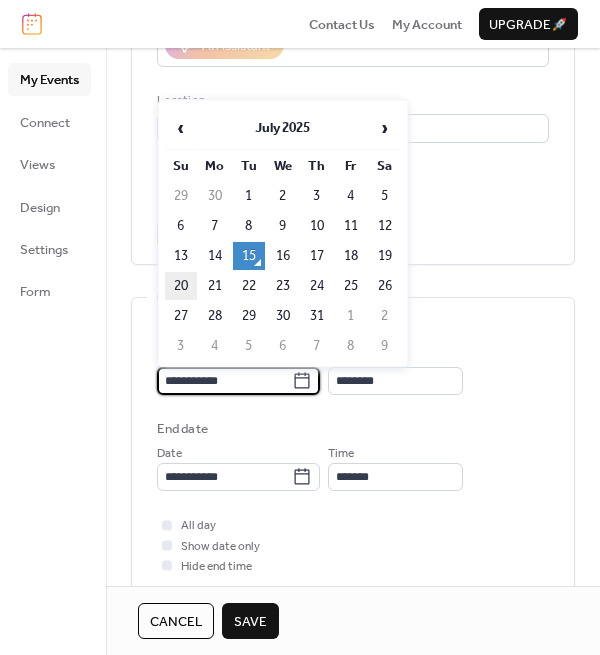 click on "20" at bounding box center (181, 286) 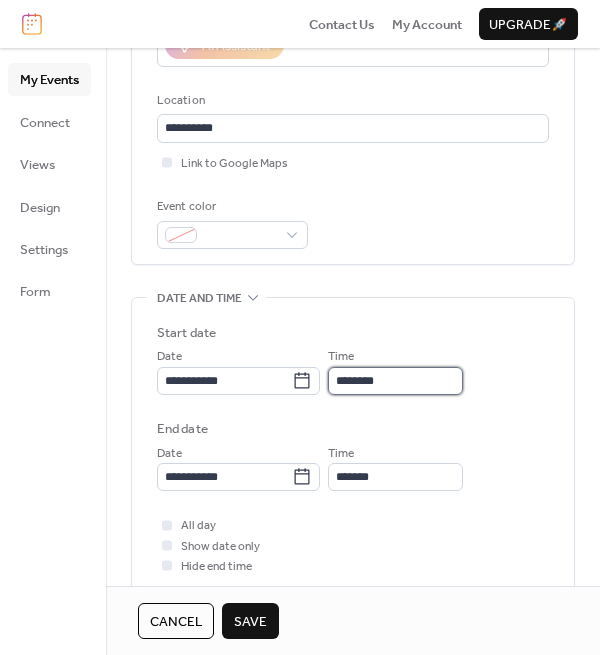click on "********" at bounding box center [395, 381] 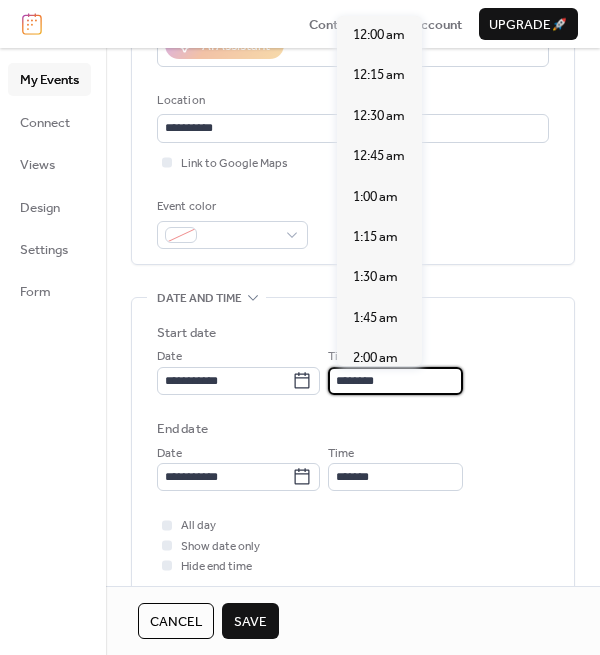 scroll, scrollTop: 1939, scrollLeft: 0, axis: vertical 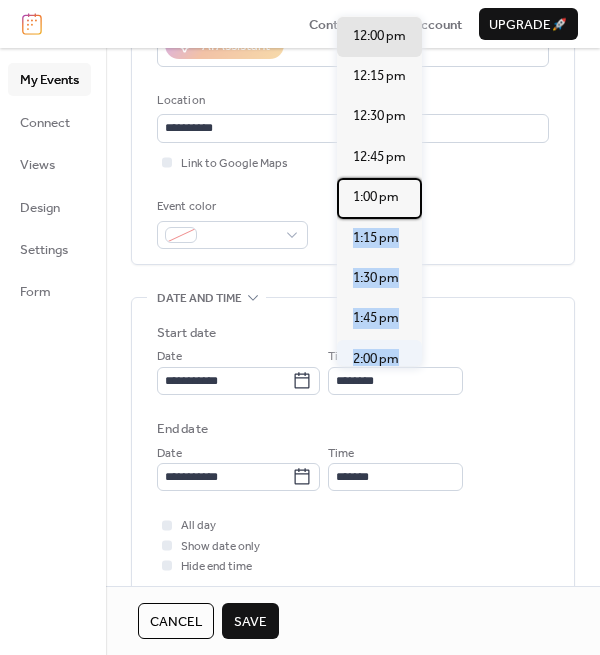 drag, startPoint x: 423, startPoint y: 211, endPoint x: 411, endPoint y: 341, distance: 130.55267 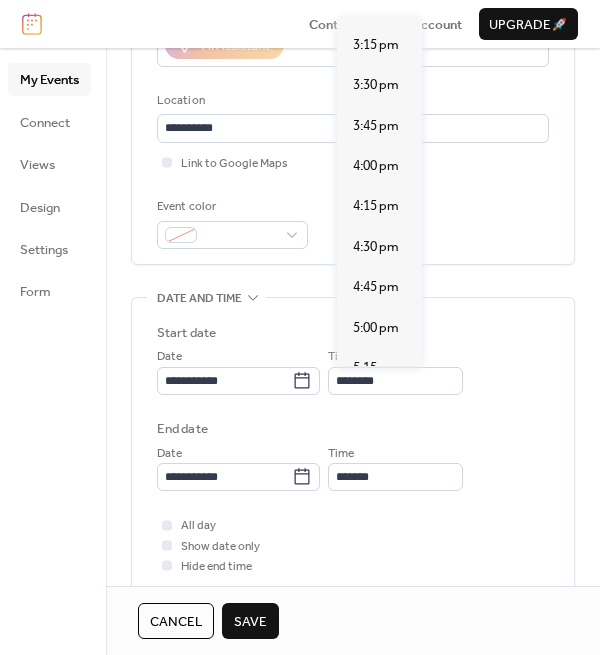 scroll, scrollTop: 2739, scrollLeft: 0, axis: vertical 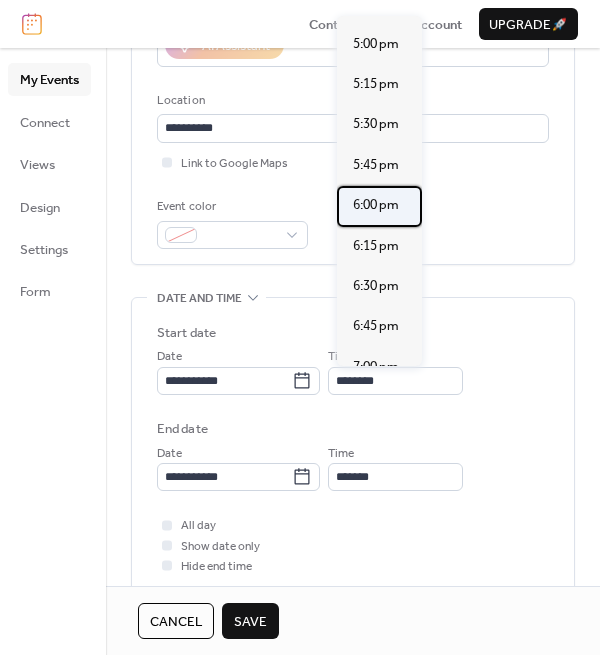 click on "6:00 pm" at bounding box center [376, 205] 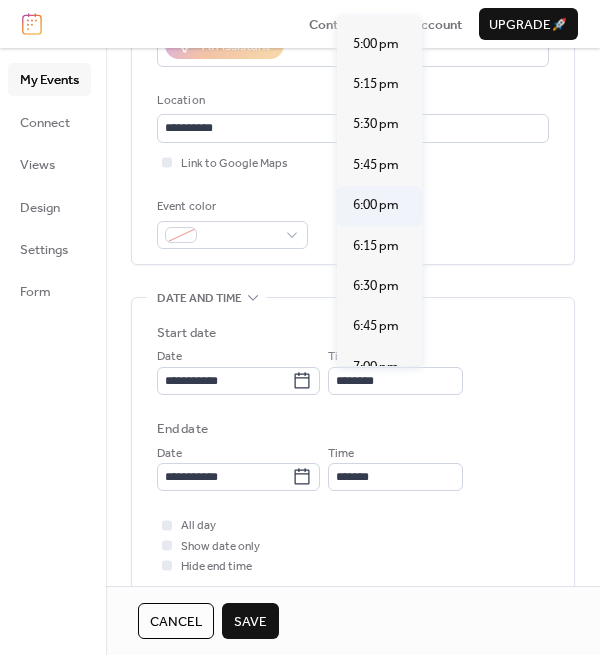 type on "*******" 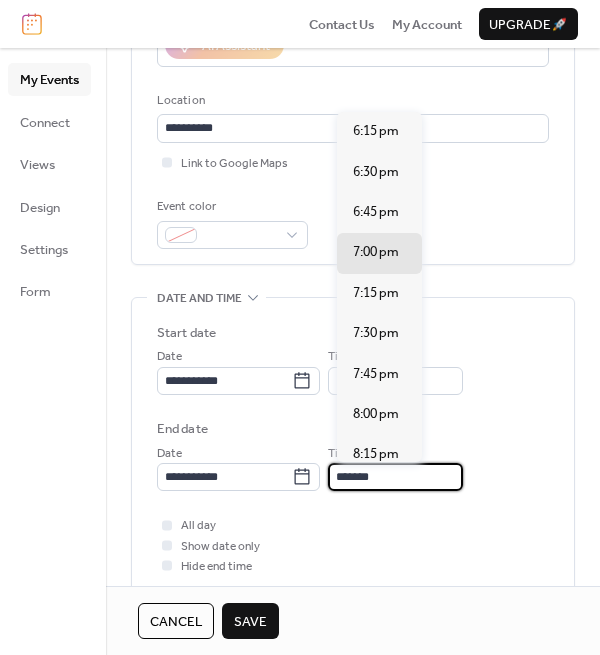 click on "*******" at bounding box center [395, 477] 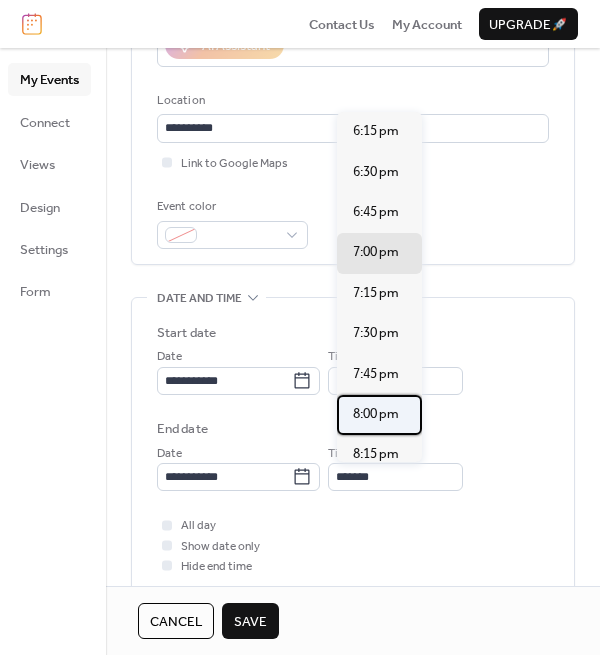 click on "8:00 pm" at bounding box center (376, 414) 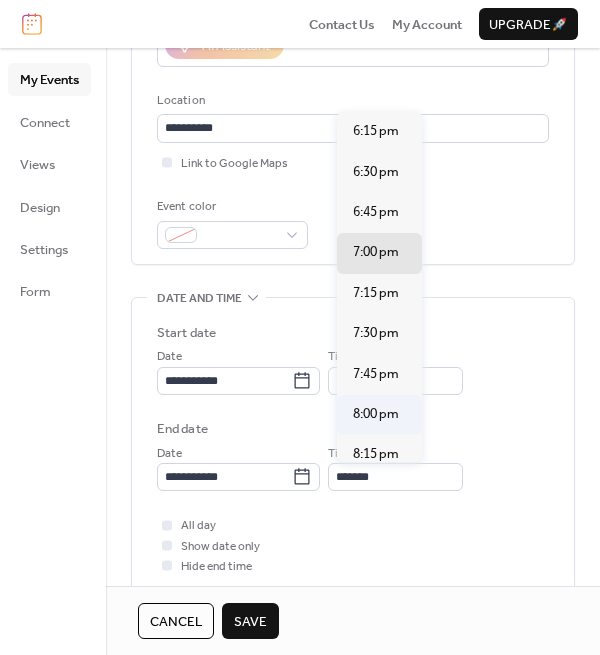 type on "*******" 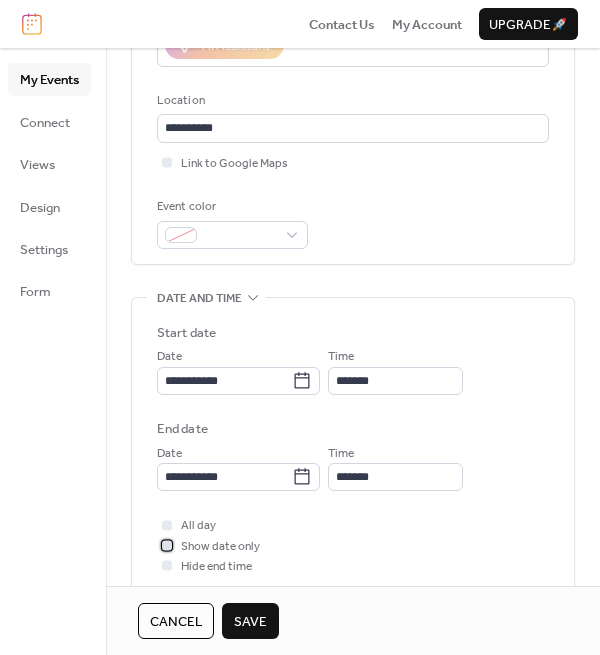 click on "Show date only" at bounding box center [220, 547] 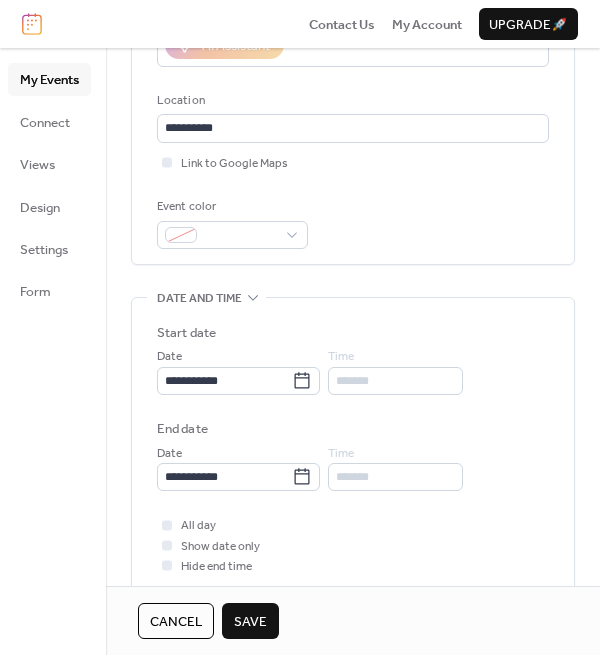 click on "Hide end time" at bounding box center [216, 567] 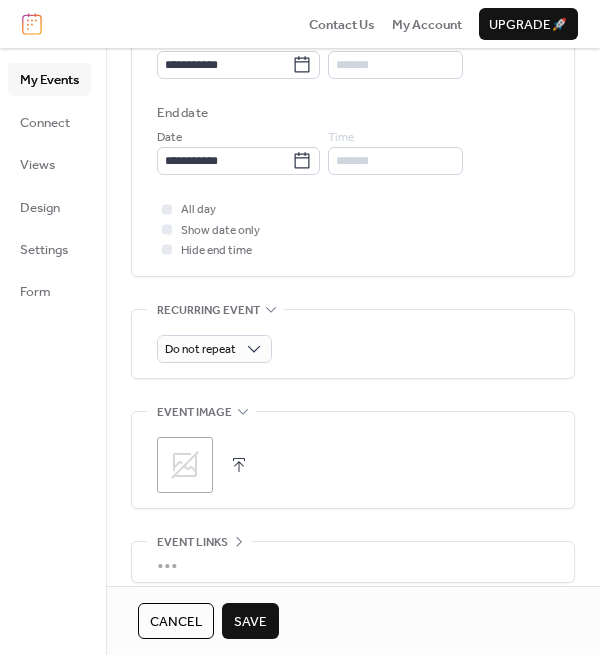 scroll, scrollTop: 709, scrollLeft: 0, axis: vertical 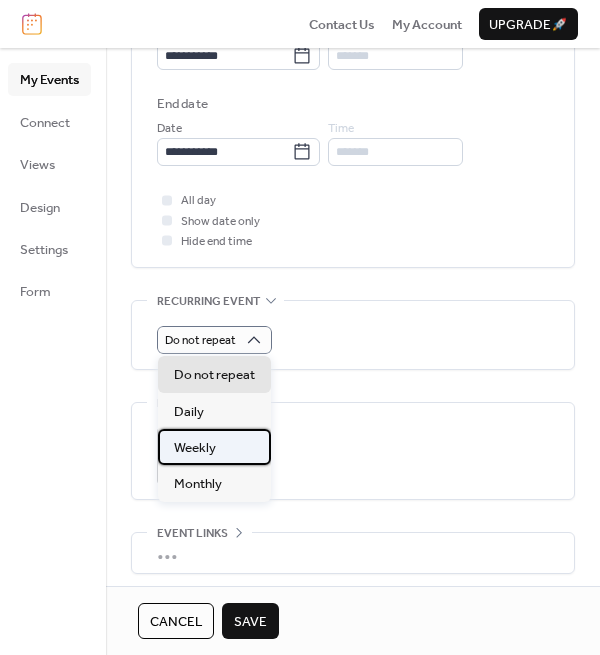 click on "Weekly" at bounding box center [195, 448] 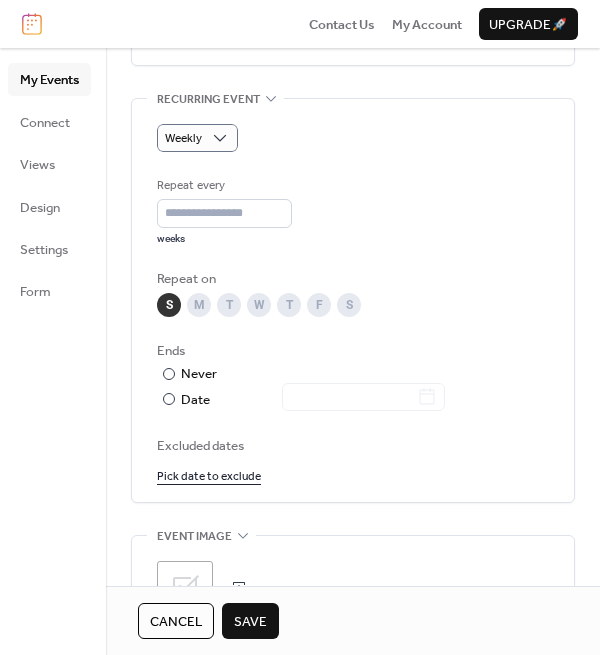 scroll, scrollTop: 913, scrollLeft: 0, axis: vertical 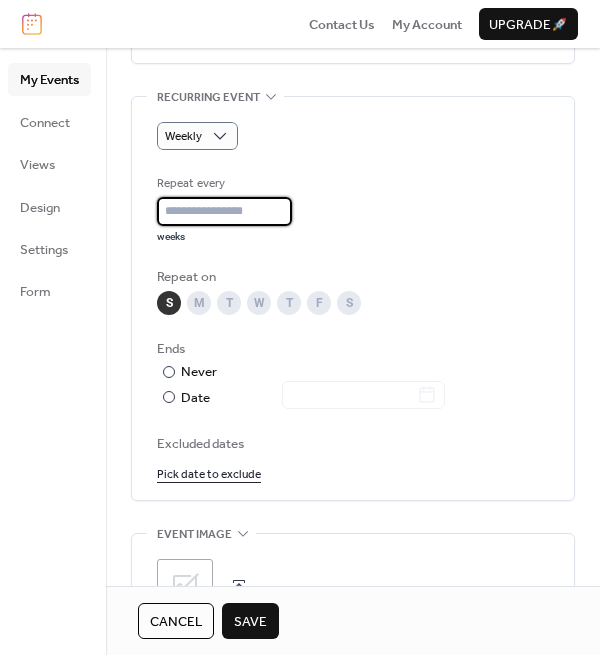 click on "*" at bounding box center (224, 211) 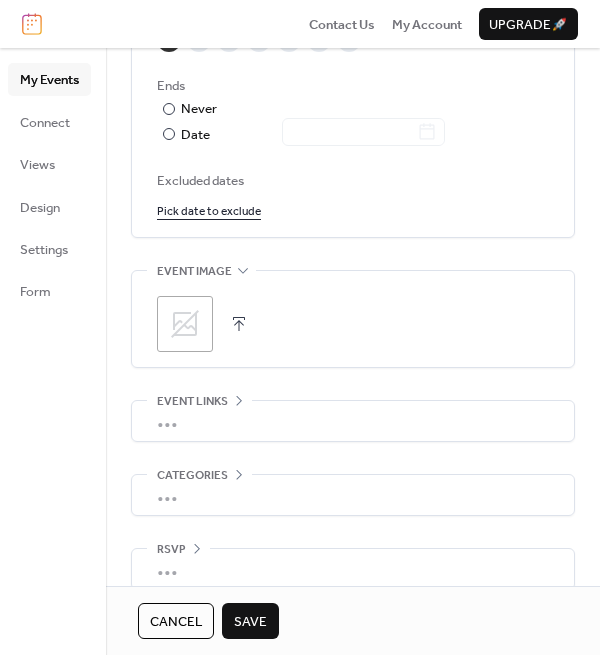 scroll, scrollTop: 1196, scrollLeft: 0, axis: vertical 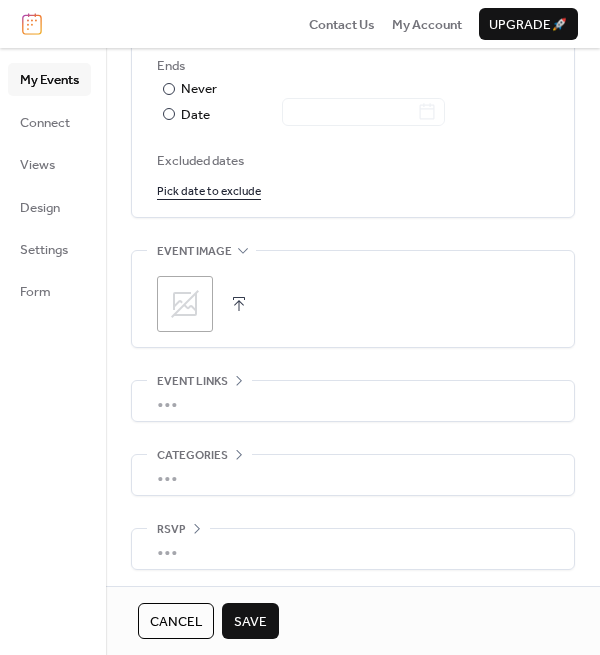 type on "**" 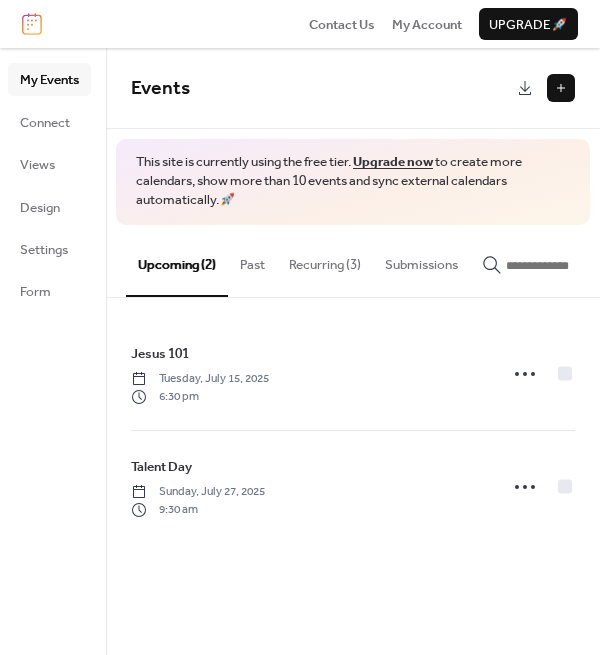 scroll, scrollTop: 0, scrollLeft: 0, axis: both 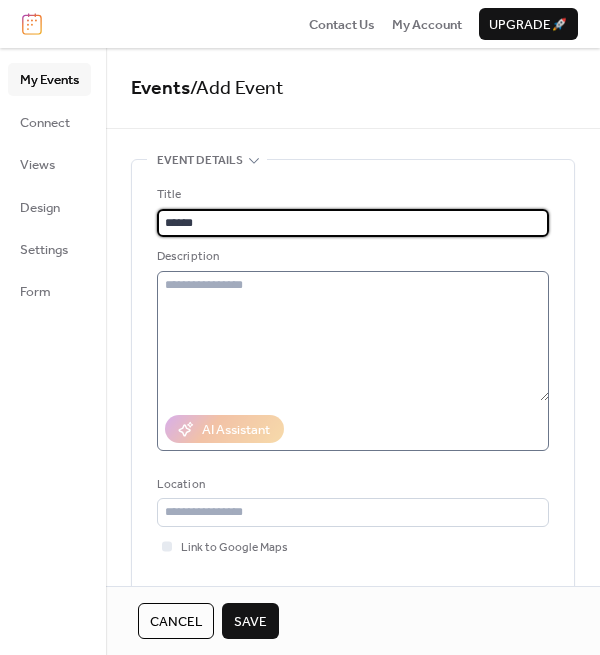 type on "**********" 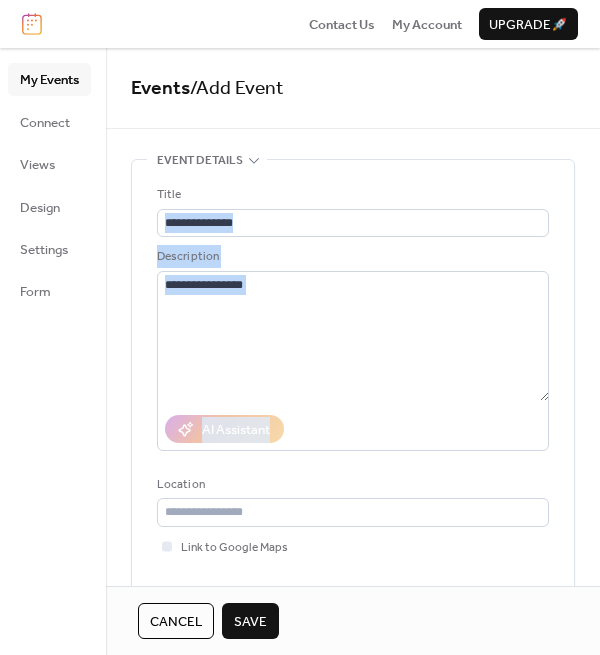 drag, startPoint x: 592, startPoint y: 240, endPoint x: 593, endPoint y: 275, distance: 35.014282 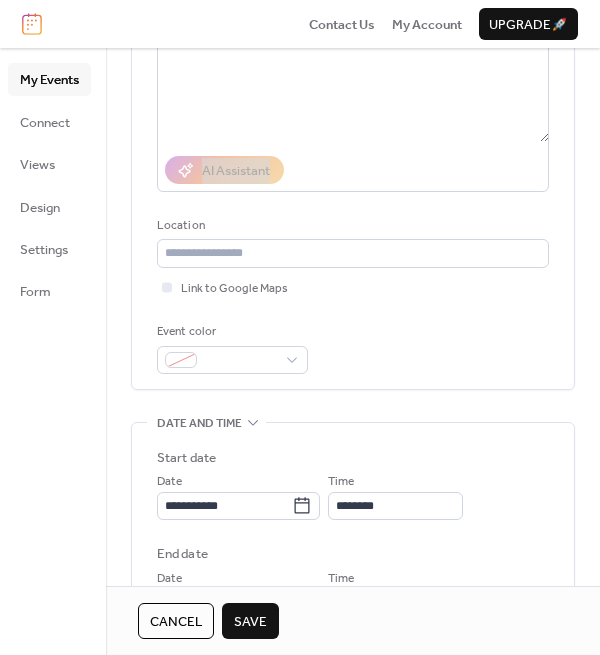 scroll, scrollTop: 267, scrollLeft: 0, axis: vertical 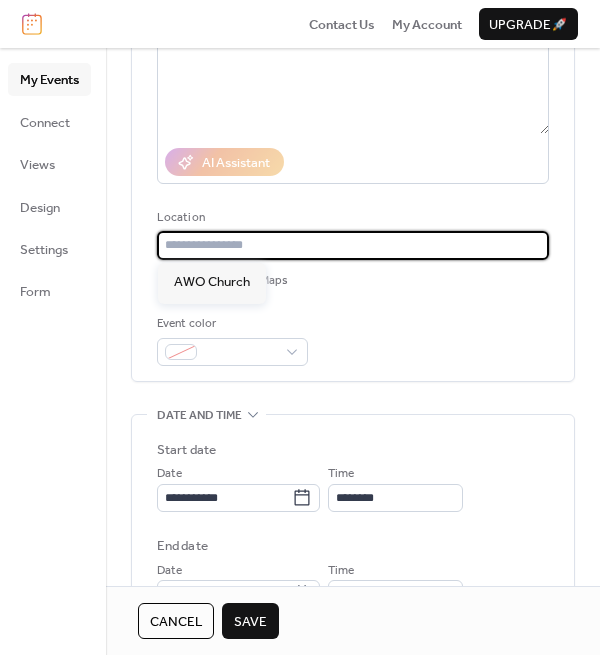 click at bounding box center [353, 245] 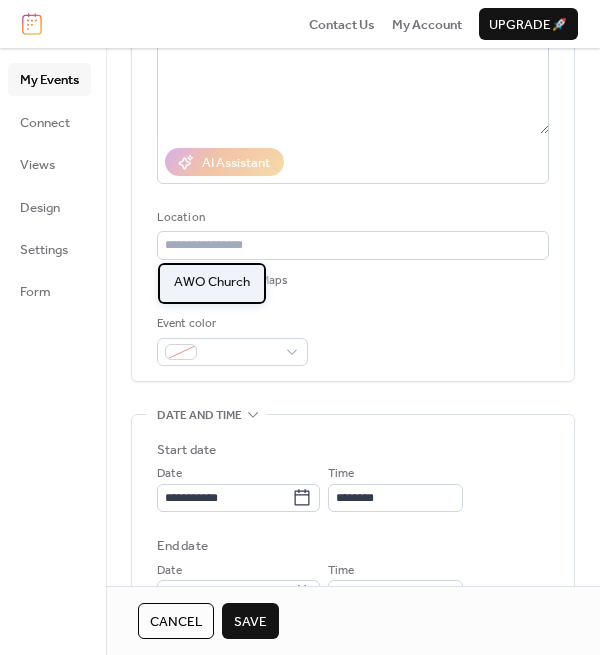 click on "AWO Church" at bounding box center (212, 282) 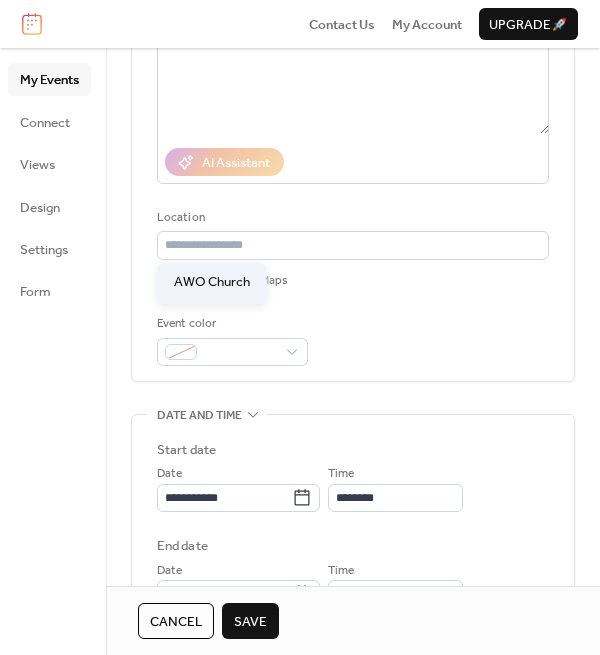 type on "**********" 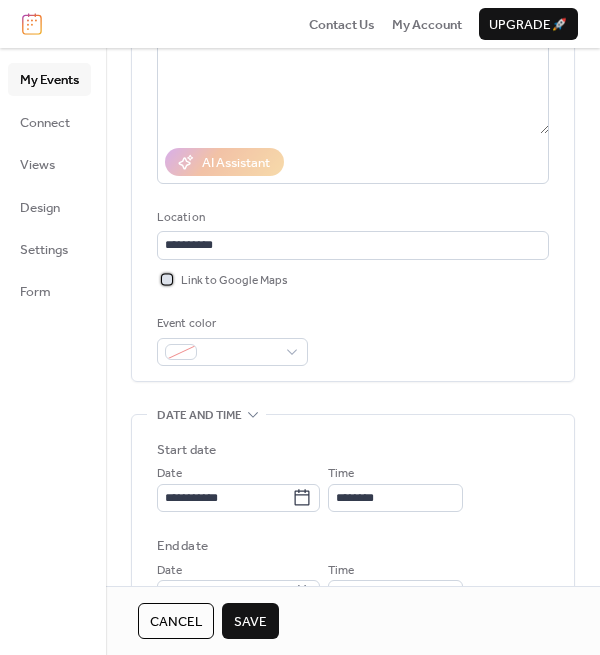 click at bounding box center (167, 279) 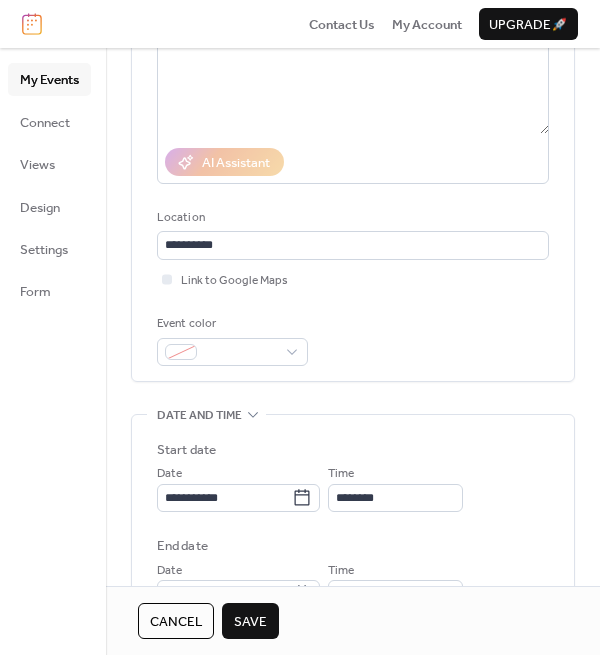 click on "**********" at bounding box center [353, 538] 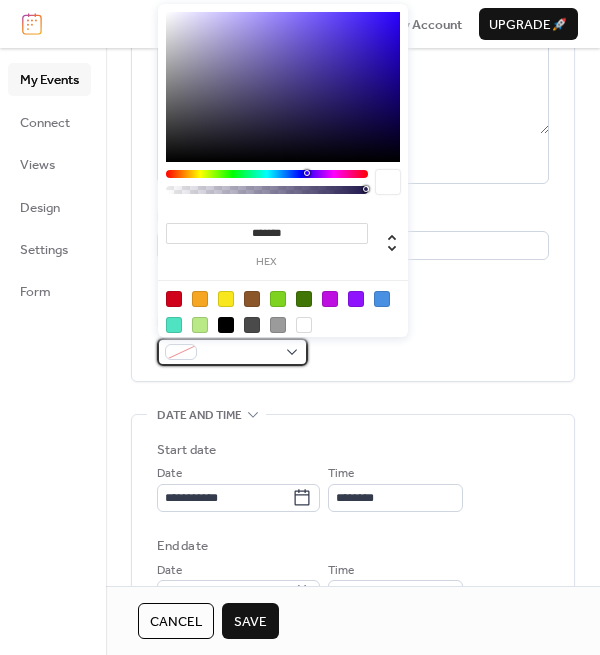 click at bounding box center [232, 352] 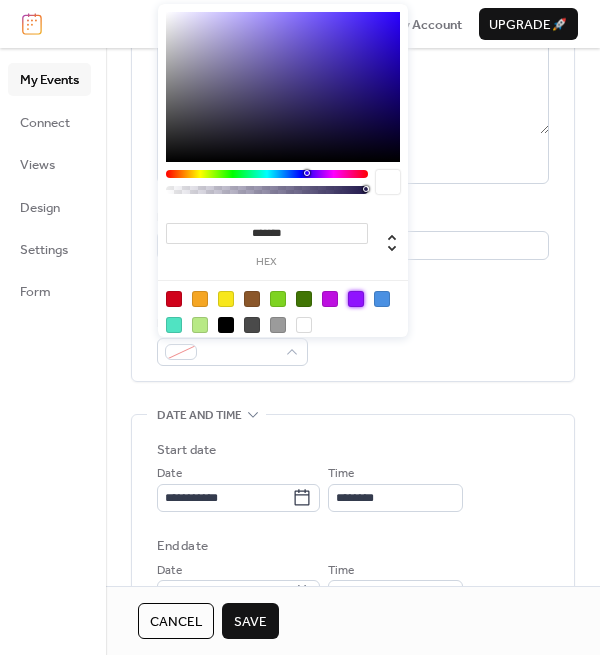 click at bounding box center (356, 299) 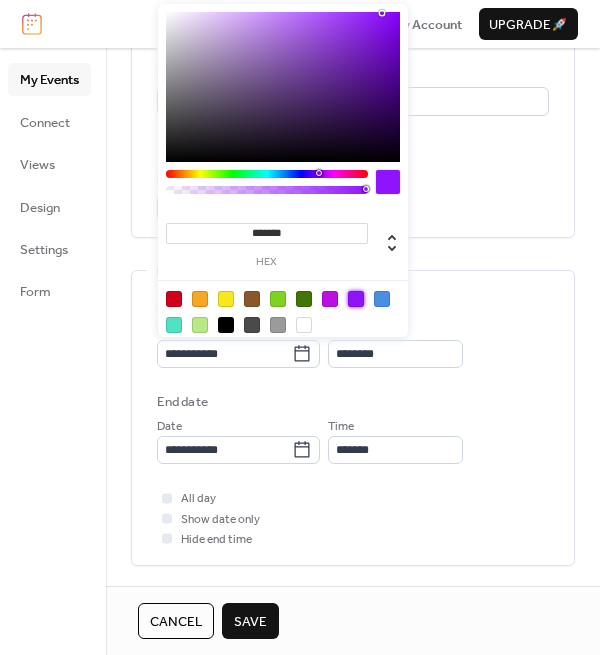 scroll, scrollTop: 412, scrollLeft: 0, axis: vertical 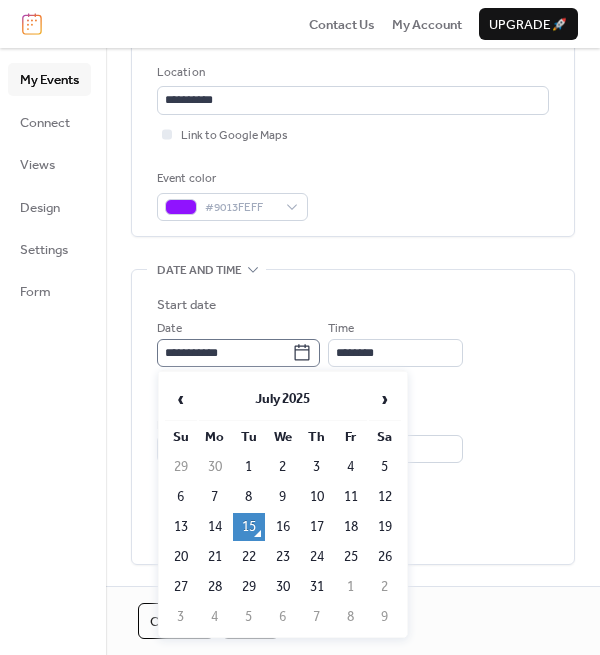 click 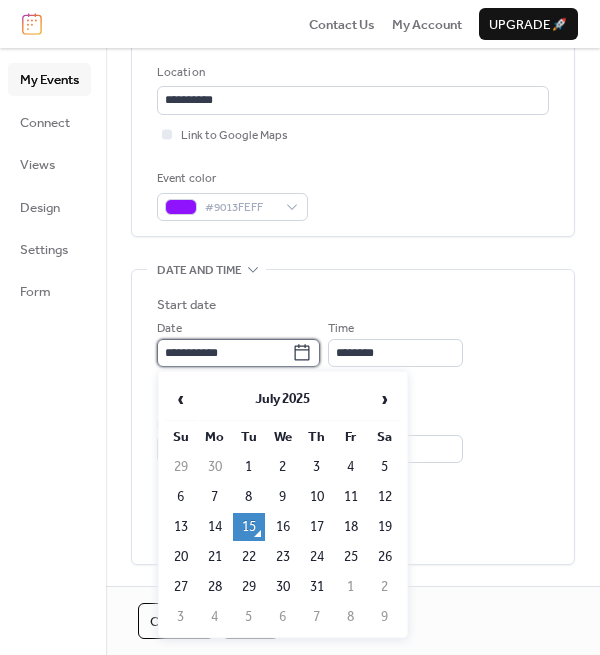 click on "**********" at bounding box center [224, 353] 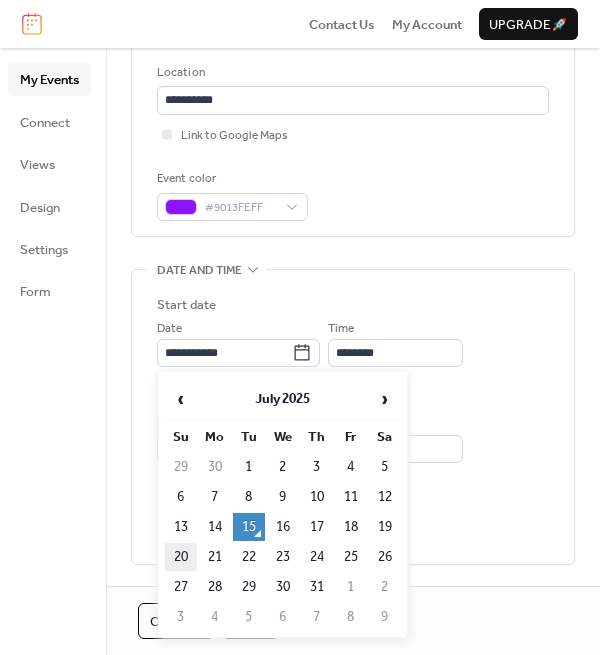 click on "20" at bounding box center (181, 557) 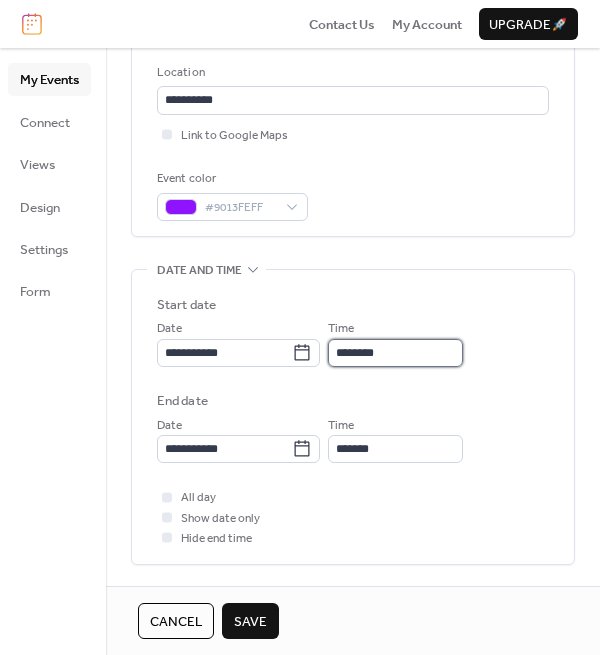 click on "********" at bounding box center (395, 353) 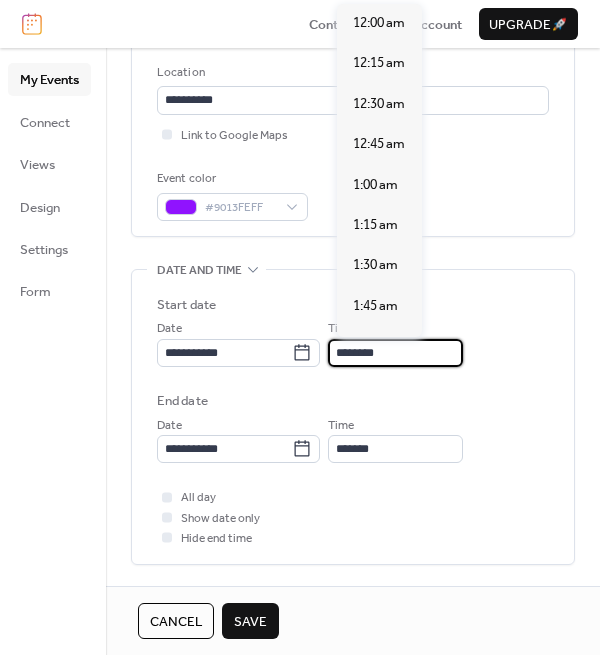 scroll, scrollTop: 1939, scrollLeft: 0, axis: vertical 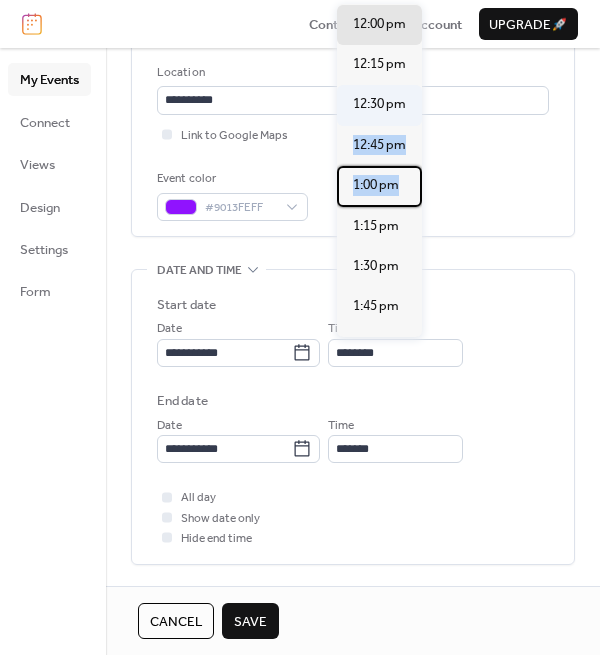 drag, startPoint x: 422, startPoint y: 184, endPoint x: 420, endPoint y: 99, distance: 85.02353 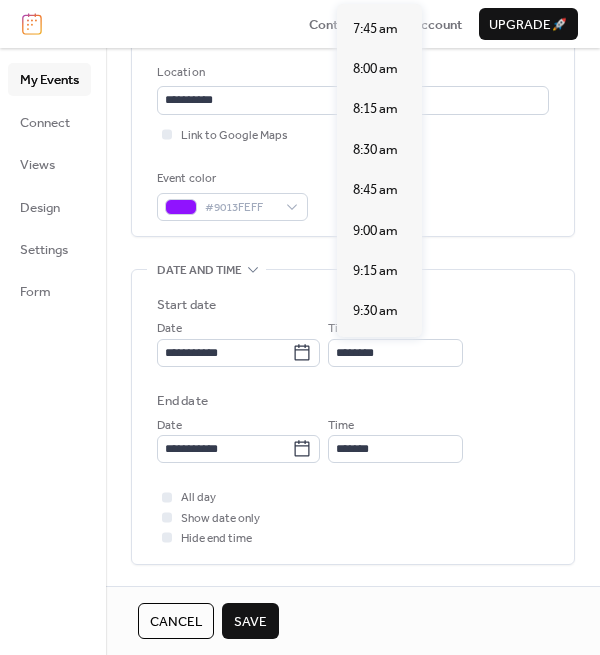 scroll, scrollTop: 1284, scrollLeft: 0, axis: vertical 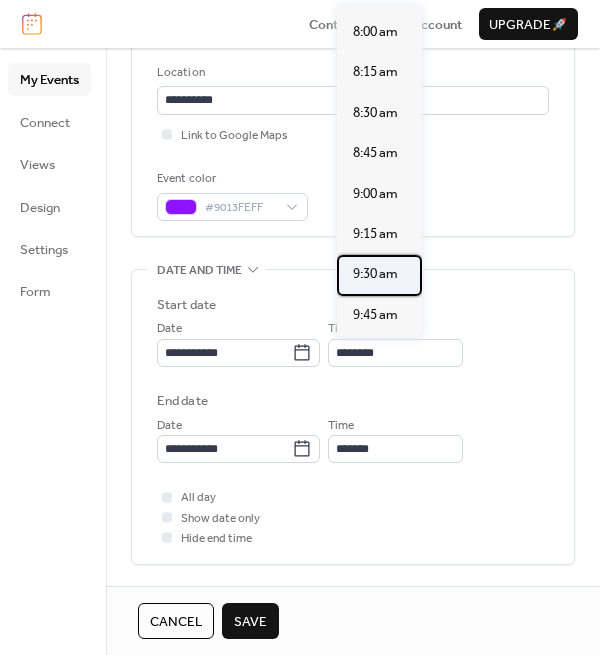 click on "9:30 am" at bounding box center (375, 274) 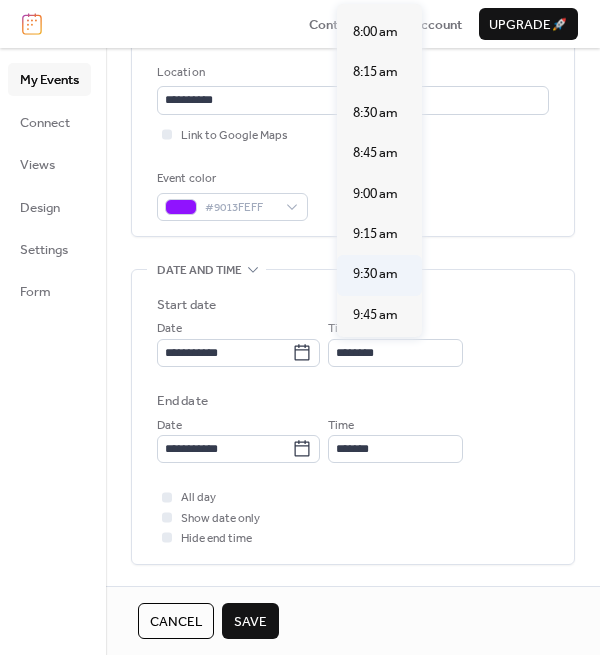 type on "*******" 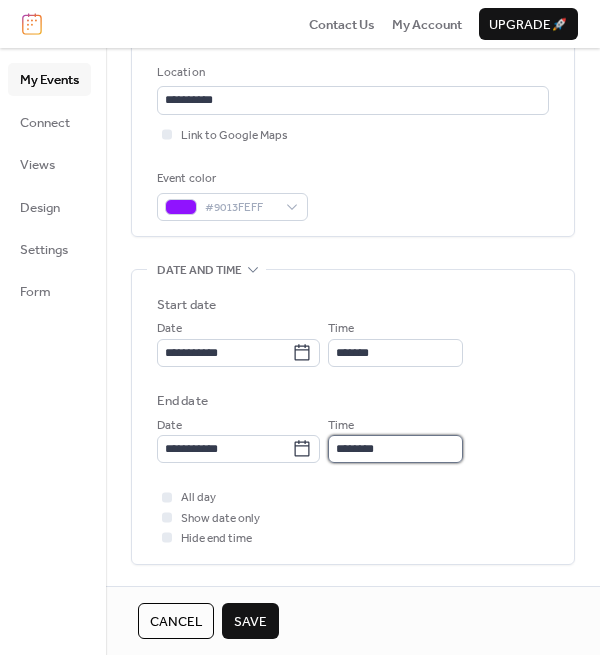 click on "********" at bounding box center [395, 449] 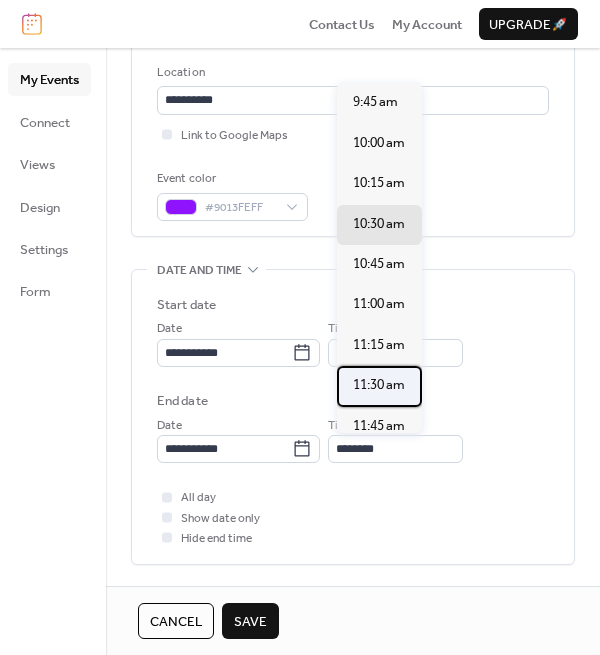 click on "11:30 am" at bounding box center [379, 385] 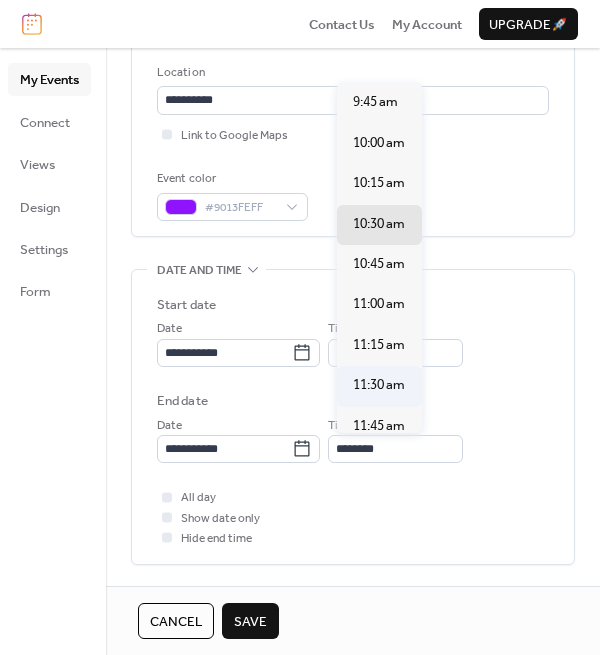 type on "********" 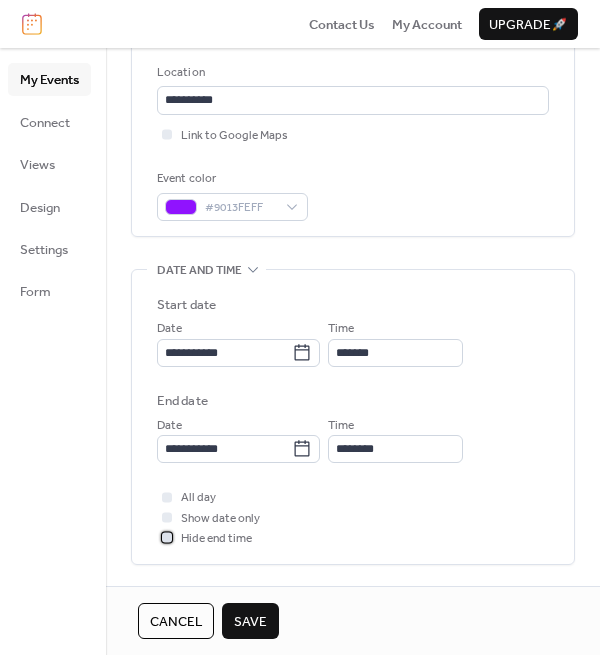 click at bounding box center (167, 538) 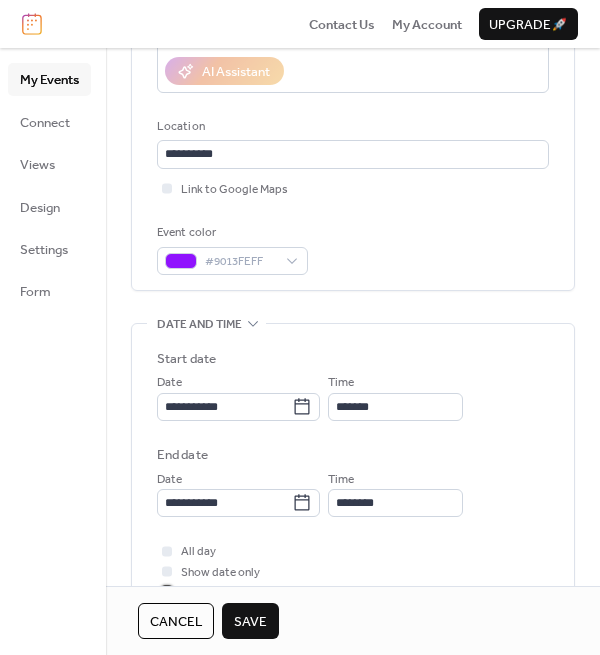 scroll, scrollTop: 359, scrollLeft: 0, axis: vertical 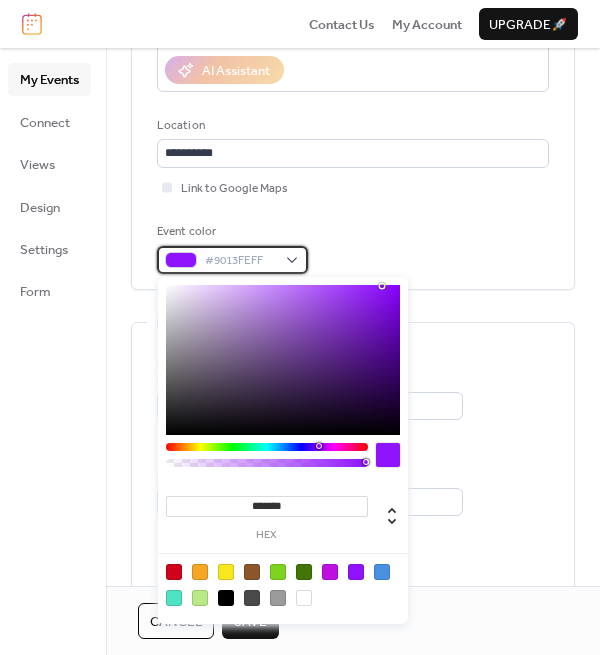 click on "#9013FEFF" at bounding box center [232, 260] 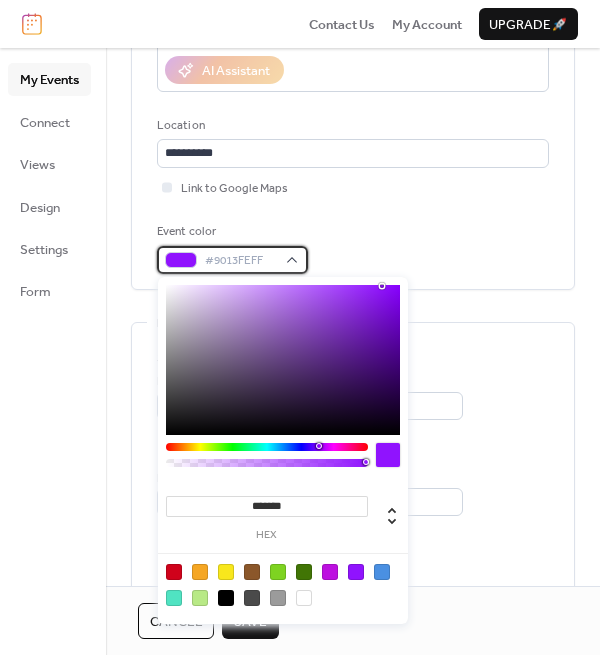 click on "#9013FEFF" at bounding box center (232, 260) 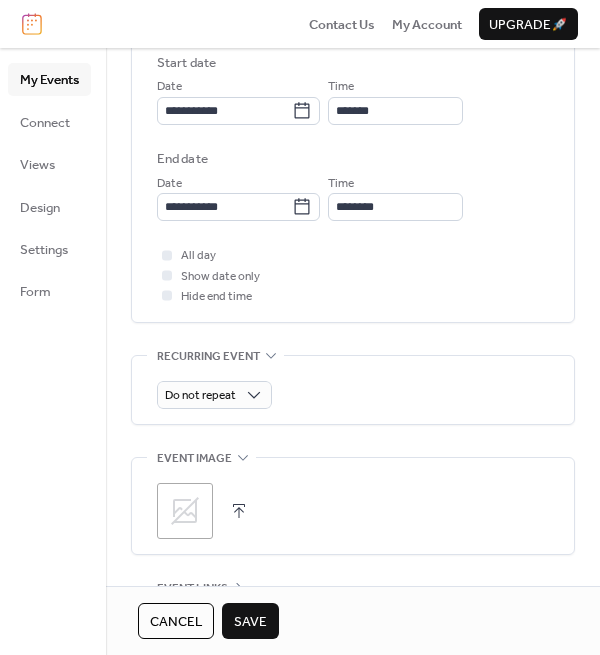 scroll, scrollTop: 685, scrollLeft: 0, axis: vertical 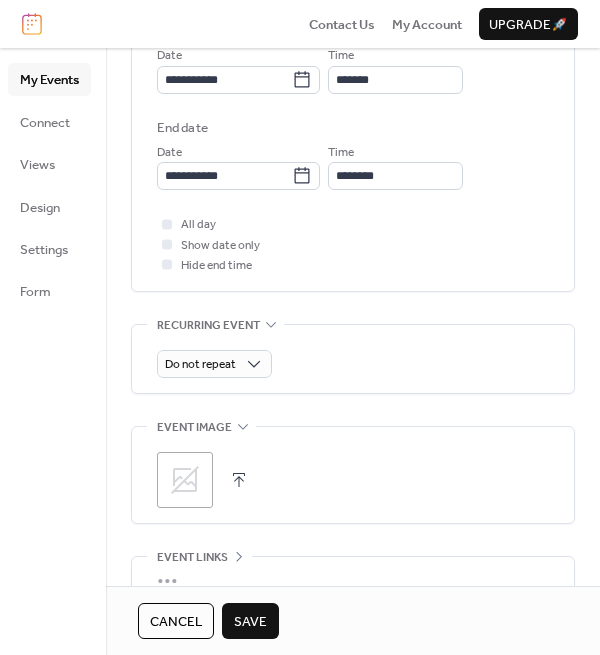 click on "Save" at bounding box center (250, 622) 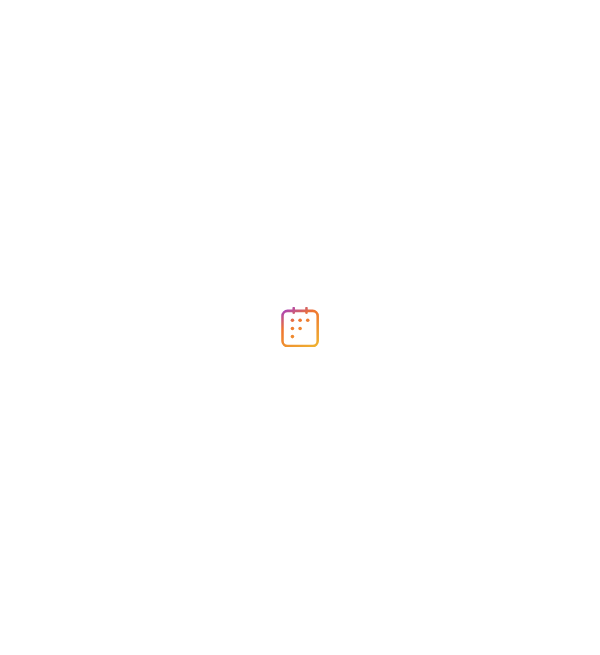scroll, scrollTop: 0, scrollLeft: 0, axis: both 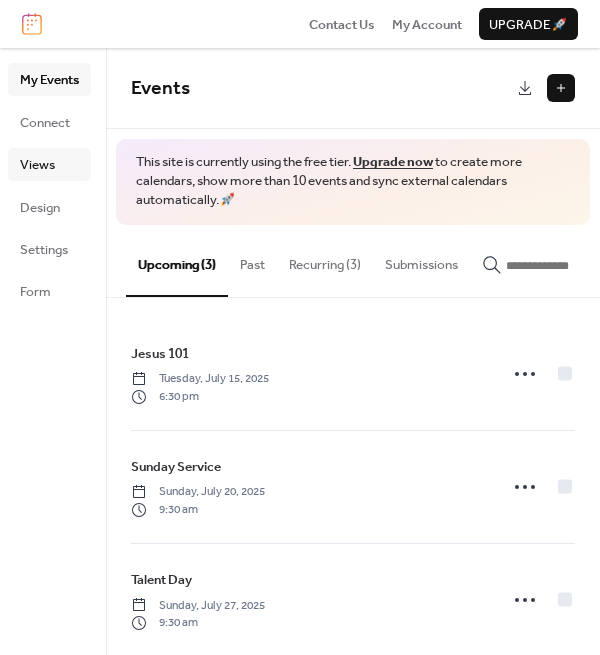 drag, startPoint x: 0, startPoint y: 0, endPoint x: 47, endPoint y: 164, distance: 170.60188 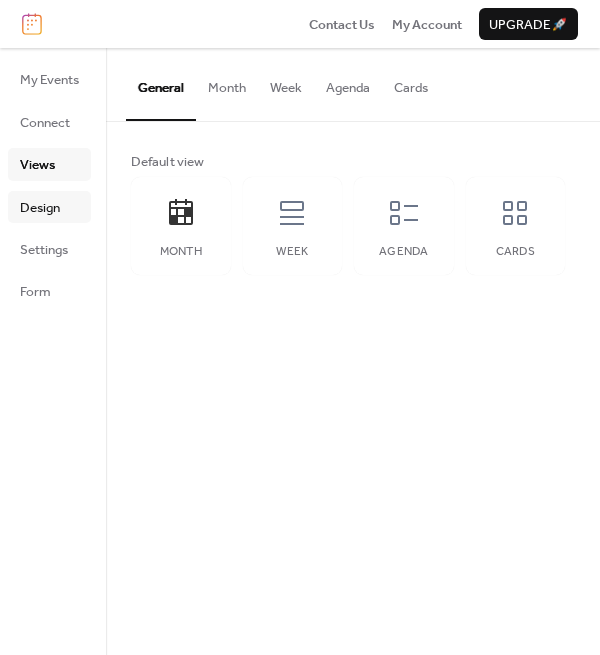 click on "Design" at bounding box center (40, 208) 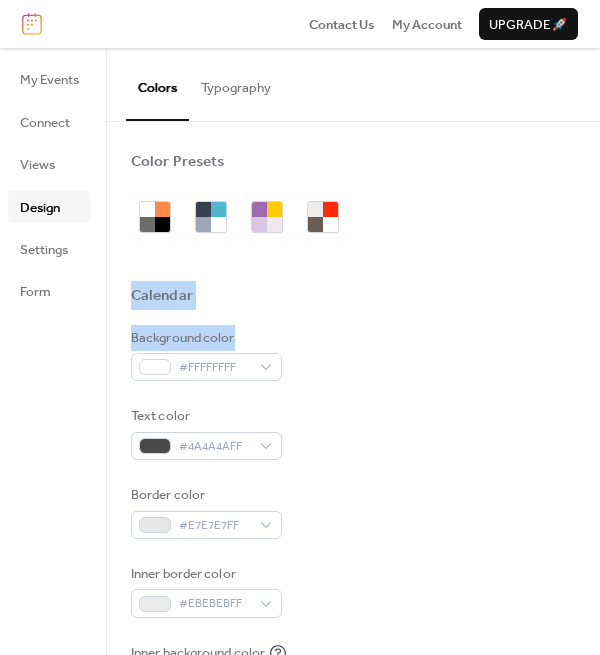 drag, startPoint x: 593, startPoint y: 276, endPoint x: 594, endPoint y: 338, distance: 62.008064 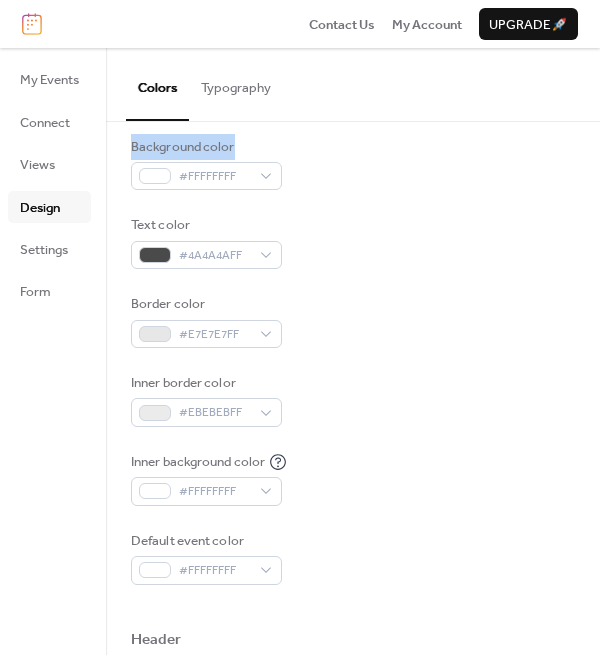 scroll, scrollTop: 202, scrollLeft: 0, axis: vertical 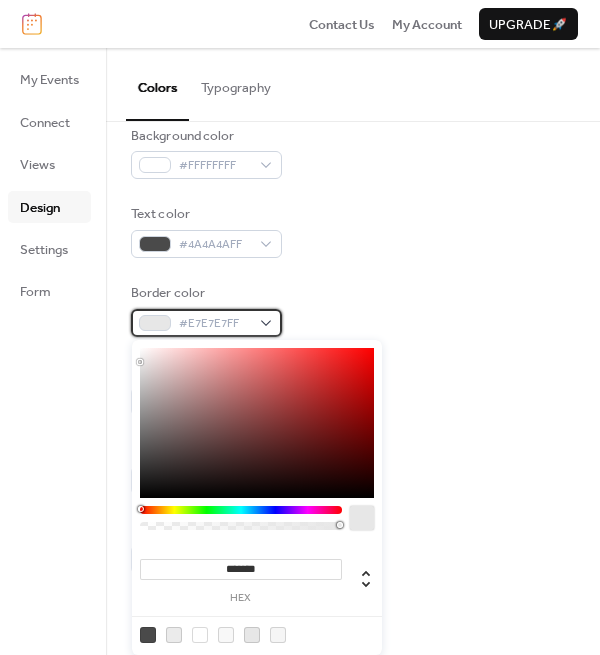 click on "#E7E7E7FF" at bounding box center [206, 323] 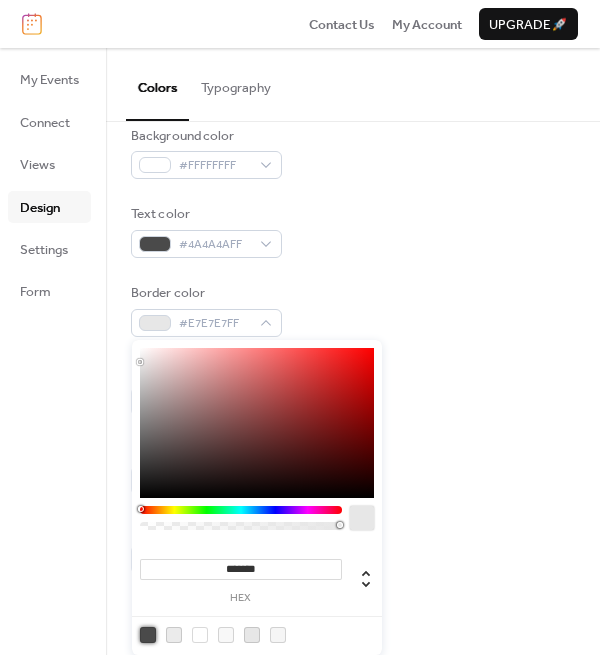 click at bounding box center [148, 635] 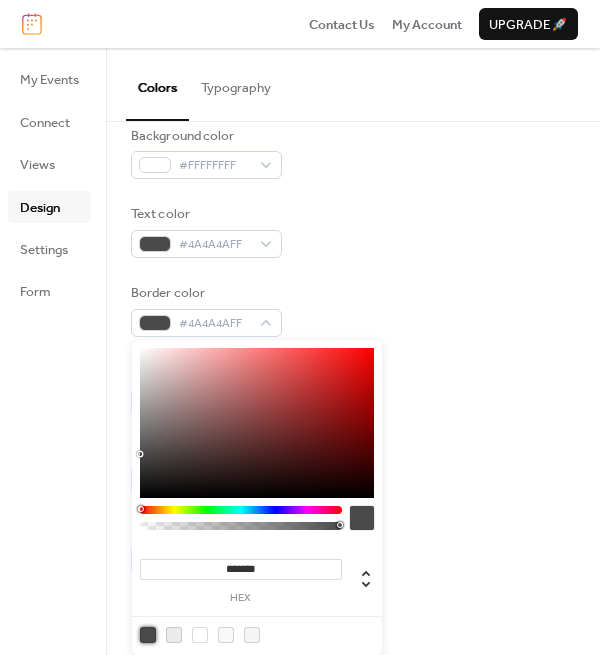 click on "Background color #FFFFFFFF Text color #4A4A4AFF Border color #4A4A4AFF Inner border color #EBEBEBFF Inner background color #FFFFFFFF Default event color #FFFFFFFF" at bounding box center (353, 350) 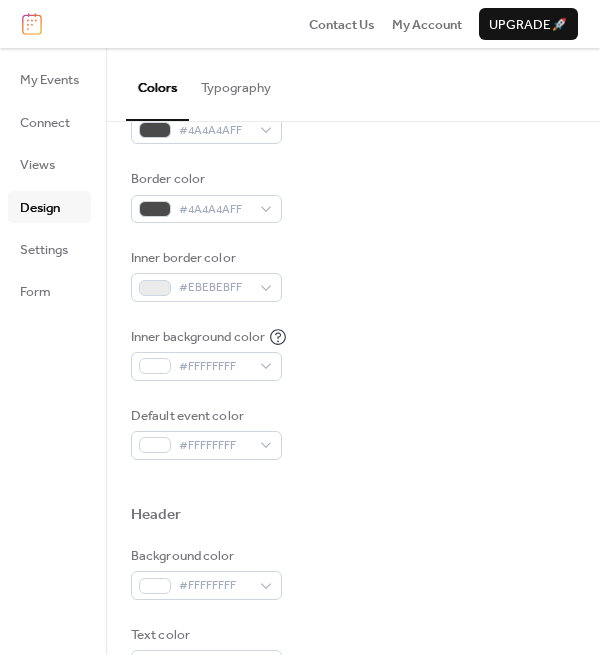 scroll, scrollTop: 344, scrollLeft: 0, axis: vertical 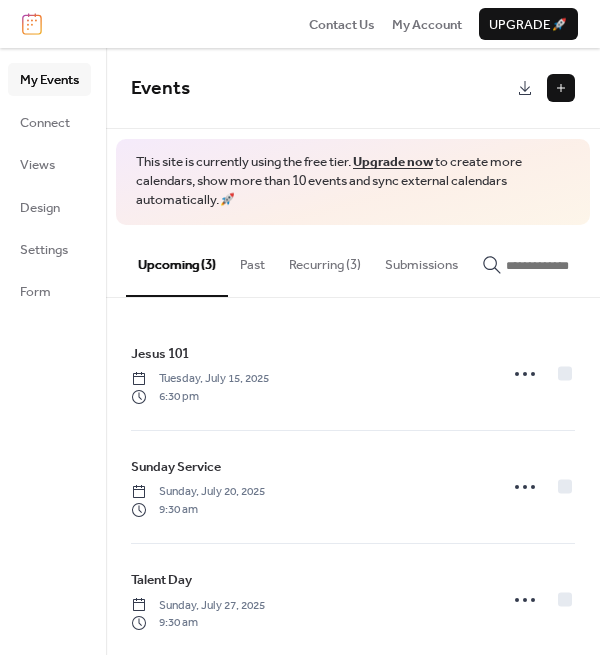 click on "Recurring (3)" at bounding box center [325, 260] 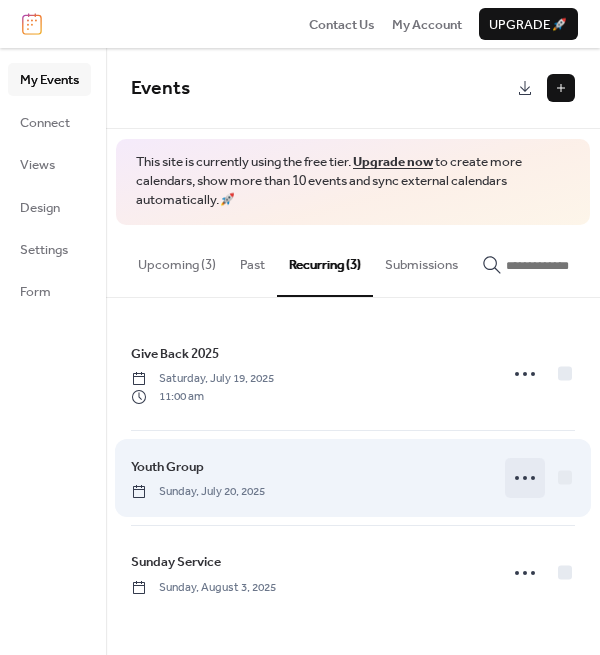 click 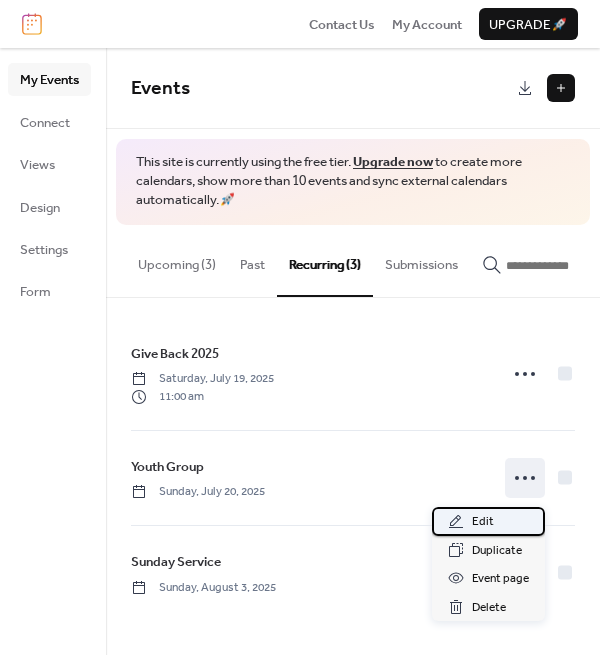 click on "Edit" at bounding box center (483, 522) 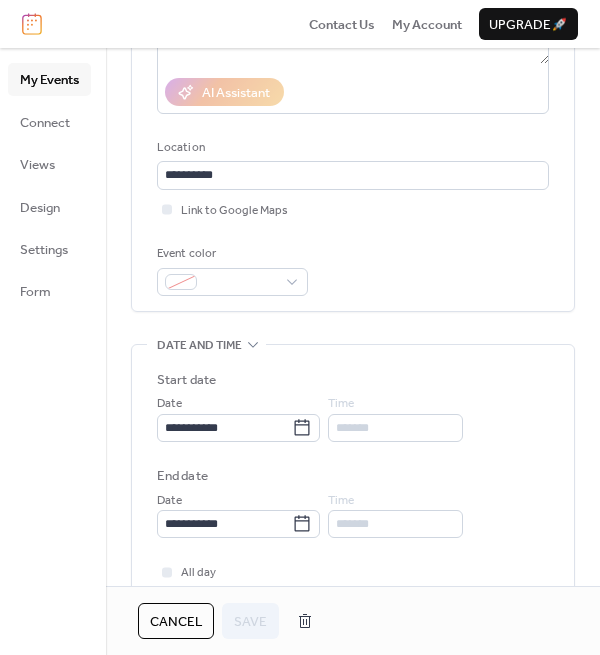 scroll, scrollTop: 364, scrollLeft: 0, axis: vertical 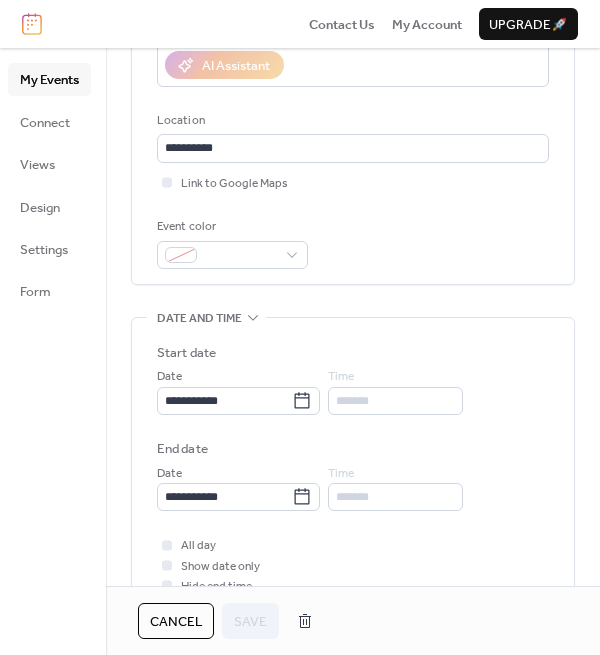 click on "**********" at bounding box center (353, 608) 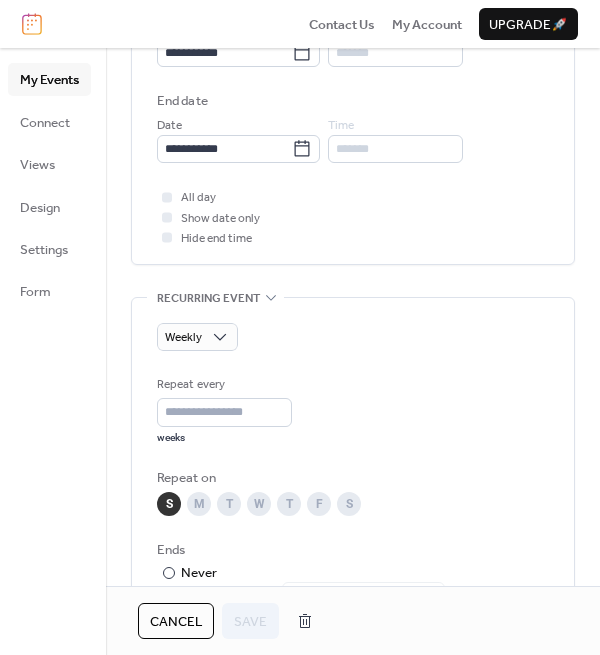 scroll, scrollTop: 730, scrollLeft: 0, axis: vertical 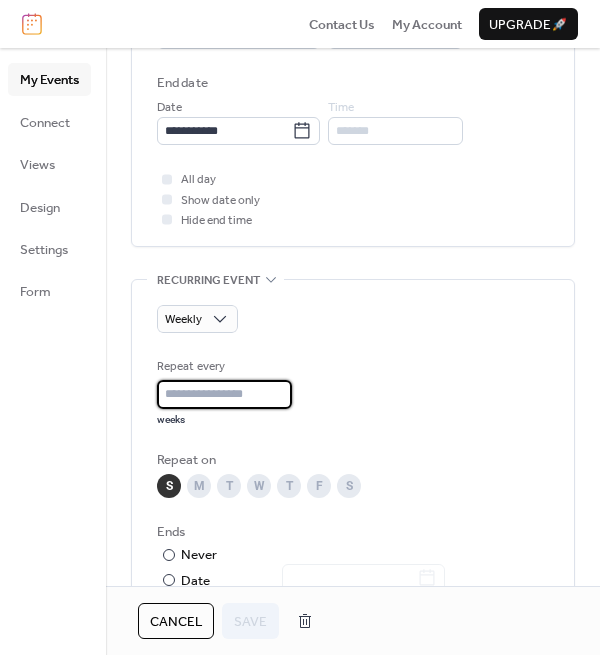 click on "**" at bounding box center [224, 394] 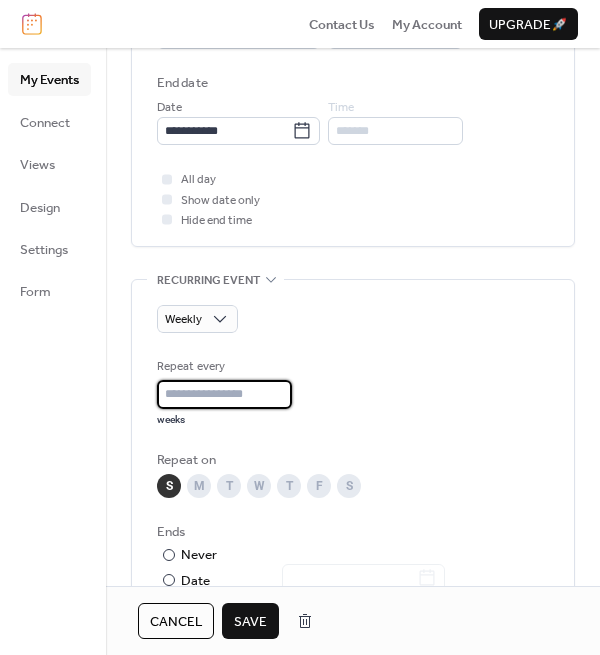 type on "*" 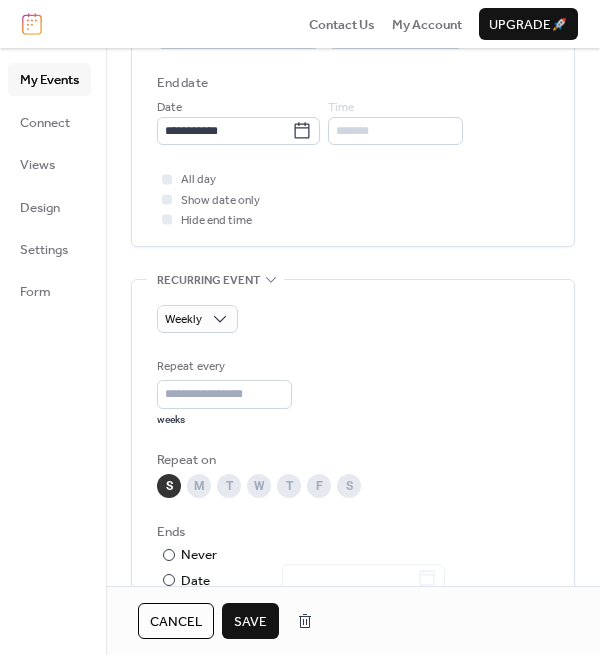 click on "Save" at bounding box center [250, 622] 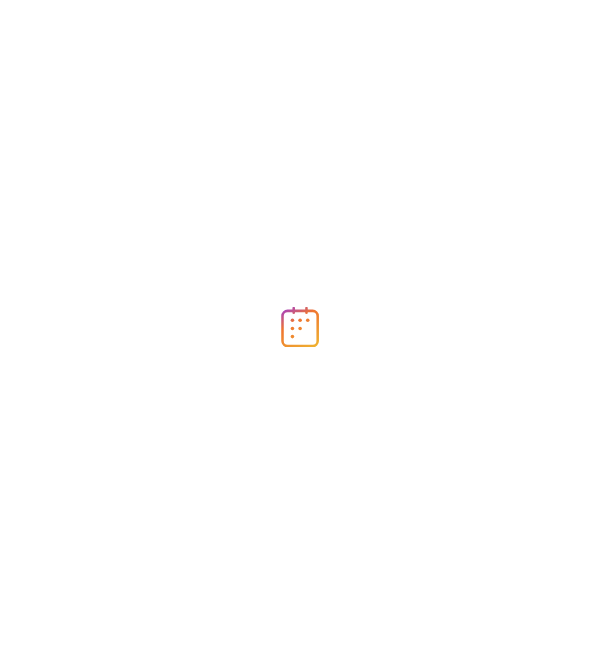 scroll, scrollTop: 0, scrollLeft: 0, axis: both 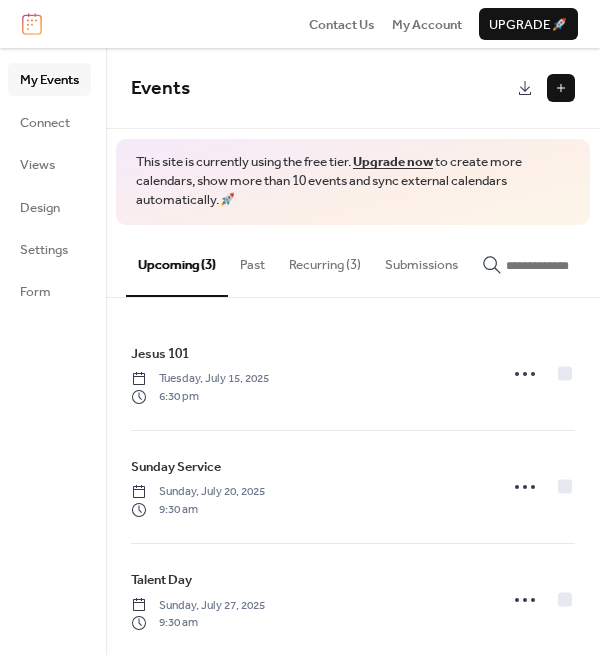 drag, startPoint x: 592, startPoint y: 456, endPoint x: 593, endPoint y: 540, distance: 84.00595 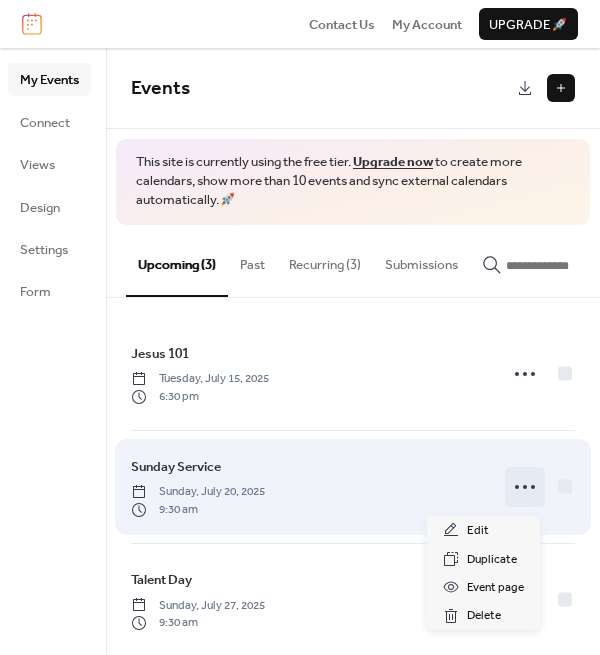 click 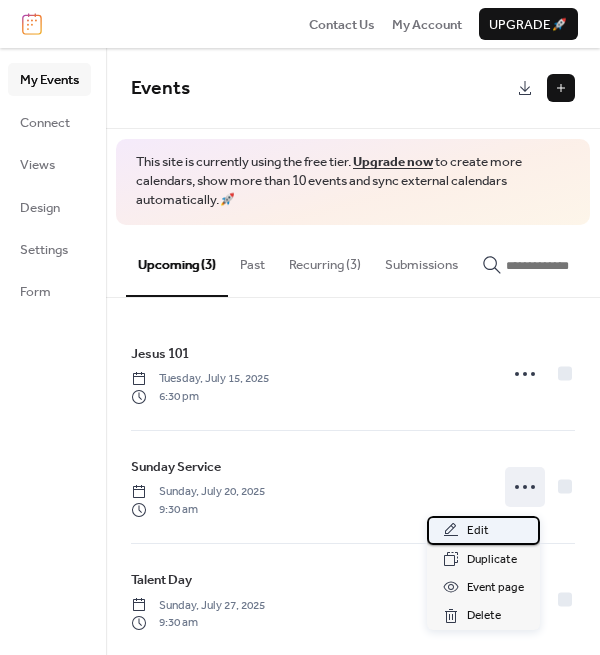 click on "Edit" at bounding box center (478, 531) 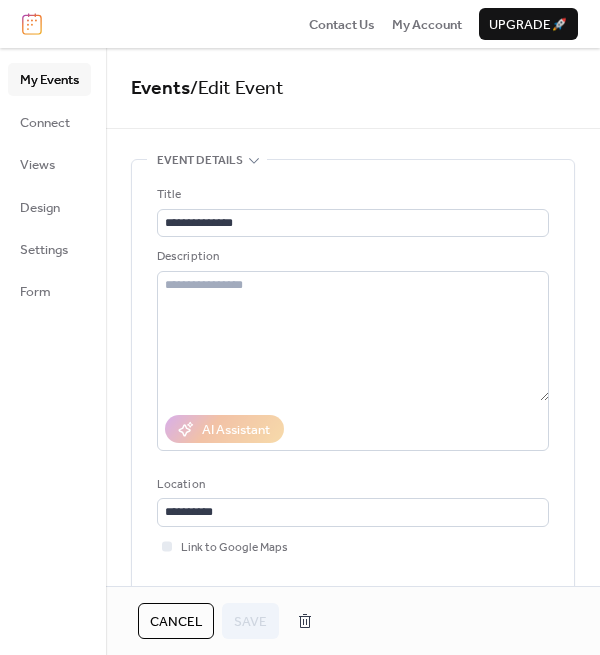 drag, startPoint x: 592, startPoint y: 243, endPoint x: 595, endPoint y: 335, distance: 92.0489 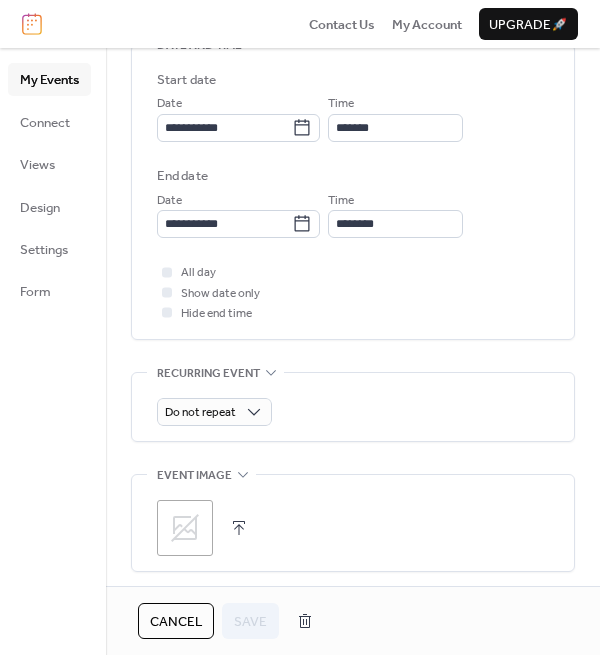 scroll, scrollTop: 640, scrollLeft: 0, axis: vertical 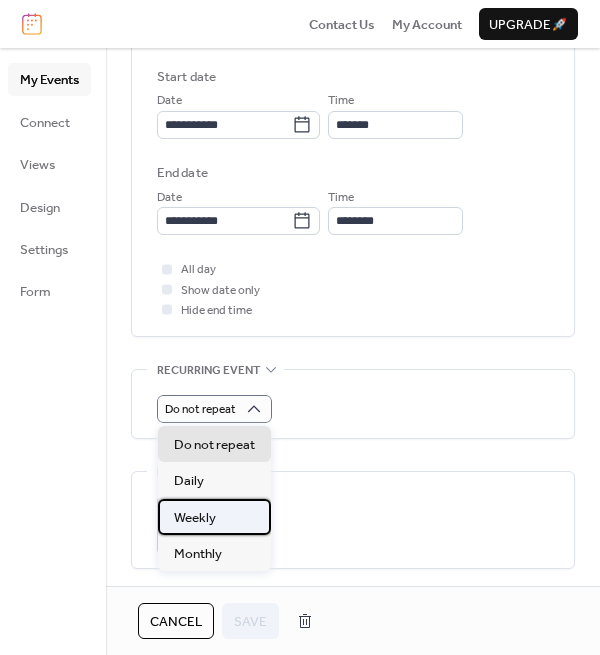 click on "Weekly" at bounding box center [195, 518] 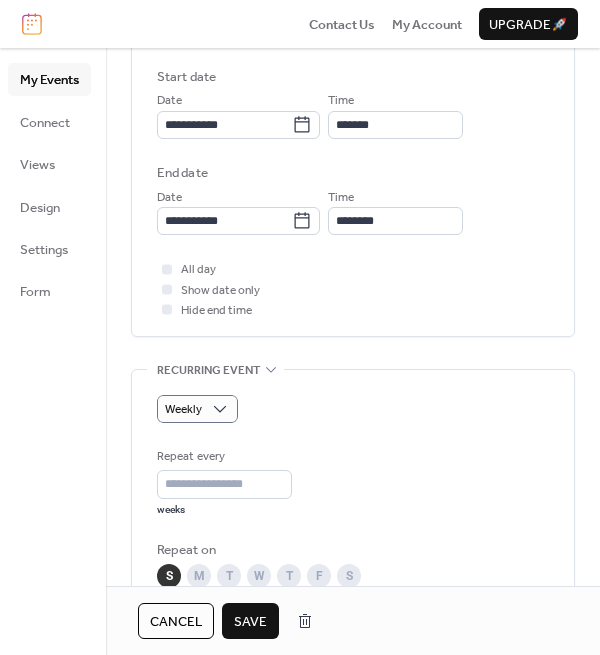 click on "Save" at bounding box center [250, 622] 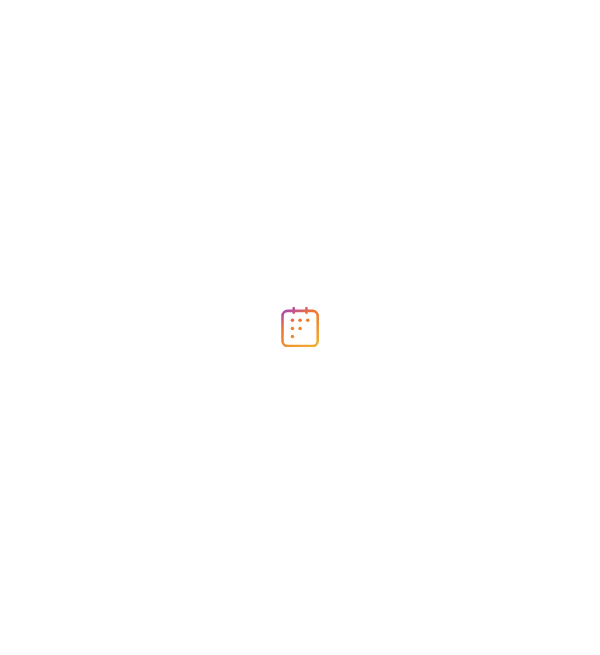 scroll, scrollTop: 0, scrollLeft: 0, axis: both 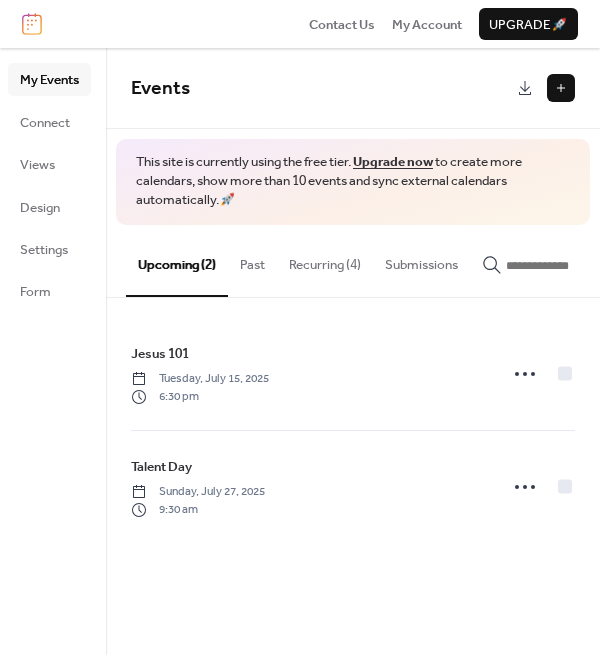 click on "Recurring (4)" at bounding box center [325, 260] 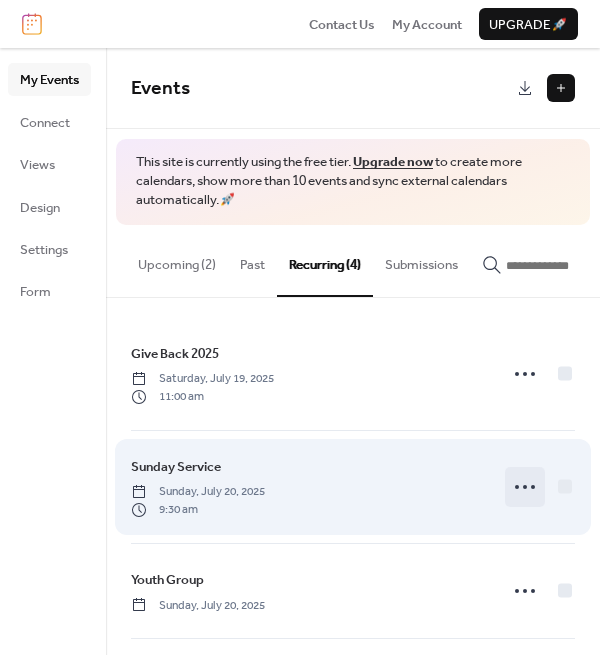 click 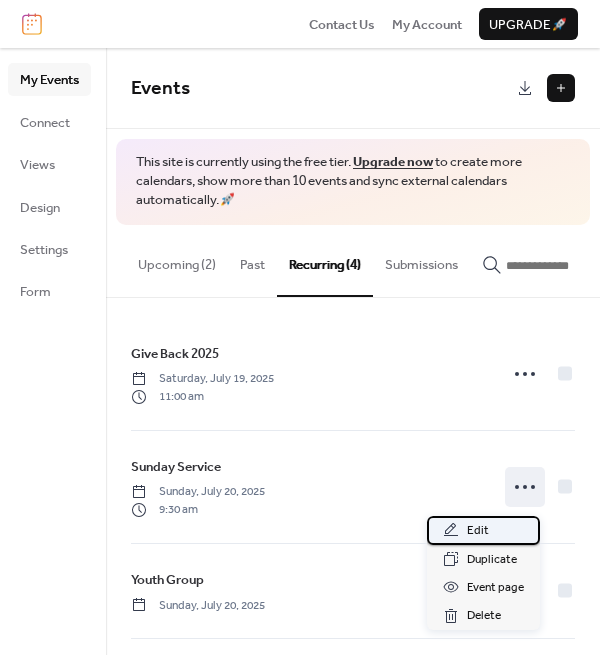 click on "Edit" at bounding box center [478, 531] 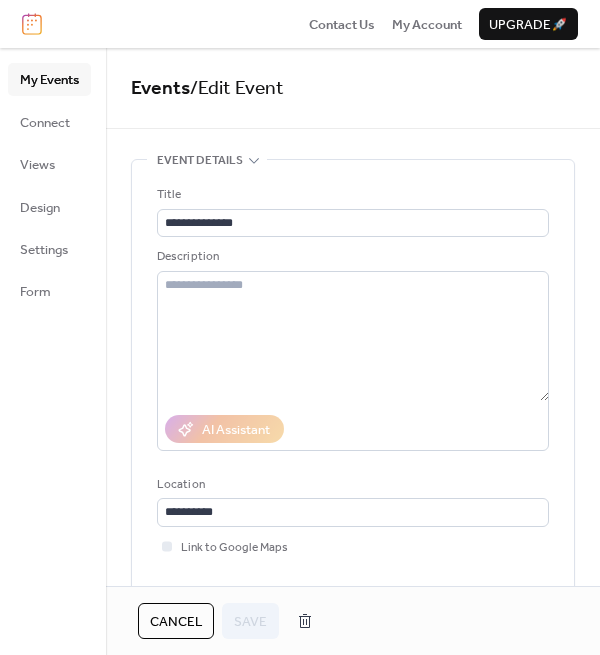 drag, startPoint x: 593, startPoint y: 176, endPoint x: 588, endPoint y: 230, distance: 54.230988 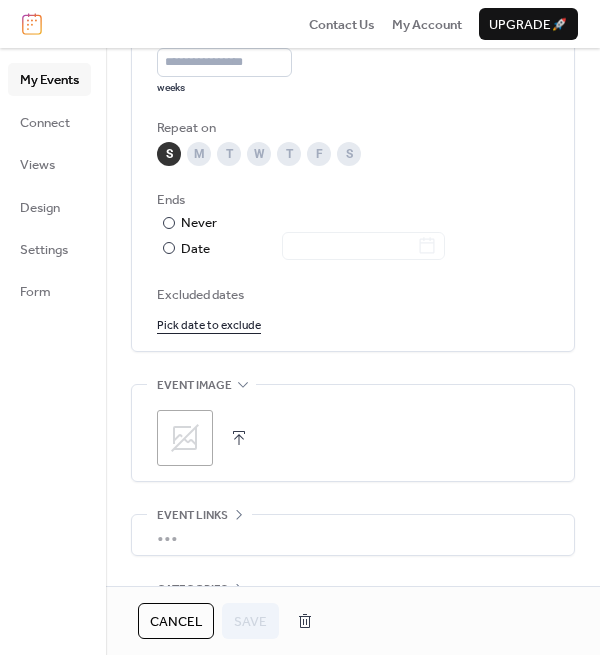 scroll, scrollTop: 1196, scrollLeft: 0, axis: vertical 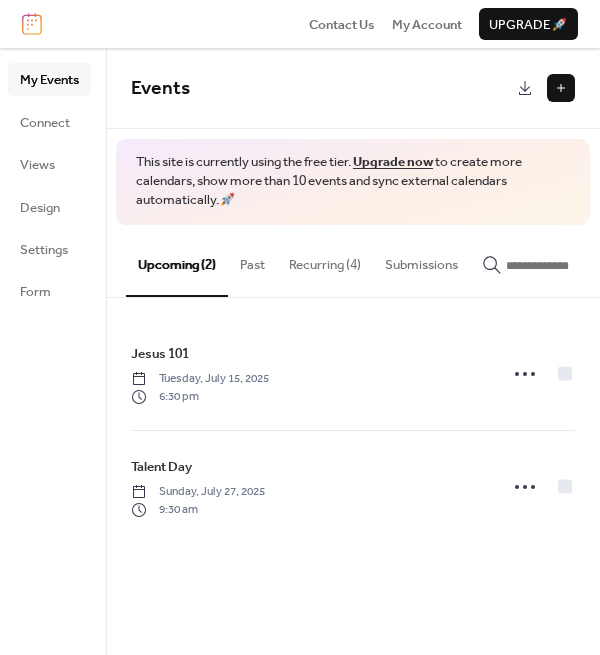 click on "Recurring (4)" at bounding box center [325, 260] 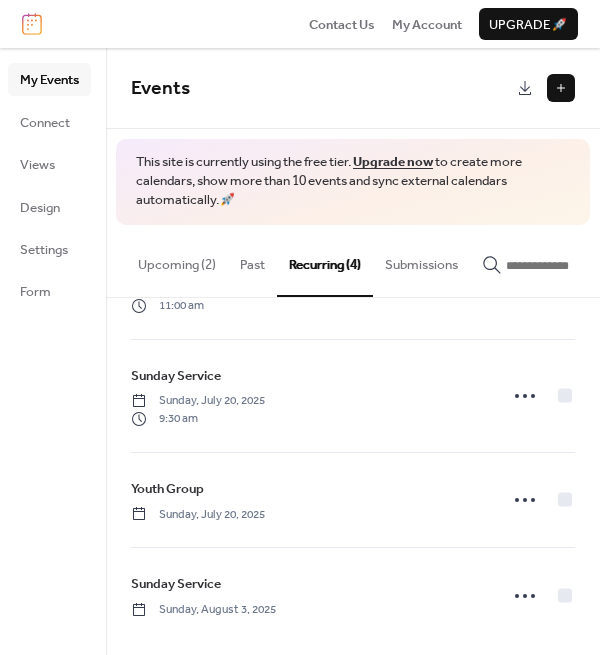 scroll, scrollTop: 104, scrollLeft: 0, axis: vertical 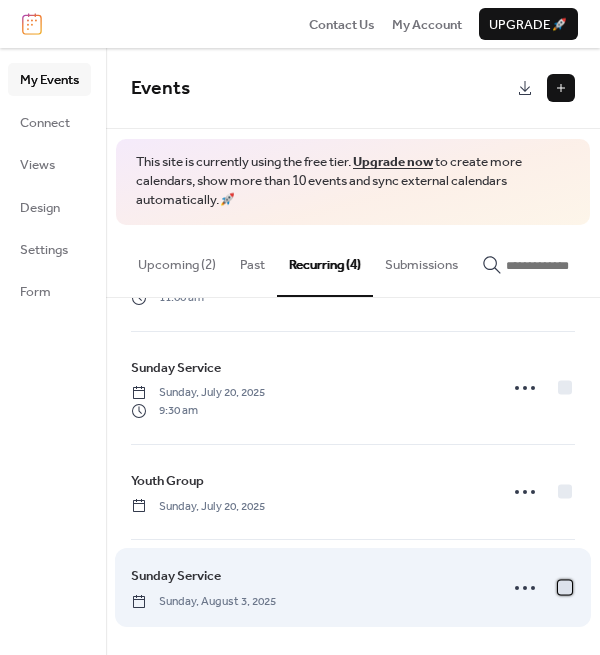 click at bounding box center (565, 587) 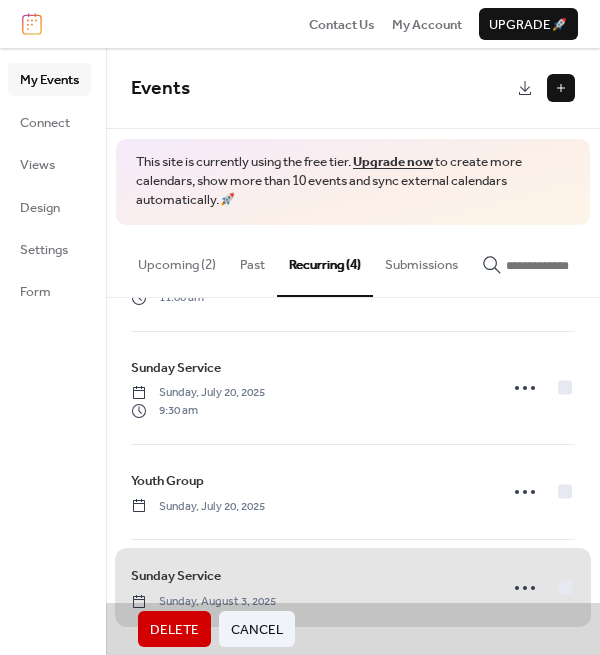 click on "Delete" at bounding box center [174, 630] 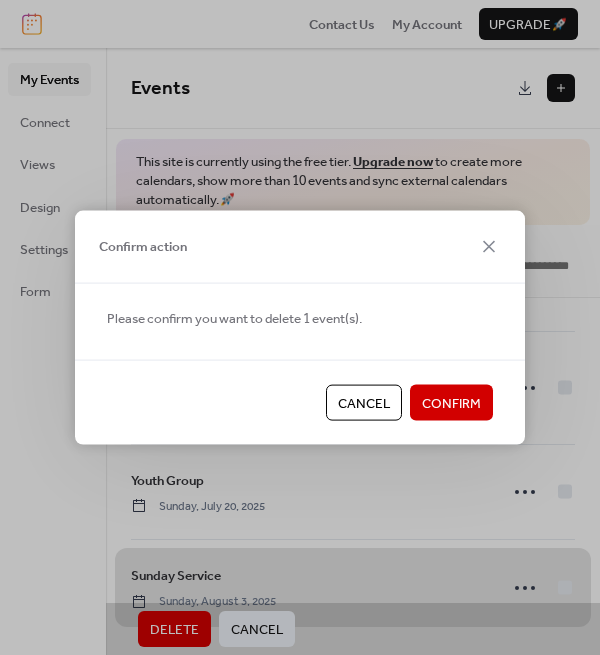 click on "Confirm" at bounding box center (451, 404) 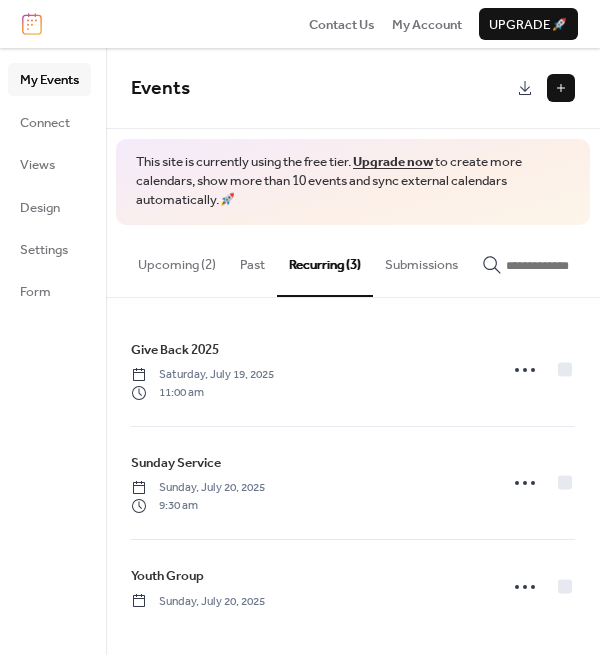 scroll, scrollTop: 8, scrollLeft: 0, axis: vertical 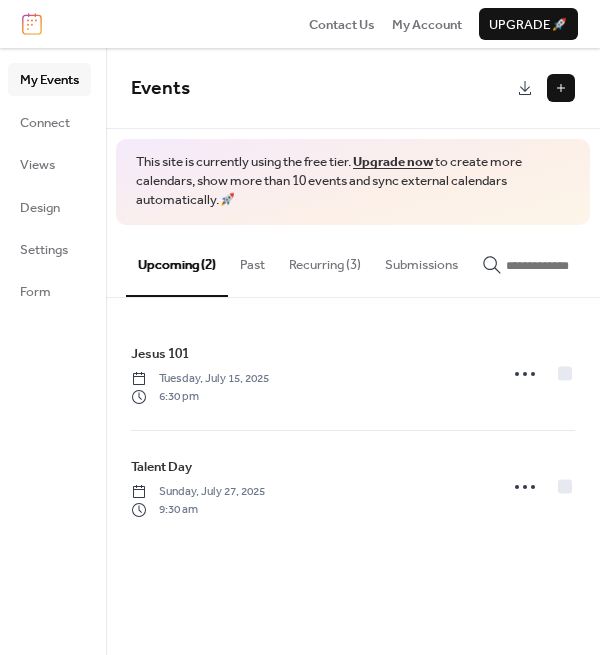click on "Recurring (3)" at bounding box center [325, 260] 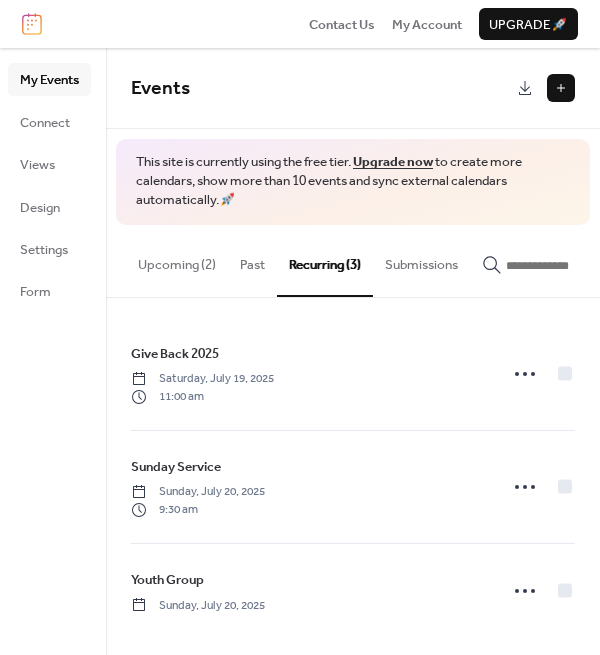 drag, startPoint x: 592, startPoint y: 335, endPoint x: 592, endPoint y: 382, distance: 47 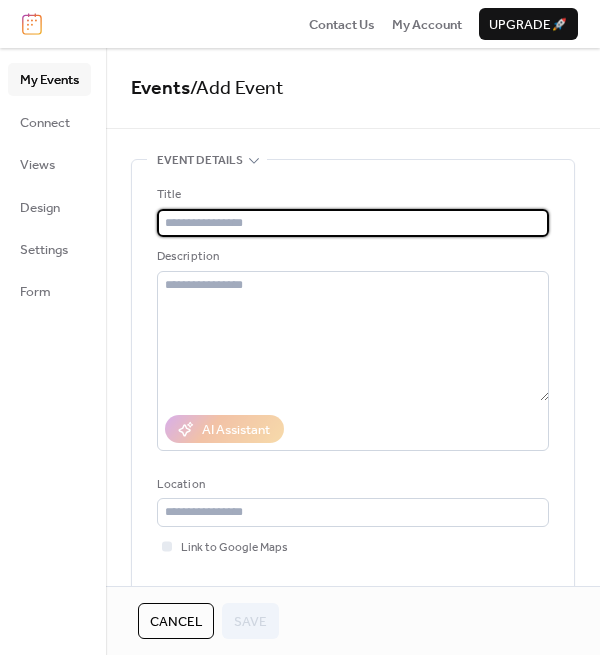 click on "Events  /  Add Event" at bounding box center (353, 89) 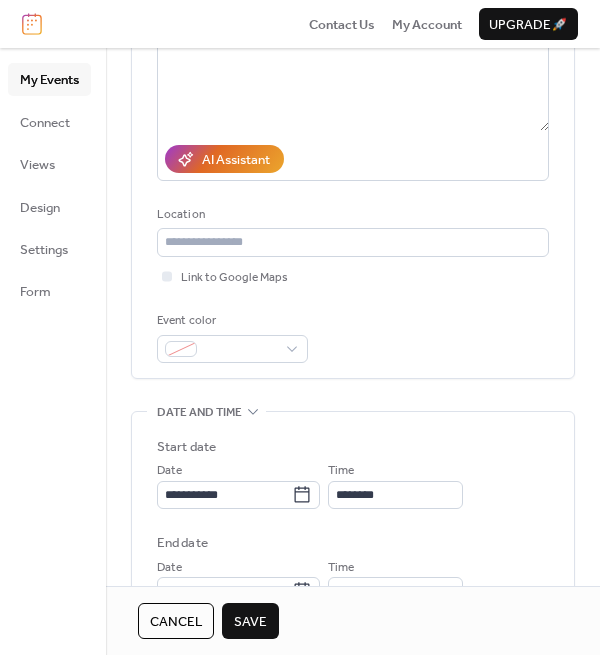 scroll, scrollTop: 284, scrollLeft: 0, axis: vertical 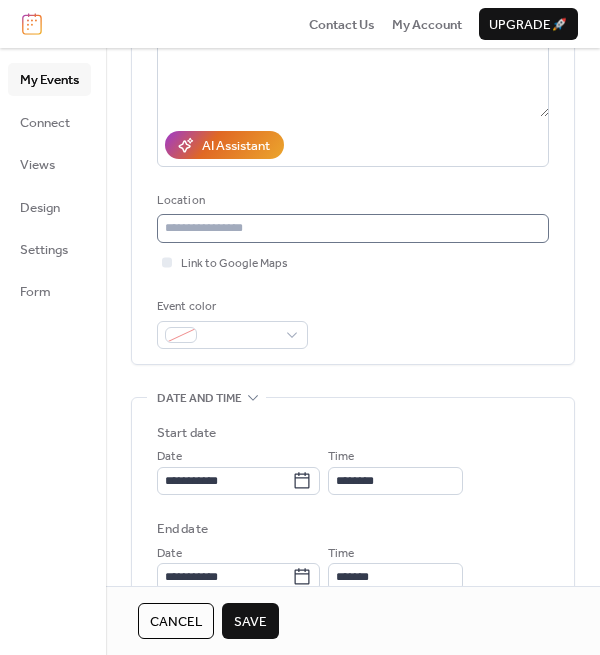 type on "**********" 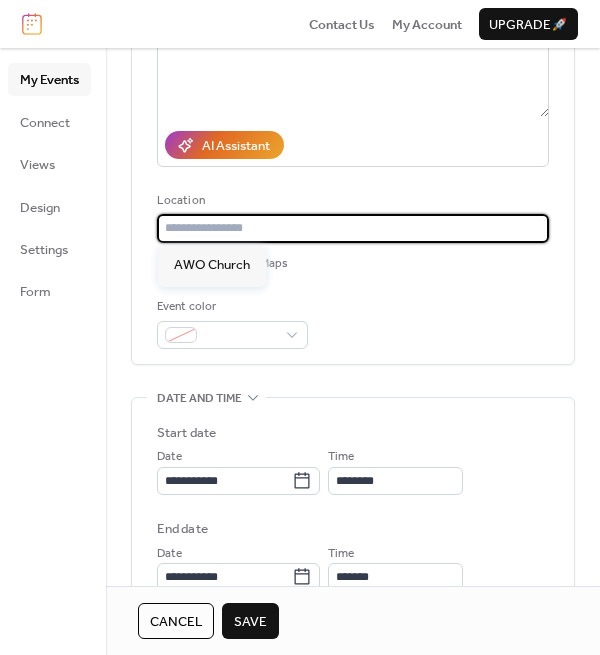 click at bounding box center [353, 228] 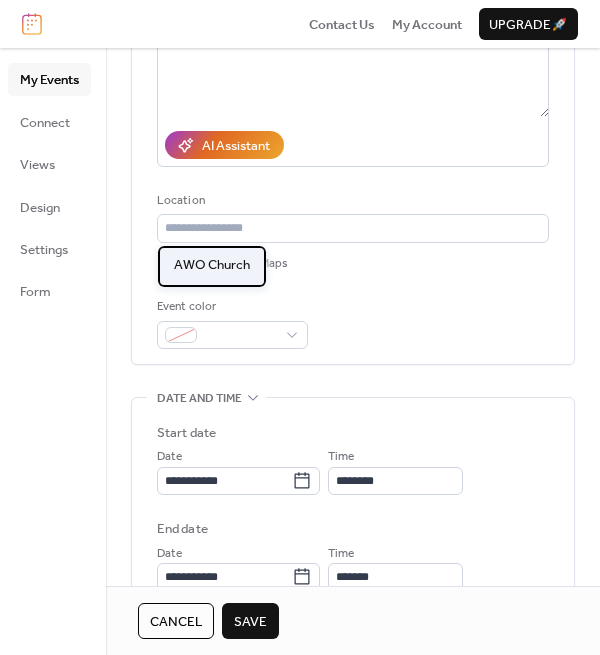 click on "AWO Church" at bounding box center (212, 265) 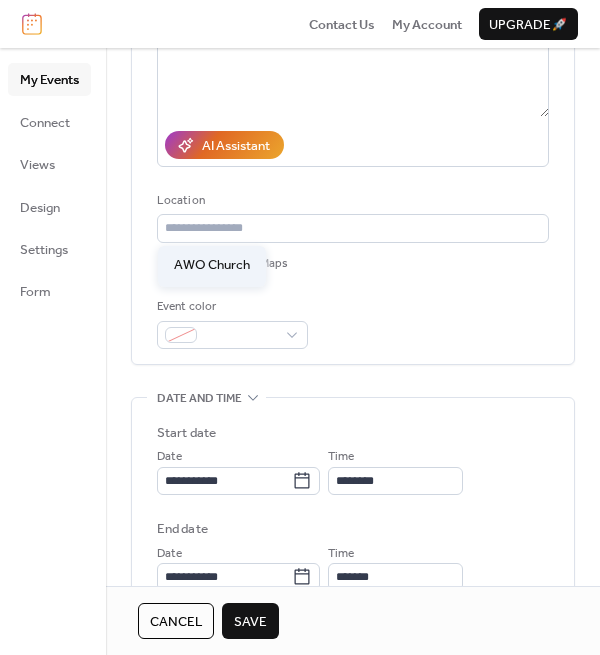 type on "**********" 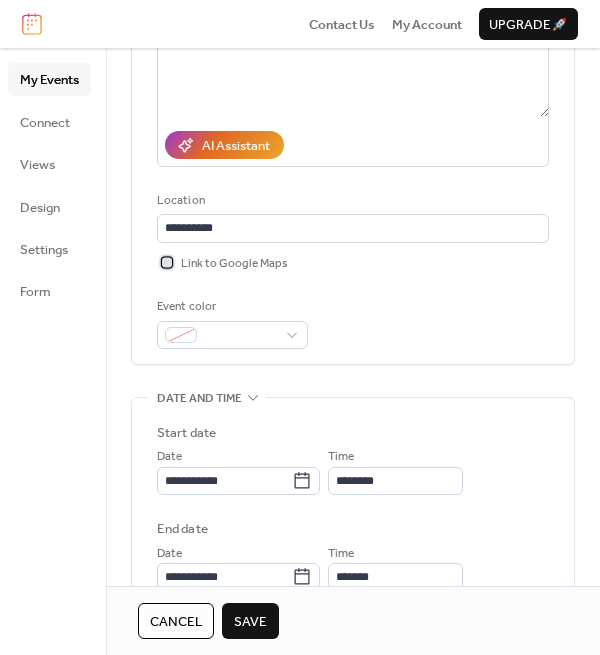 click at bounding box center [167, 262] 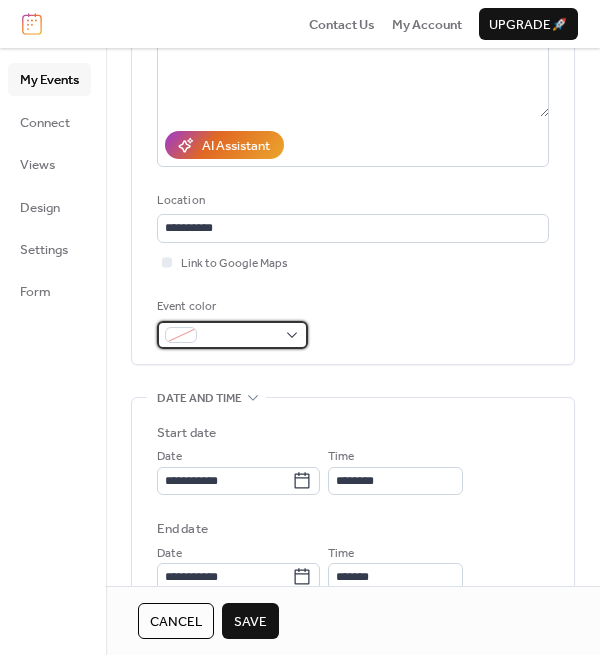 click at bounding box center (232, 335) 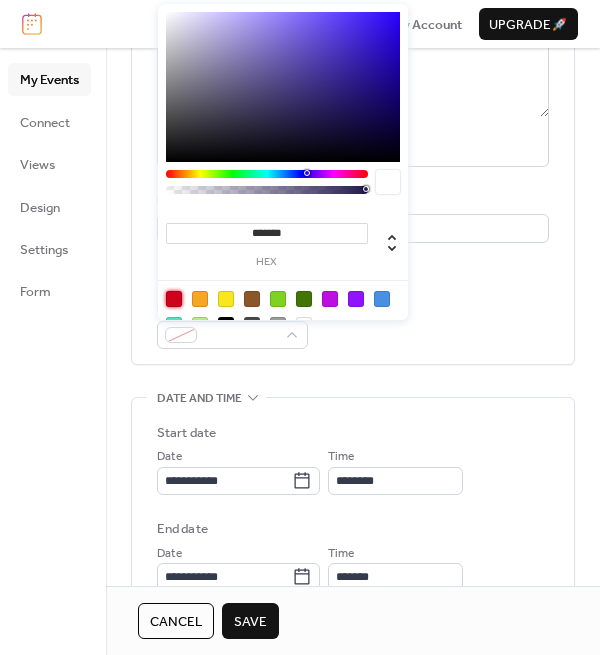 click at bounding box center [174, 299] 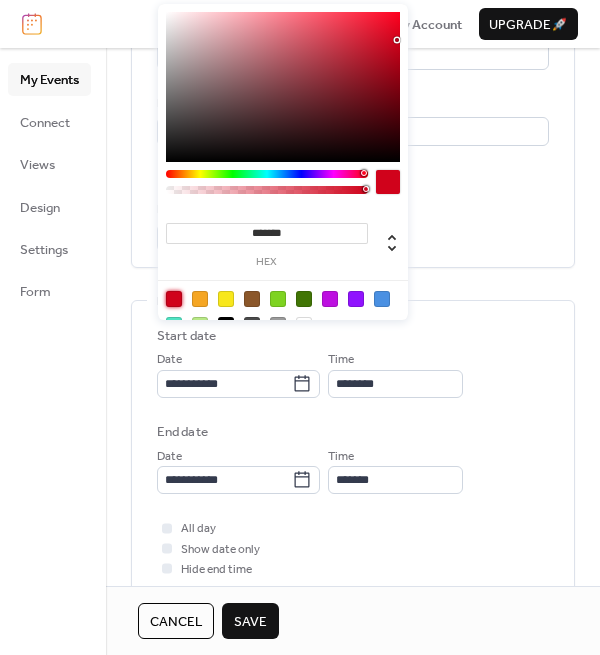 scroll, scrollTop: 371, scrollLeft: 0, axis: vertical 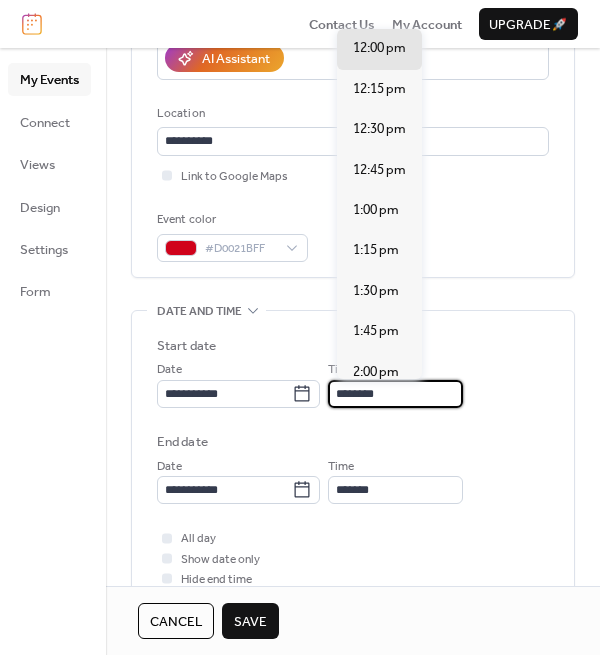 click on "********" at bounding box center (395, 394) 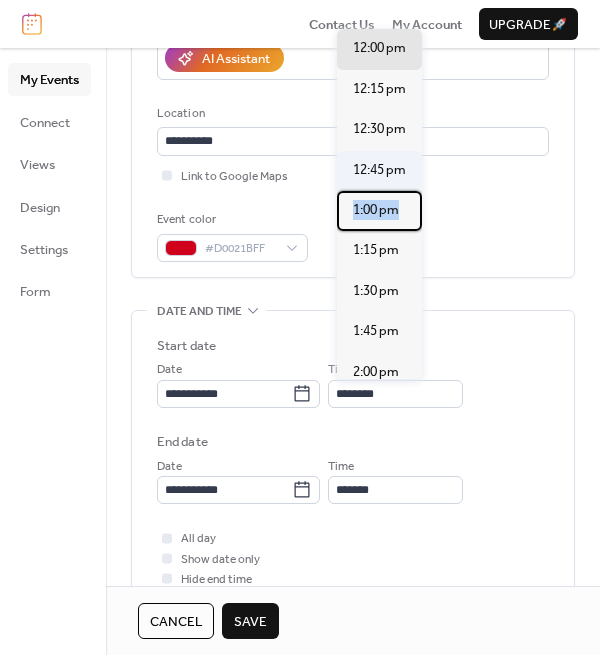 drag, startPoint x: 420, startPoint y: 224, endPoint x: 422, endPoint y: 179, distance: 45.044422 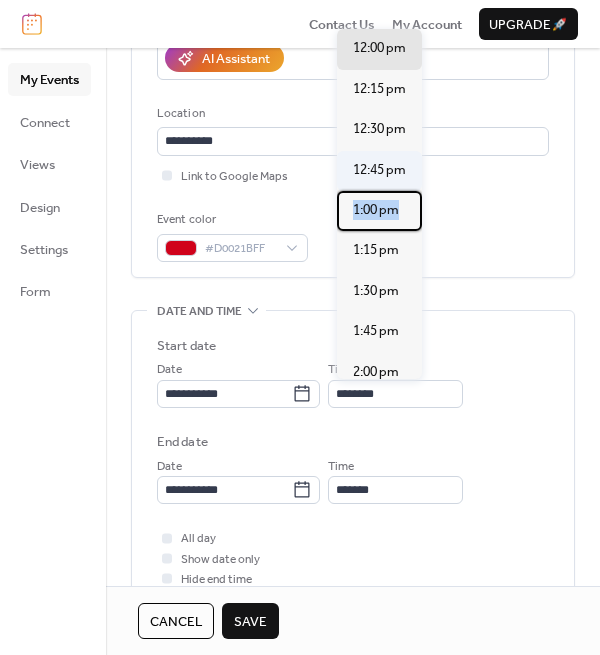 drag, startPoint x: 422, startPoint y: 224, endPoint x: 417, endPoint y: 159, distance: 65.192024 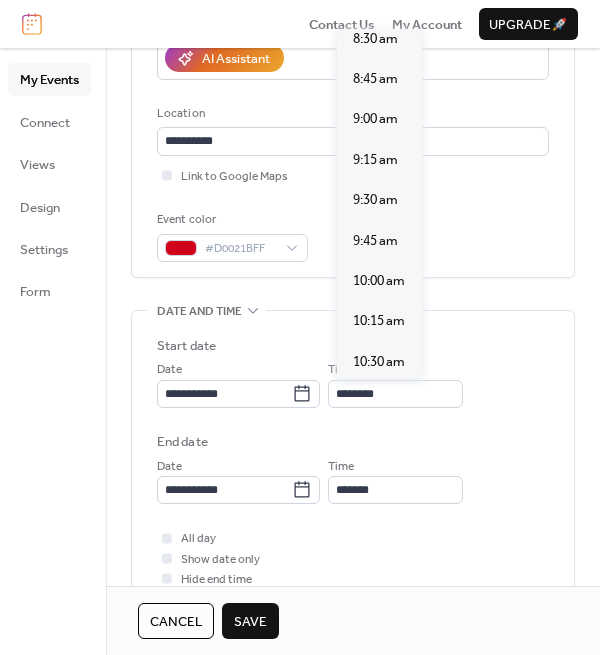 scroll, scrollTop: 1408, scrollLeft: 0, axis: vertical 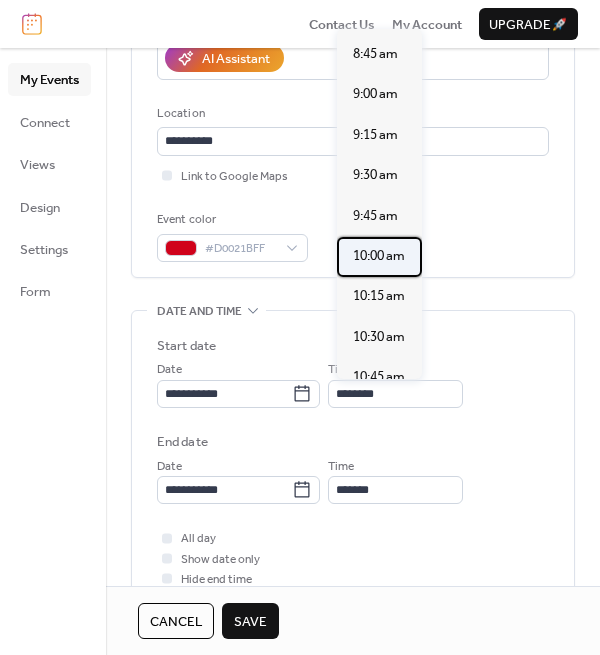 click on "10:00 am" at bounding box center (379, 256) 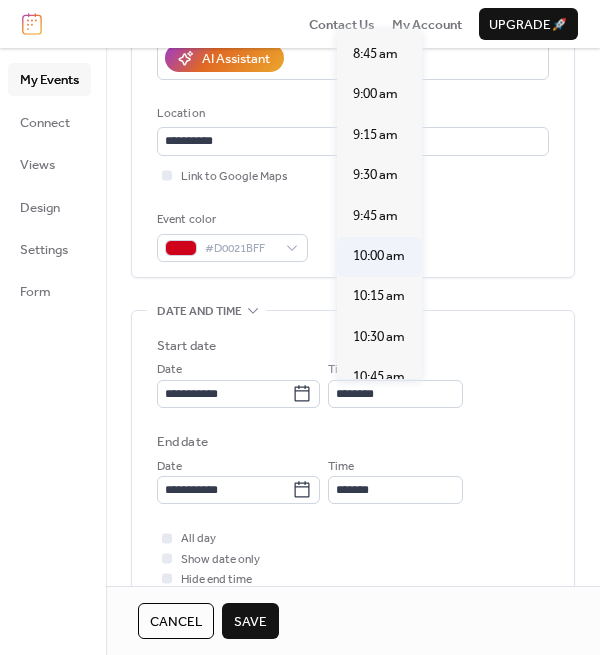 type on "********" 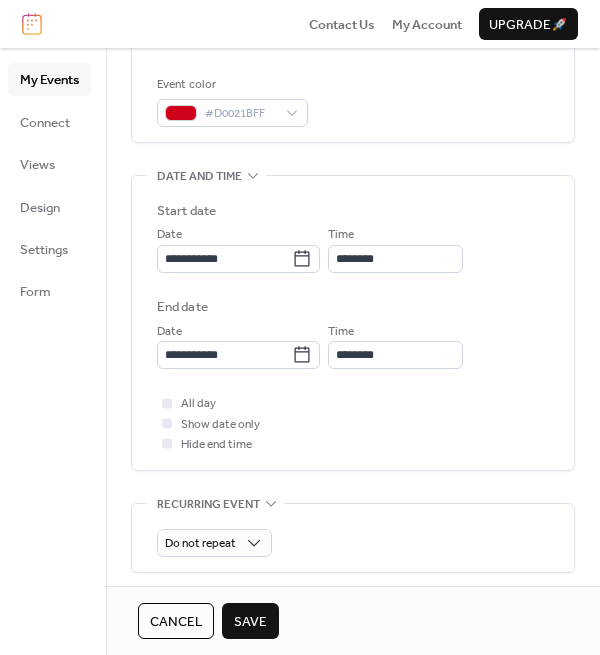 scroll, scrollTop: 514, scrollLeft: 0, axis: vertical 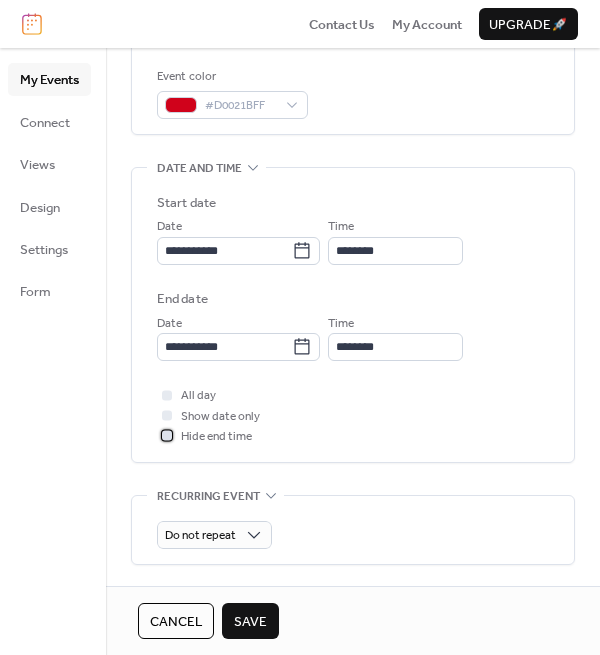 click at bounding box center (167, 436) 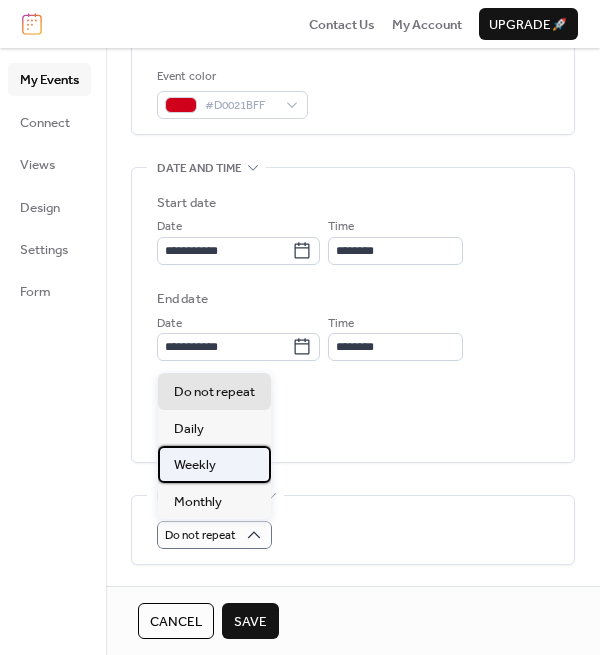 click on "Weekly" at bounding box center (195, 465) 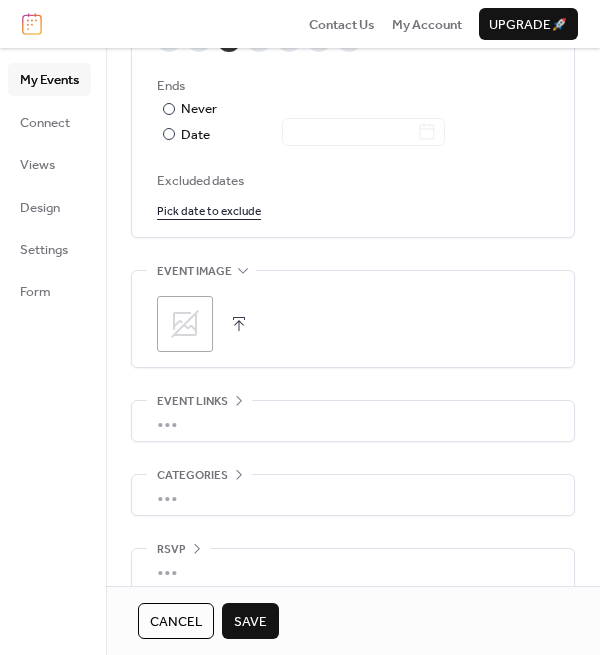 scroll, scrollTop: 1190, scrollLeft: 0, axis: vertical 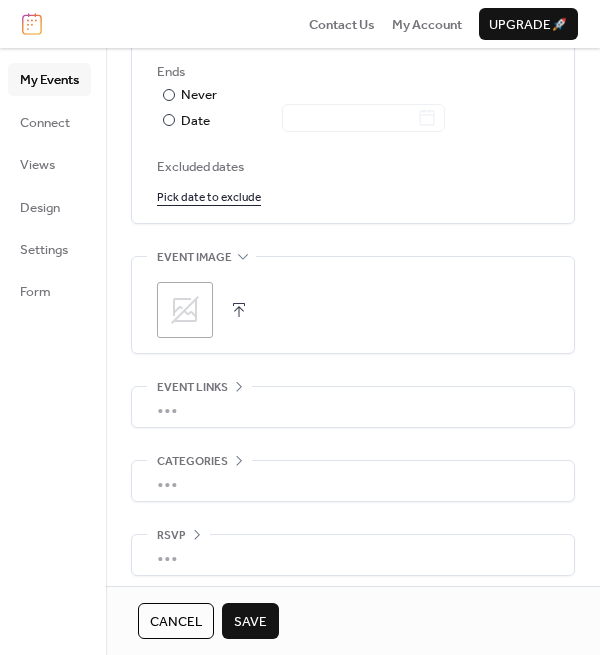 click on "Save" at bounding box center (250, 622) 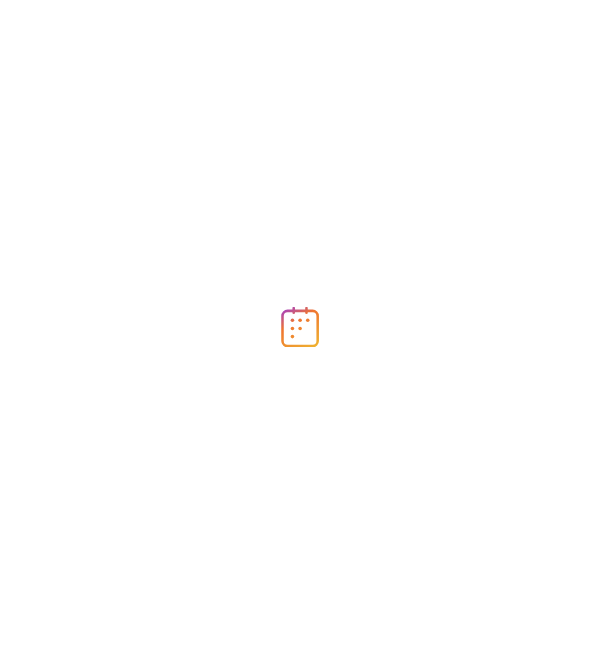 scroll, scrollTop: 0, scrollLeft: 0, axis: both 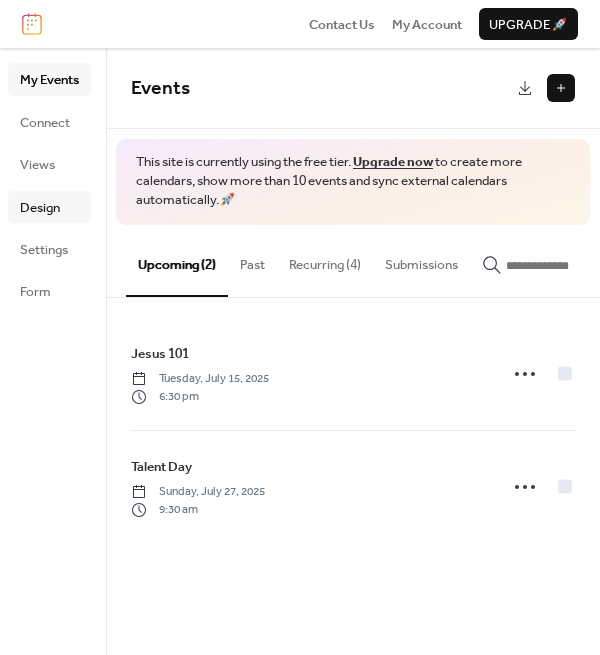 drag, startPoint x: 0, startPoint y: 0, endPoint x: 47, endPoint y: 209, distance: 214.21951 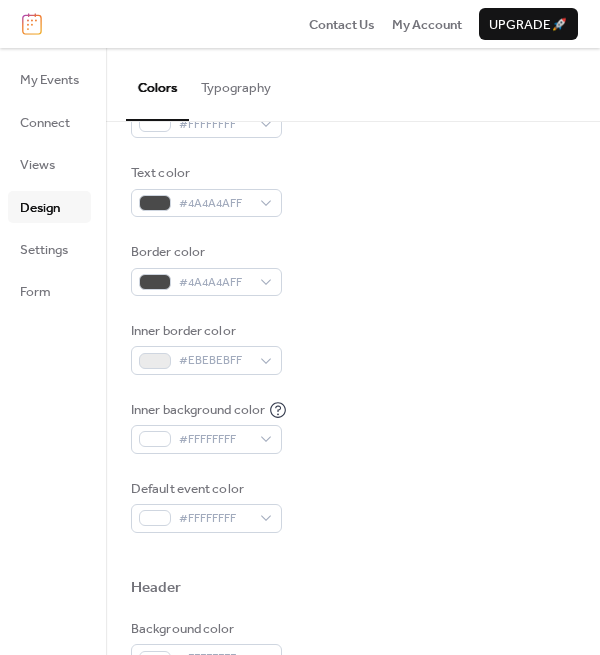 scroll, scrollTop: 248, scrollLeft: 0, axis: vertical 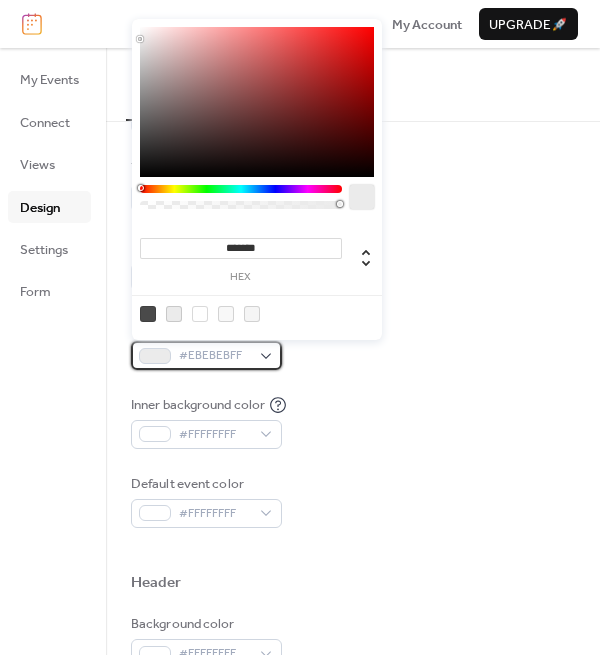 click on "#EBEBEBFF" at bounding box center (206, 355) 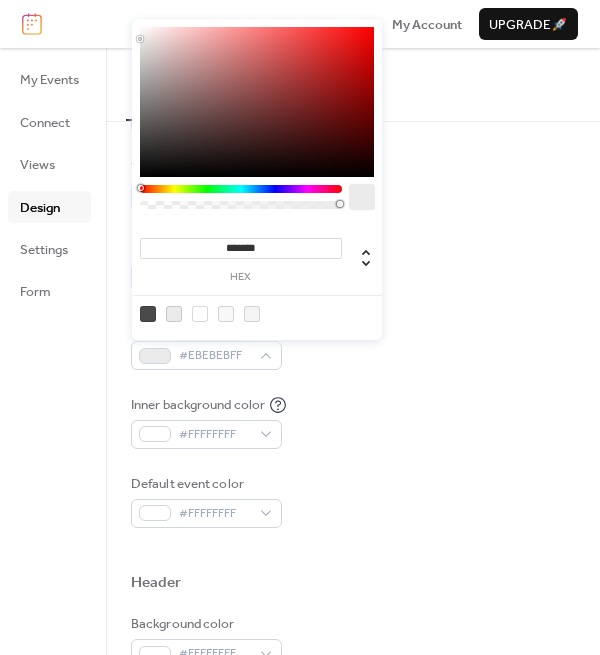 click at bounding box center [148, 314] 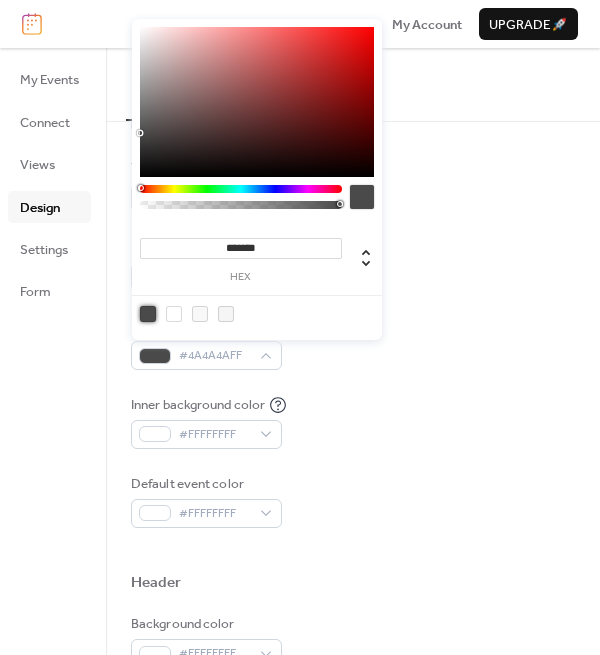 click on "Inner border color #4A4A4AFF" at bounding box center (353, 343) 